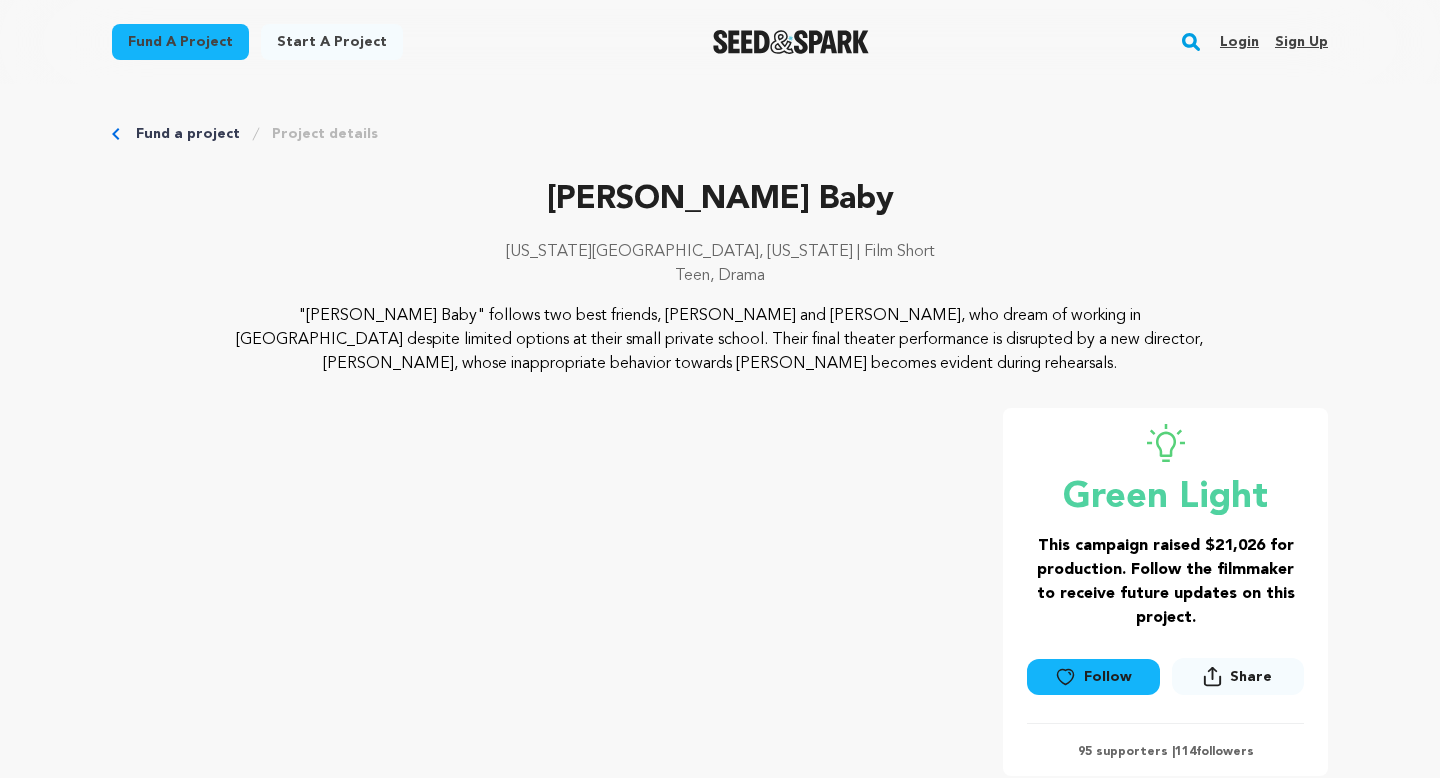 scroll, scrollTop: 0, scrollLeft: 0, axis: both 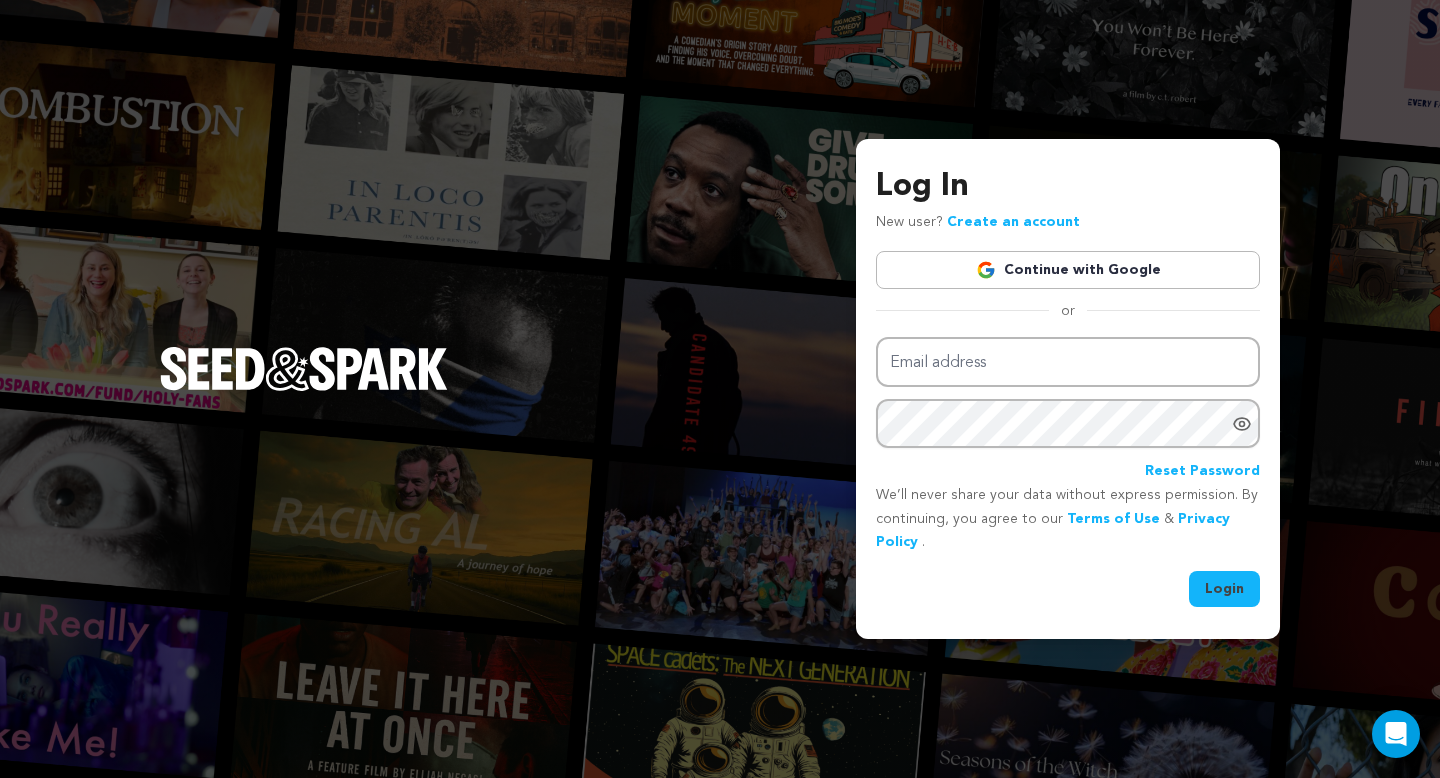 click on "Continue with Google" at bounding box center (1068, 270) 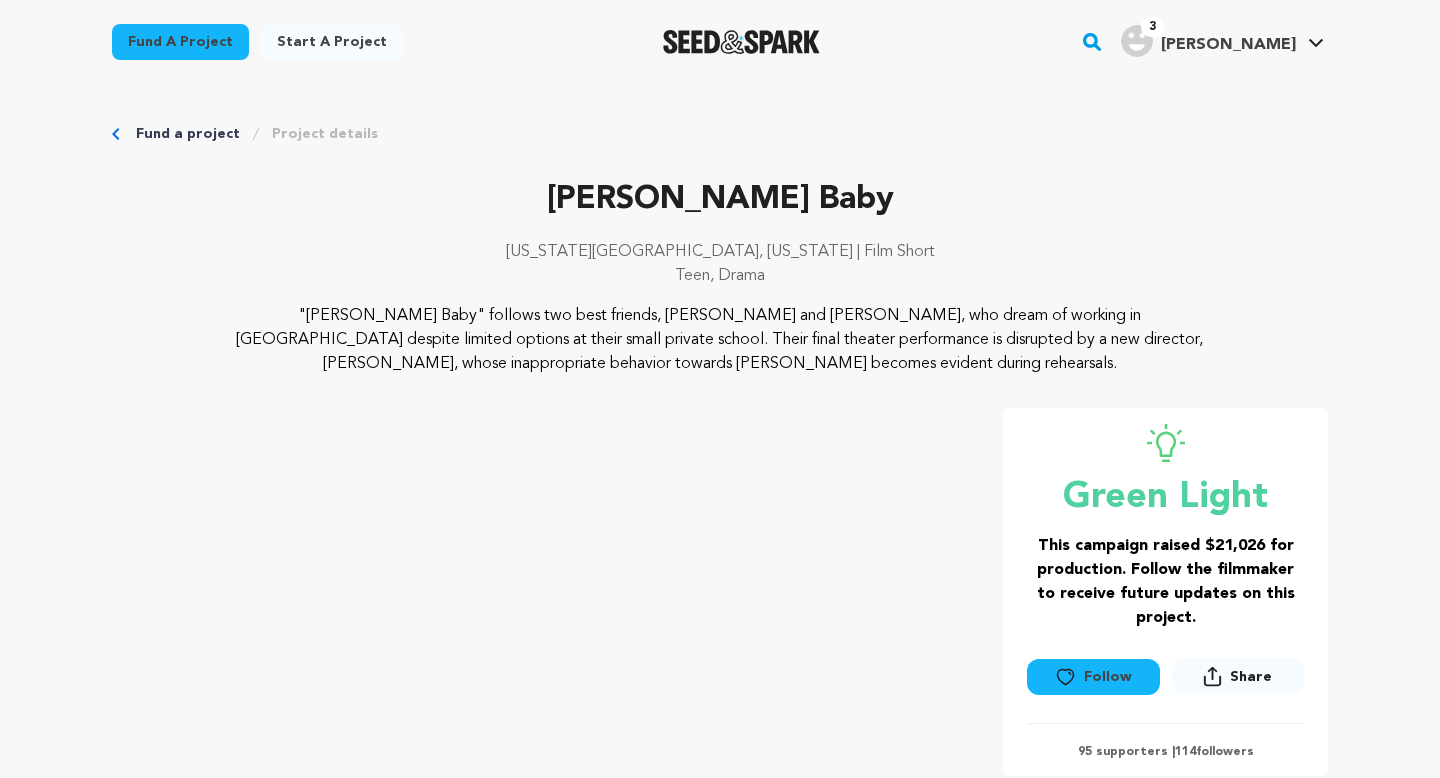 scroll, scrollTop: 0, scrollLeft: 0, axis: both 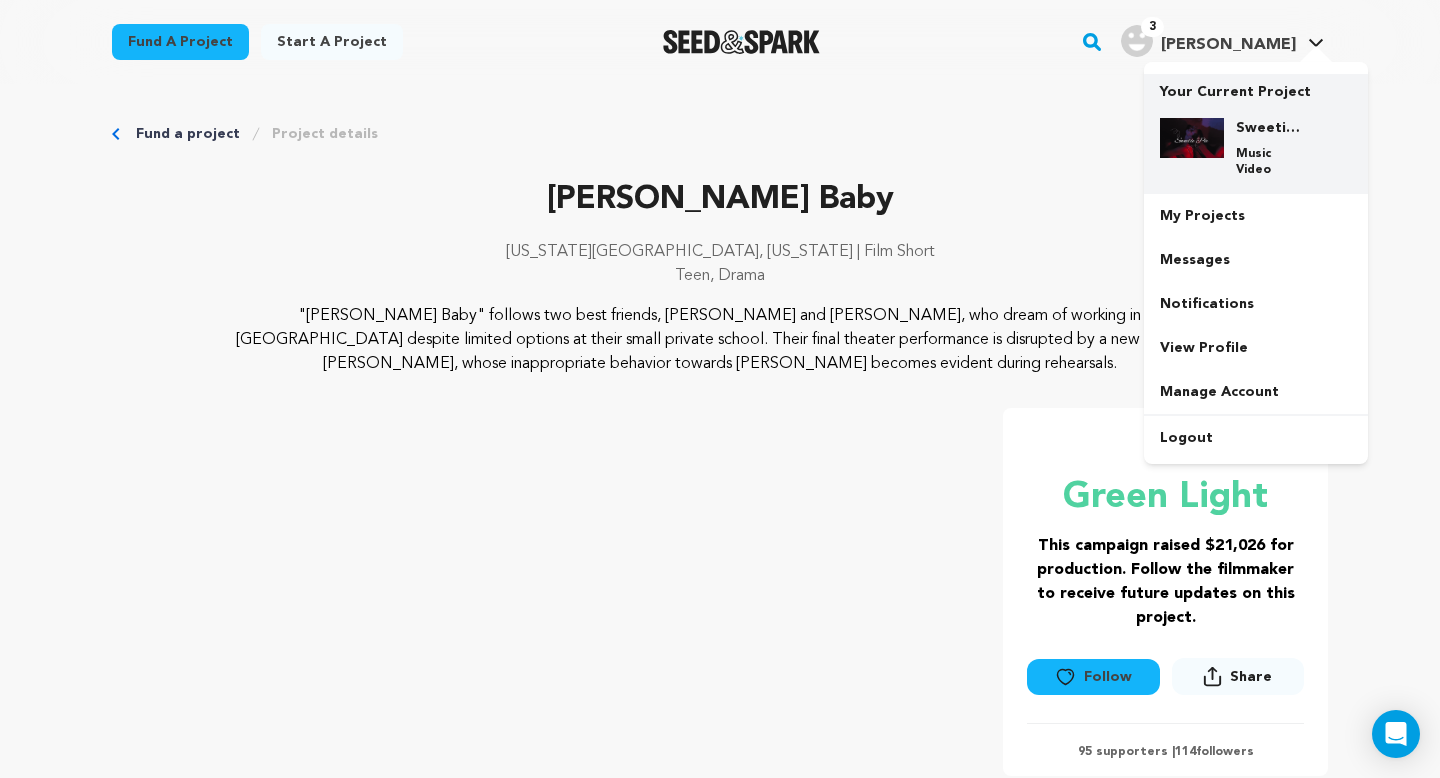 click on "Sweetie Pie" at bounding box center [1272, 128] 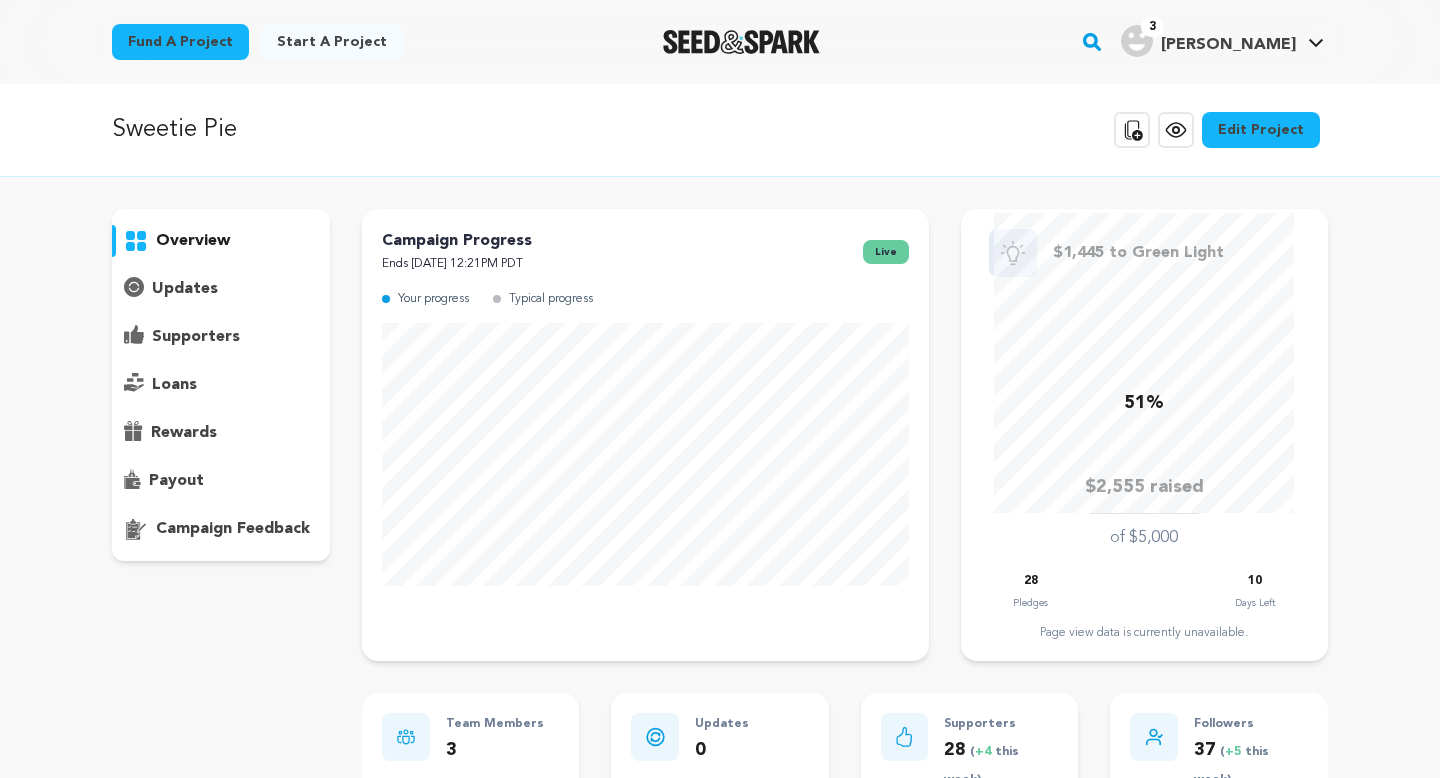 scroll, scrollTop: 0, scrollLeft: 0, axis: both 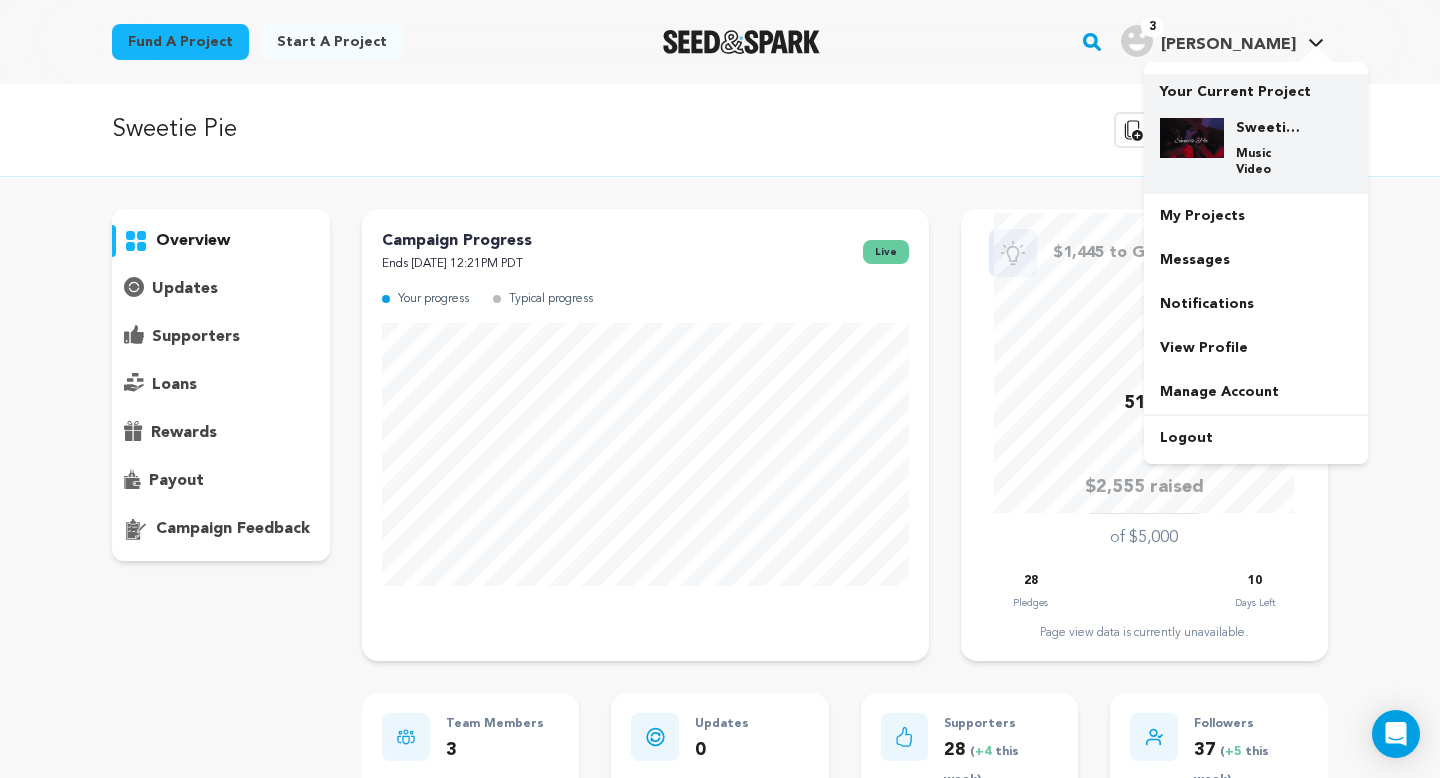 click on "Sweetie Pie" at bounding box center [1272, 128] 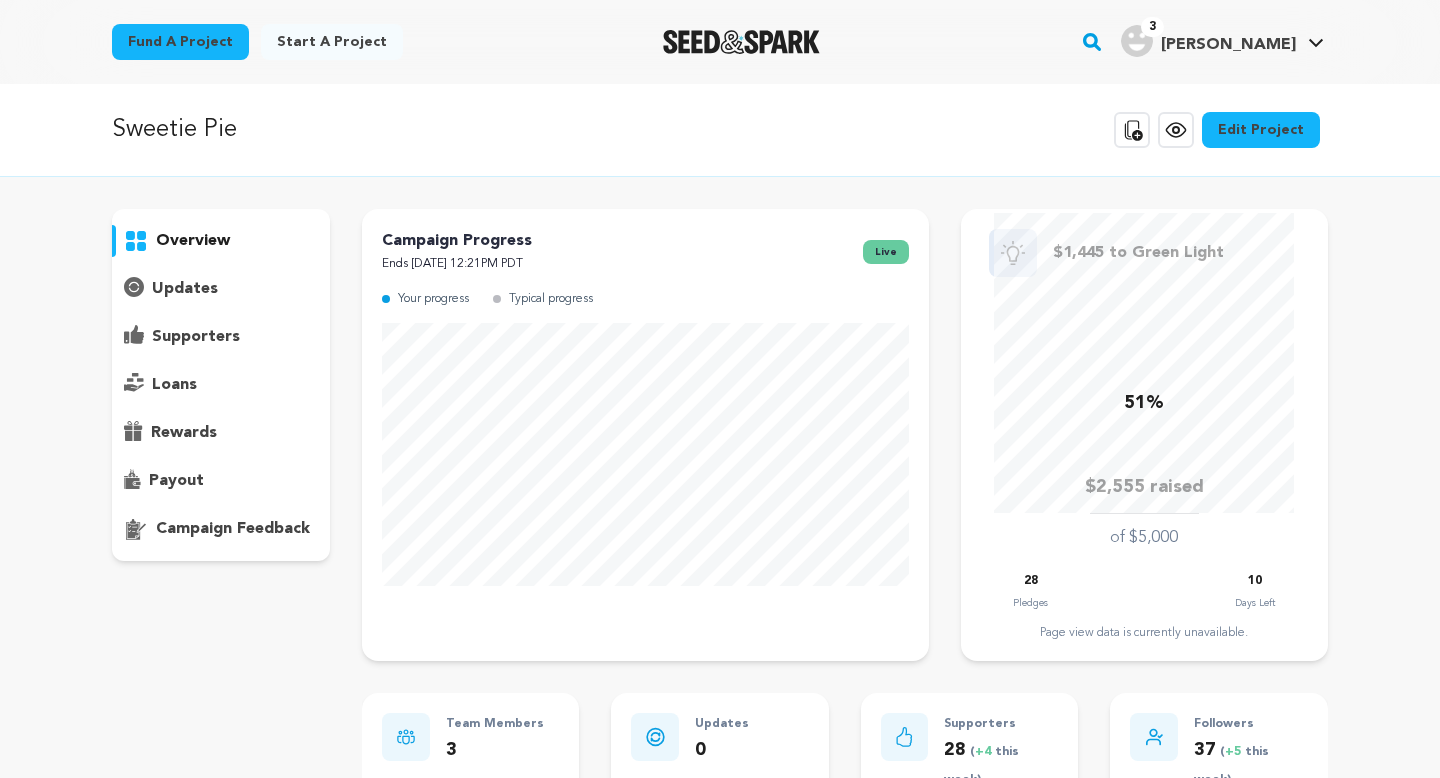 scroll, scrollTop: 0, scrollLeft: 0, axis: both 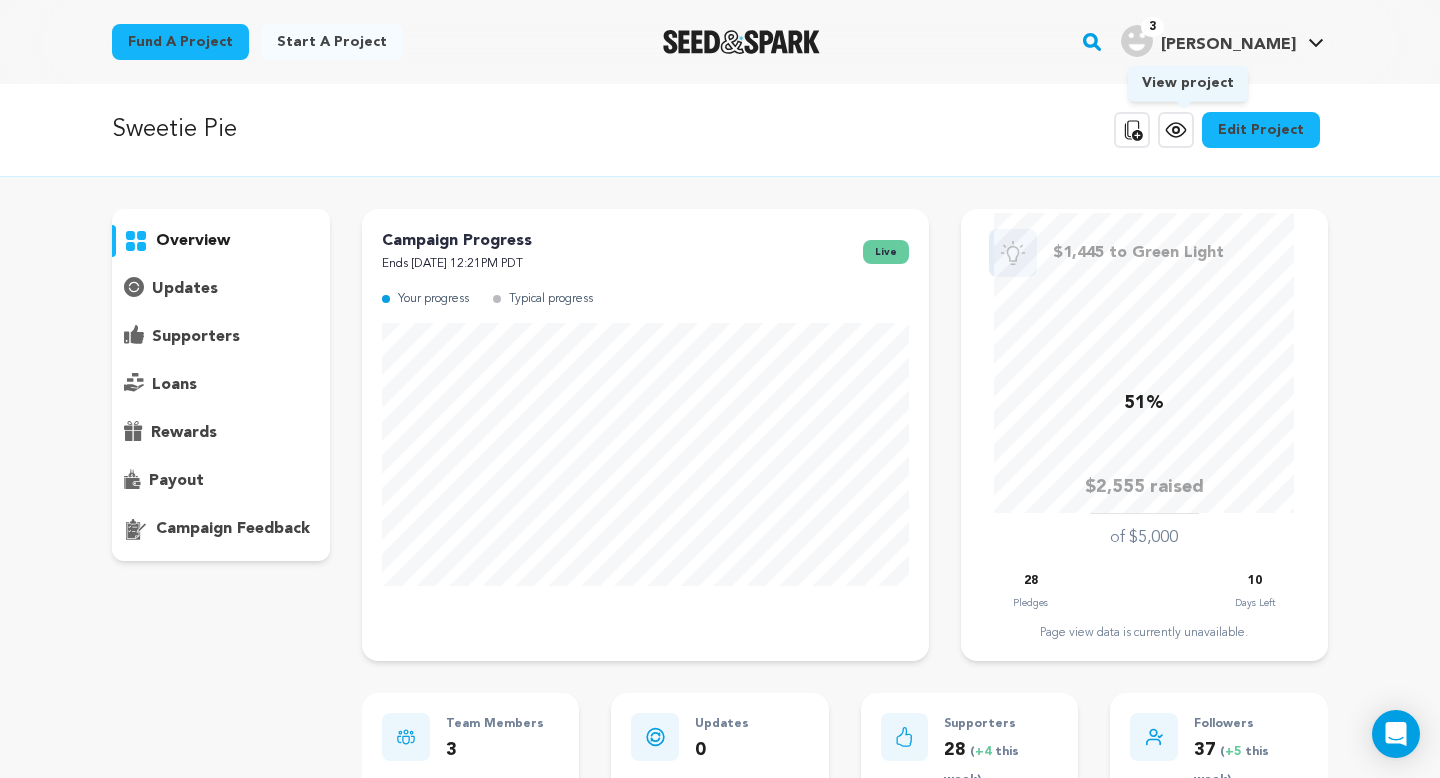 click 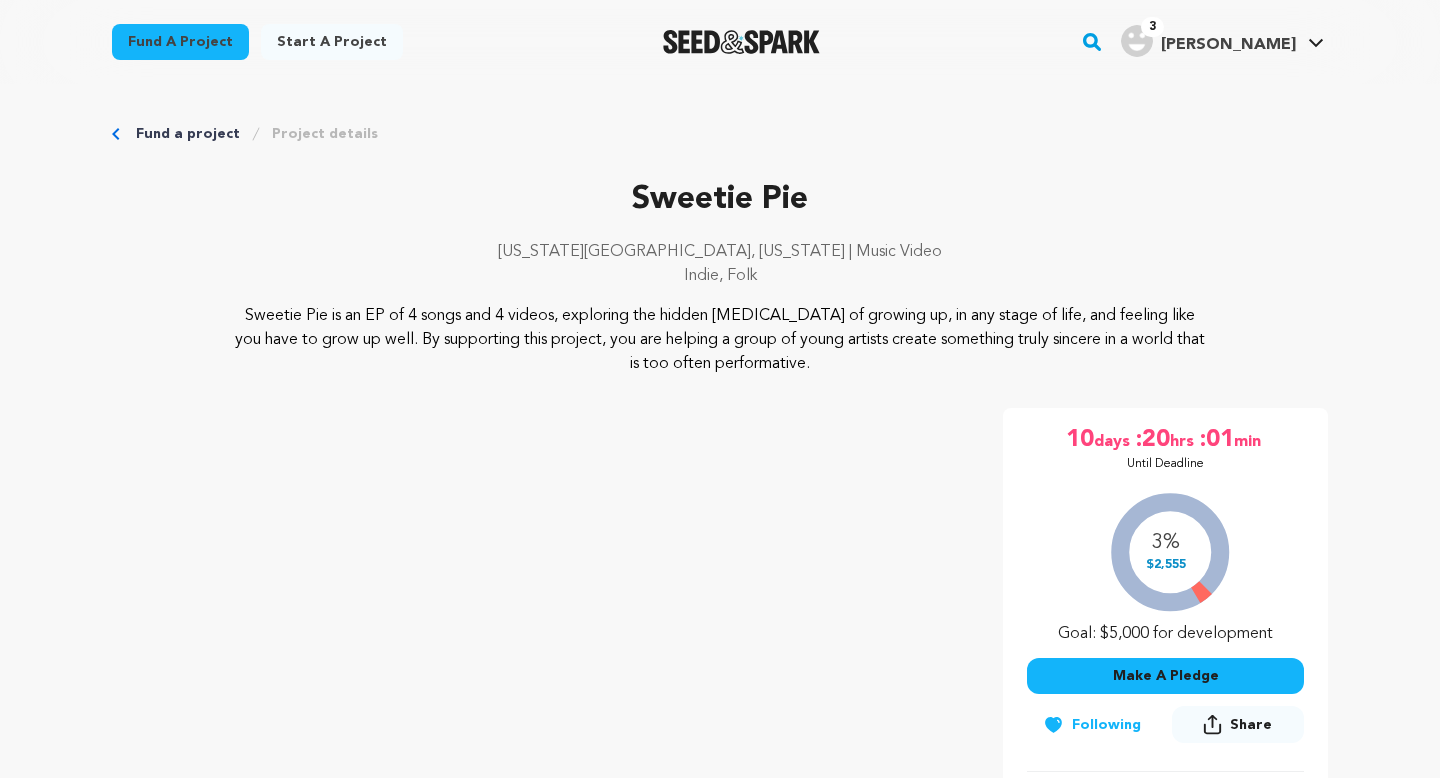 scroll, scrollTop: 0, scrollLeft: 0, axis: both 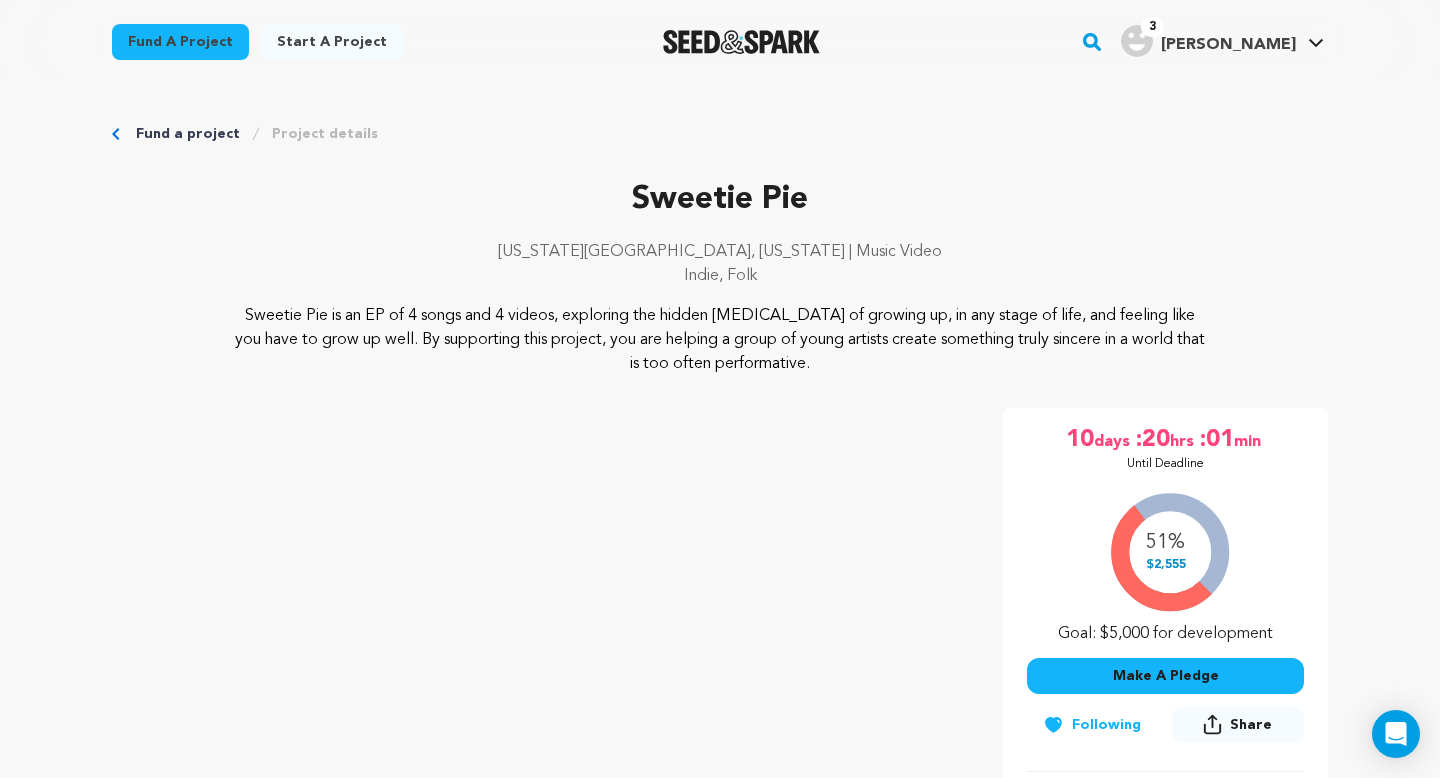 click on "Sweetie Pie" at bounding box center [720, 200] 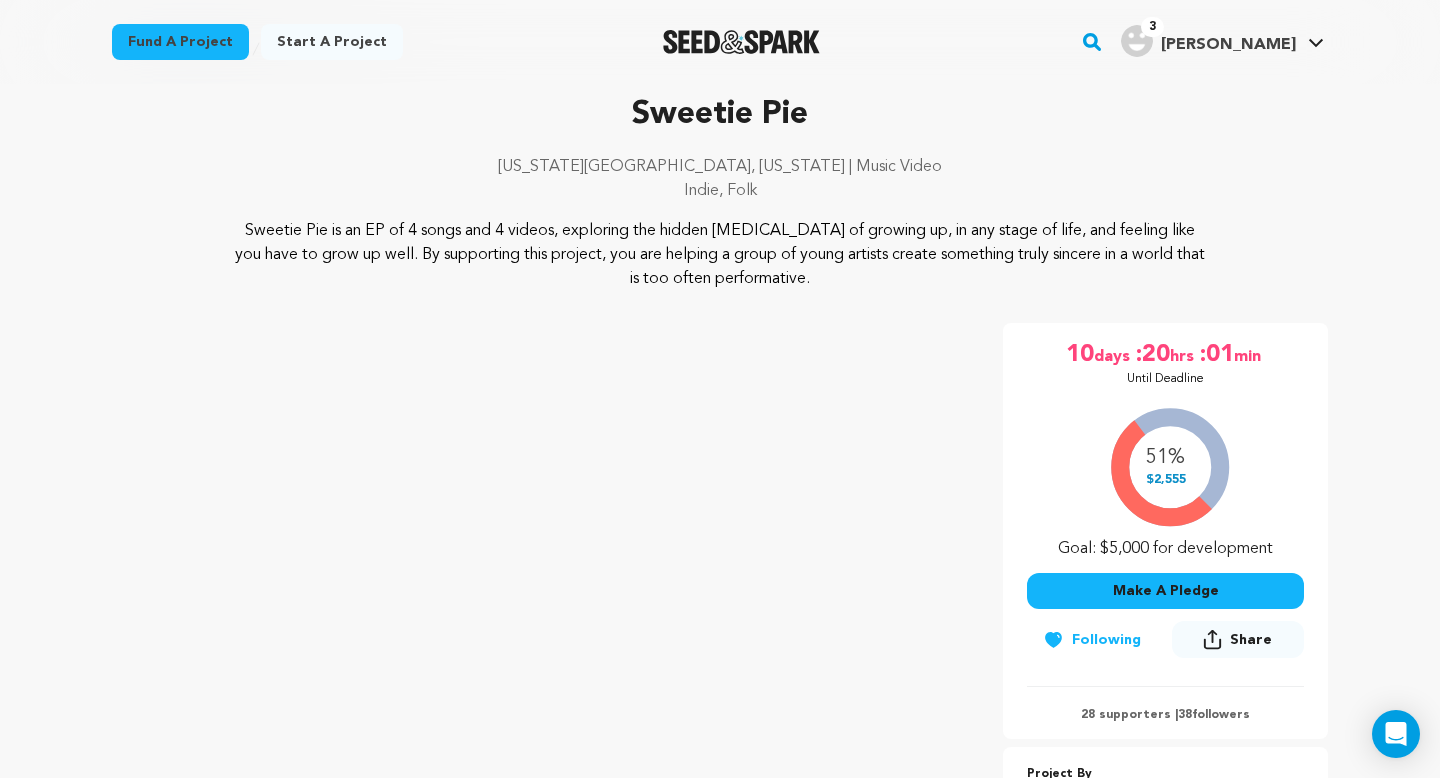 scroll, scrollTop: 0, scrollLeft: 0, axis: both 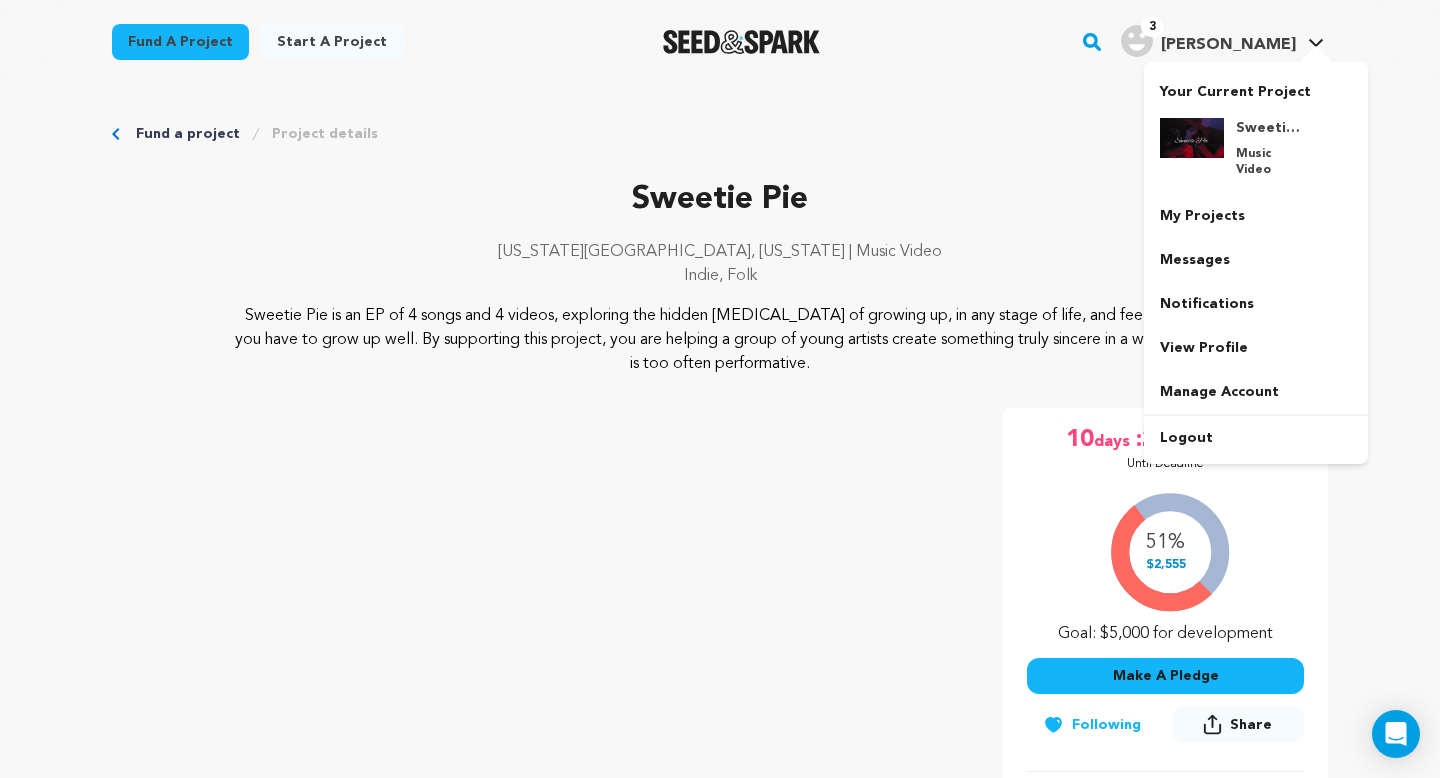click on "3
Thomas A.
Thomas A." at bounding box center (1222, 42) 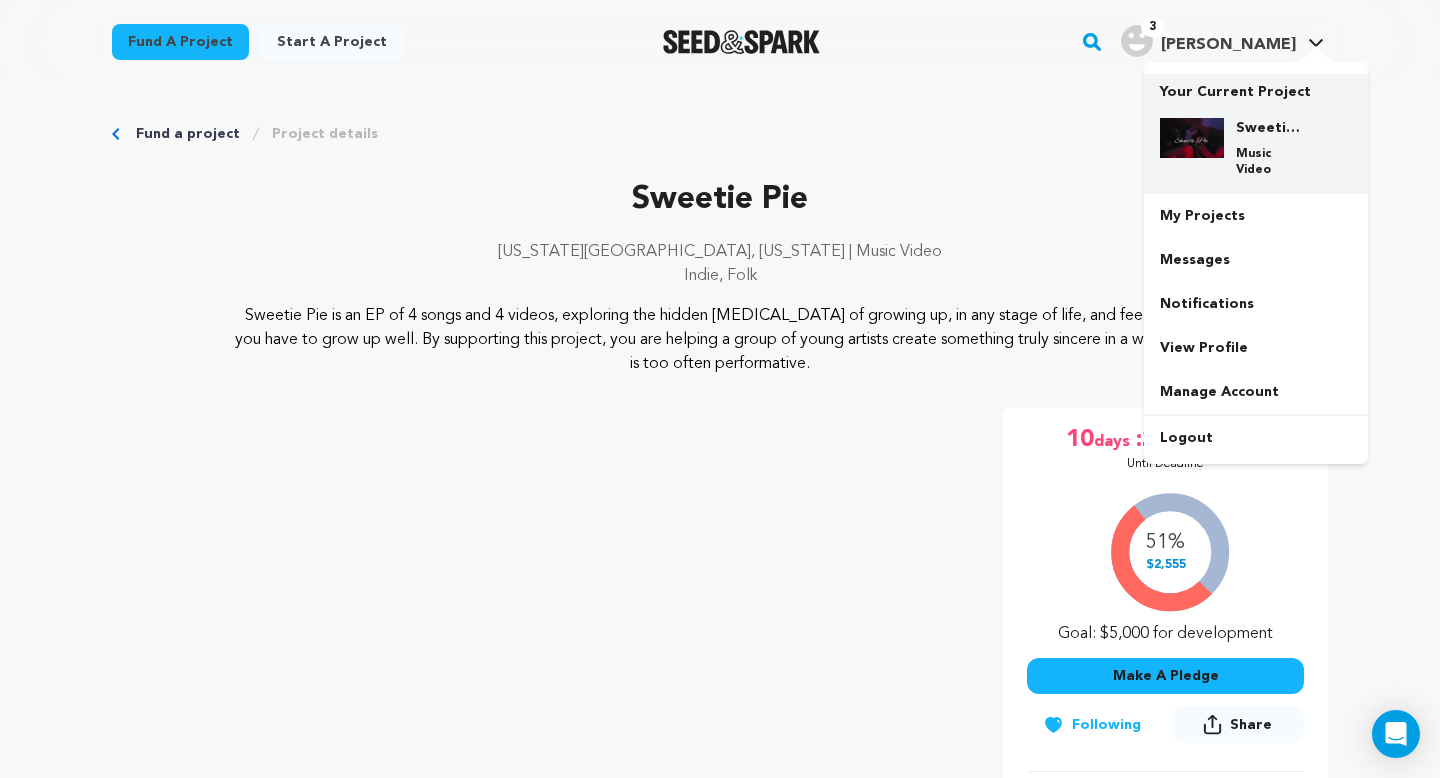 click on "Sweetie Pie" at bounding box center (1272, 128) 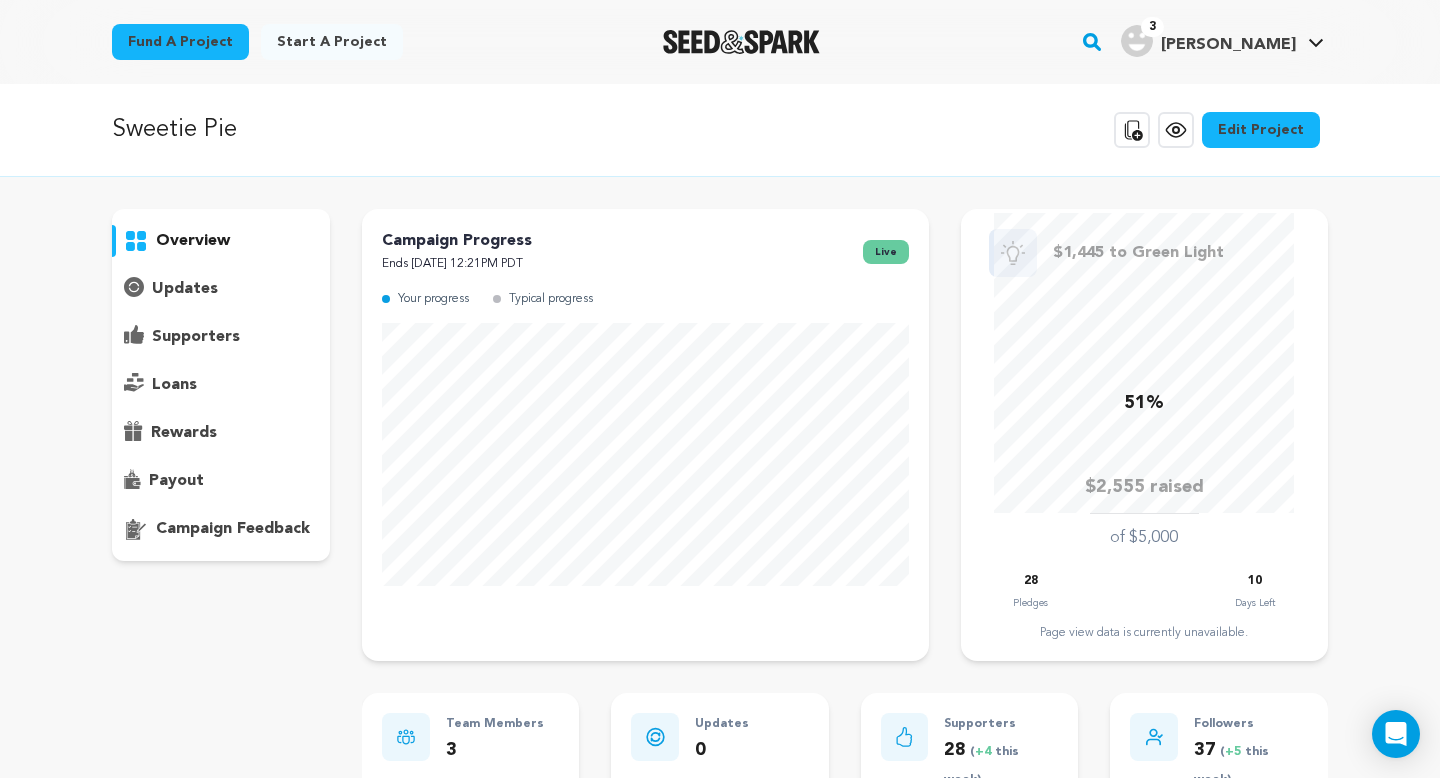scroll, scrollTop: 0, scrollLeft: 0, axis: both 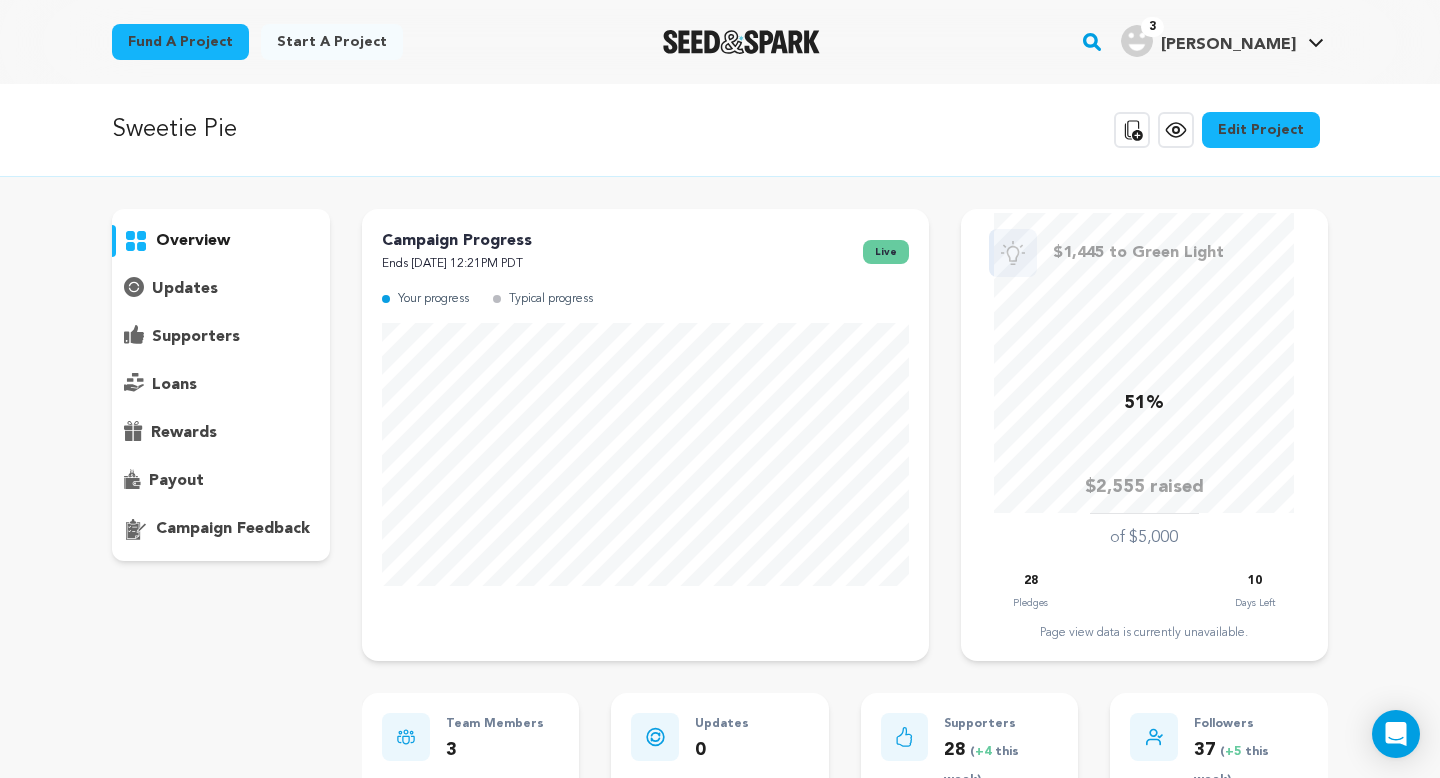 click on "supporters" at bounding box center (196, 337) 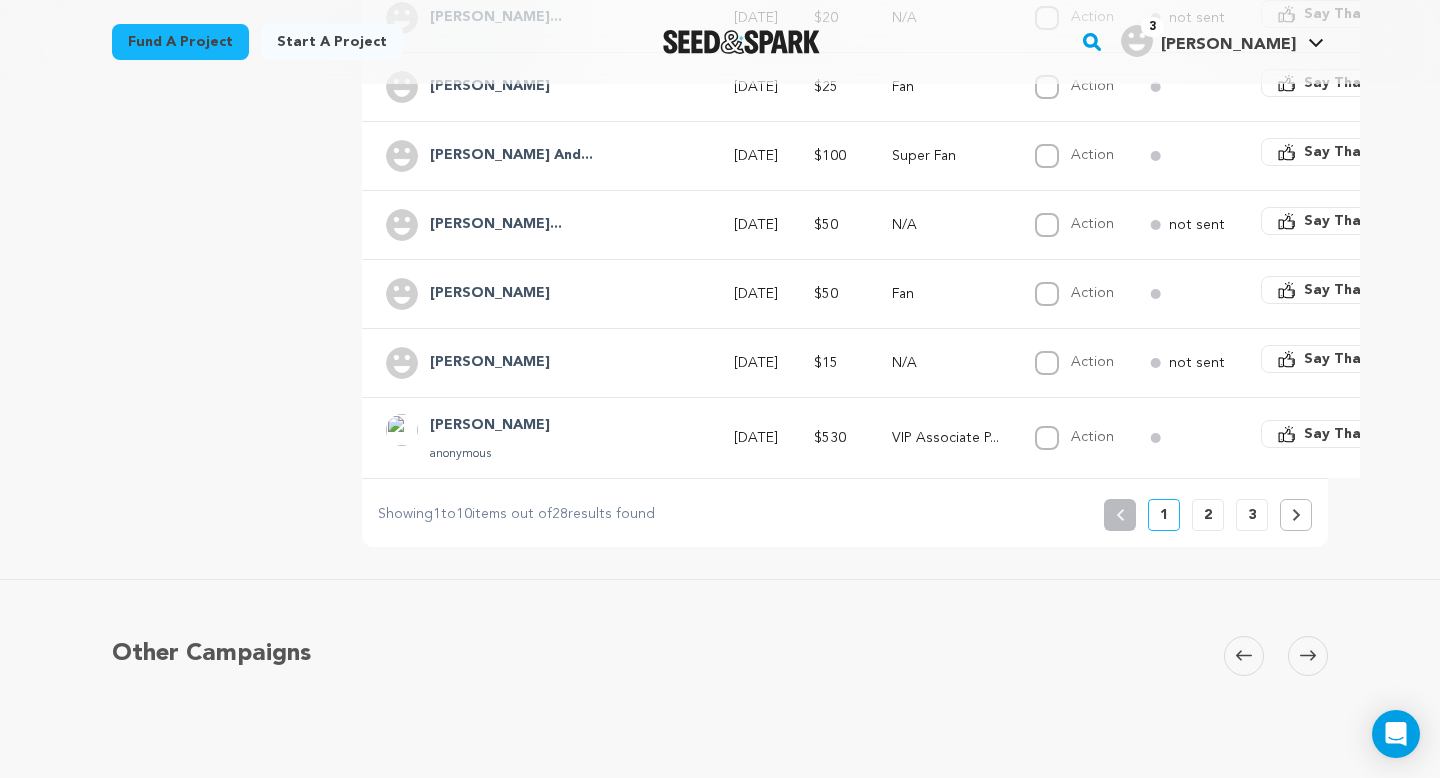 scroll, scrollTop: 727, scrollLeft: 0, axis: vertical 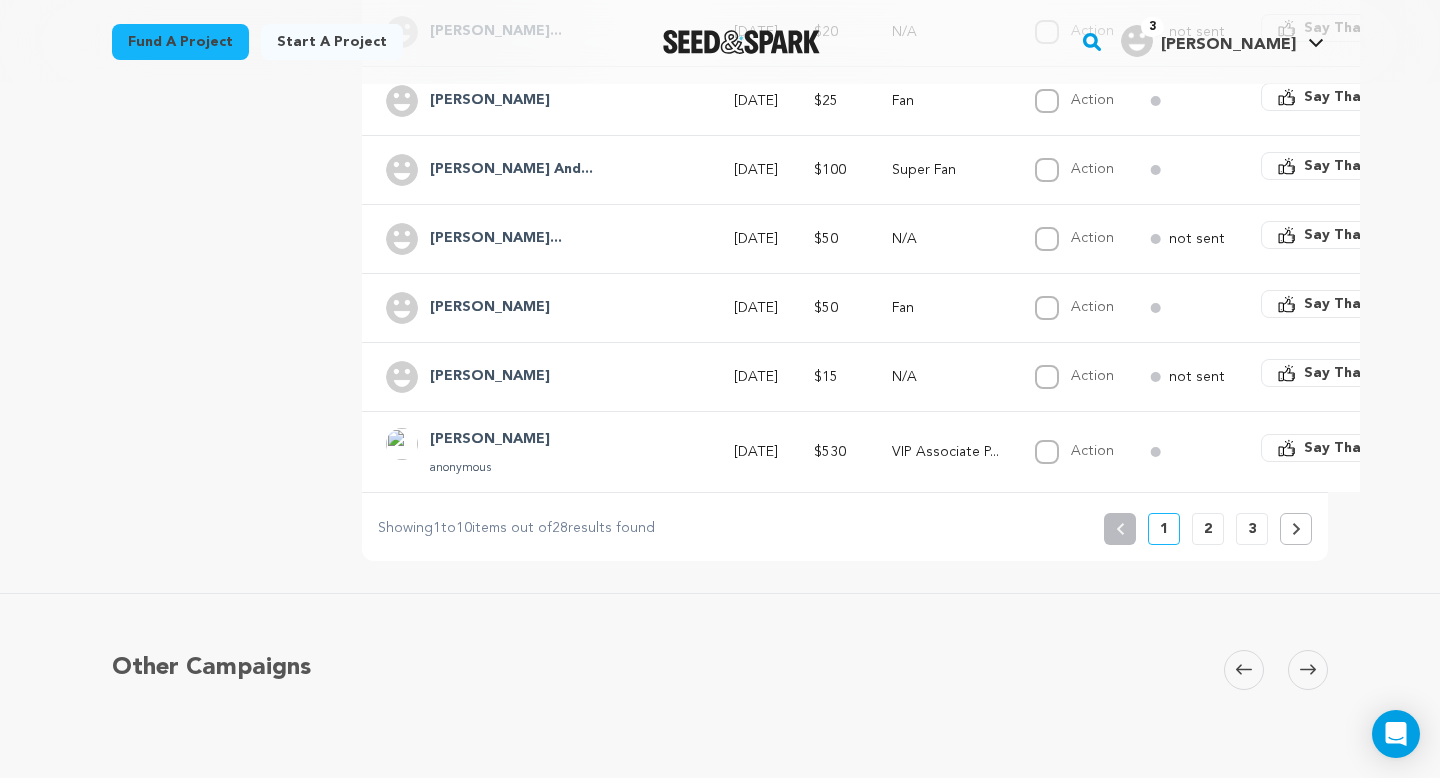 click at bounding box center [1296, 529] 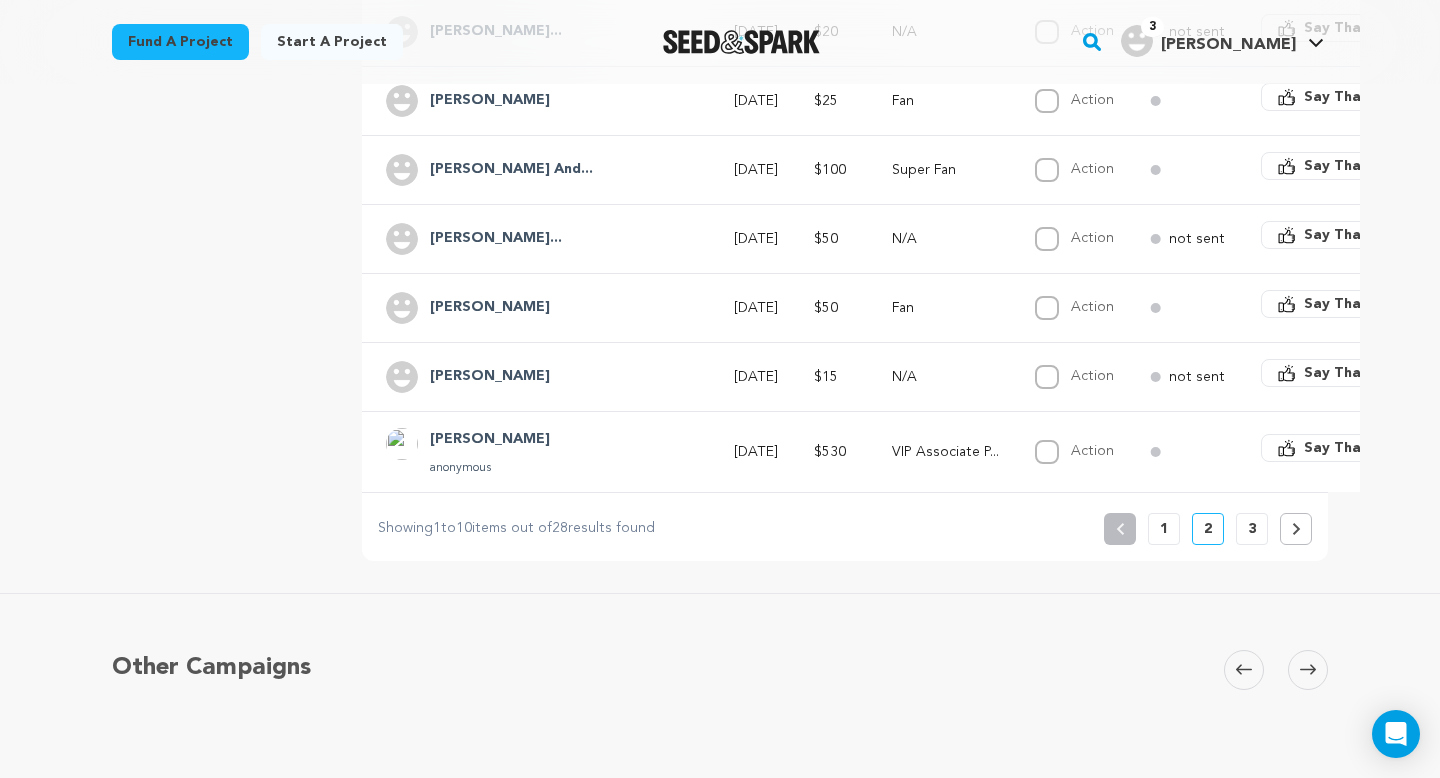 click 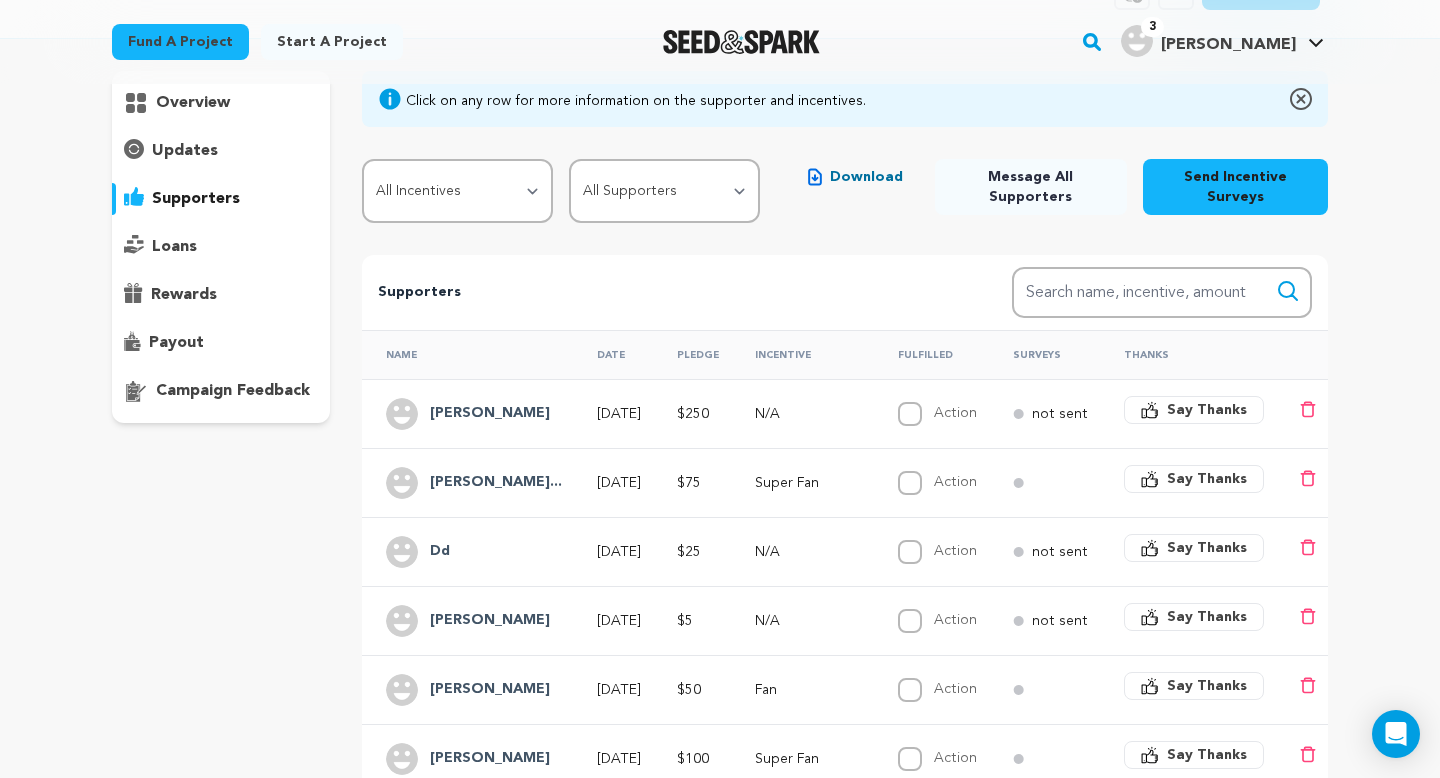 scroll, scrollTop: 141, scrollLeft: 0, axis: vertical 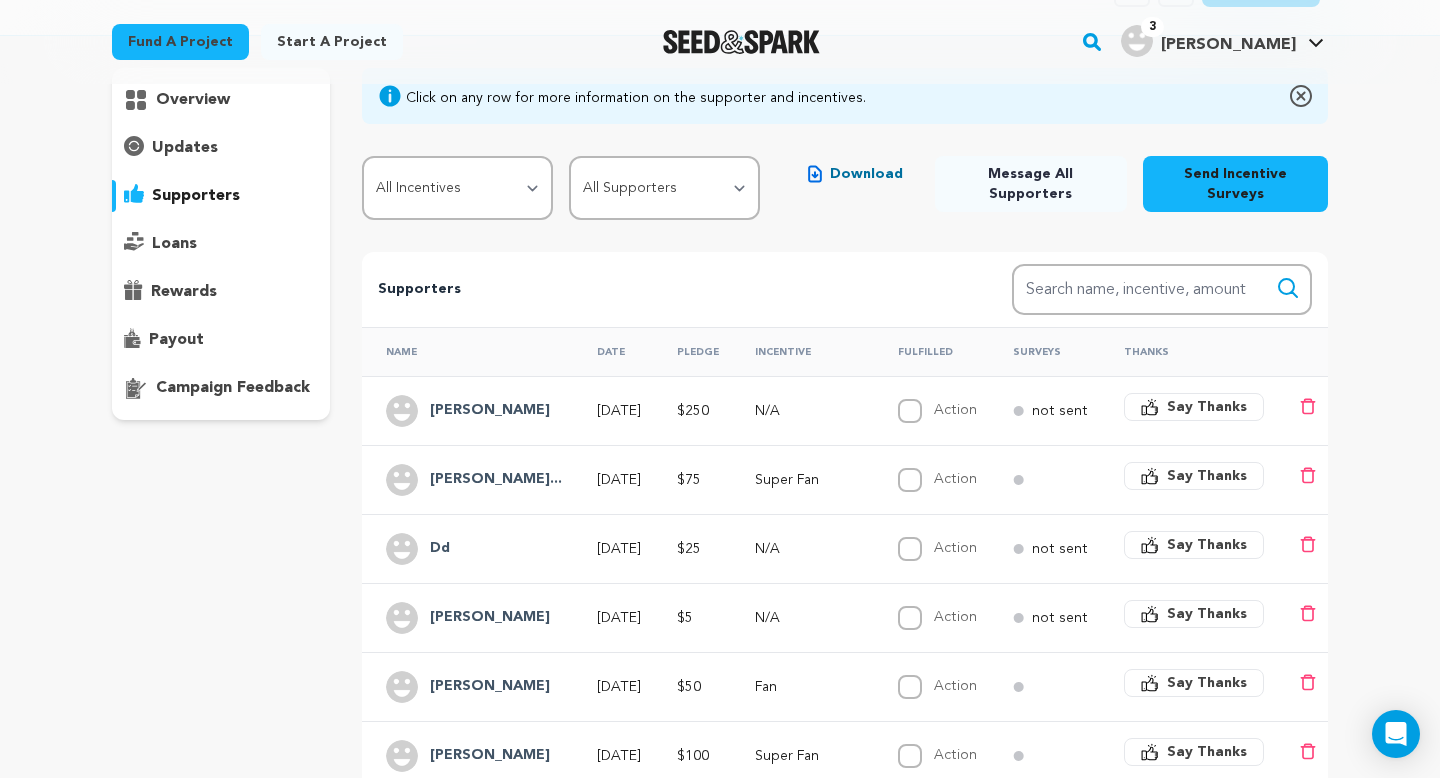 click on "Say Thanks" at bounding box center [1207, 407] 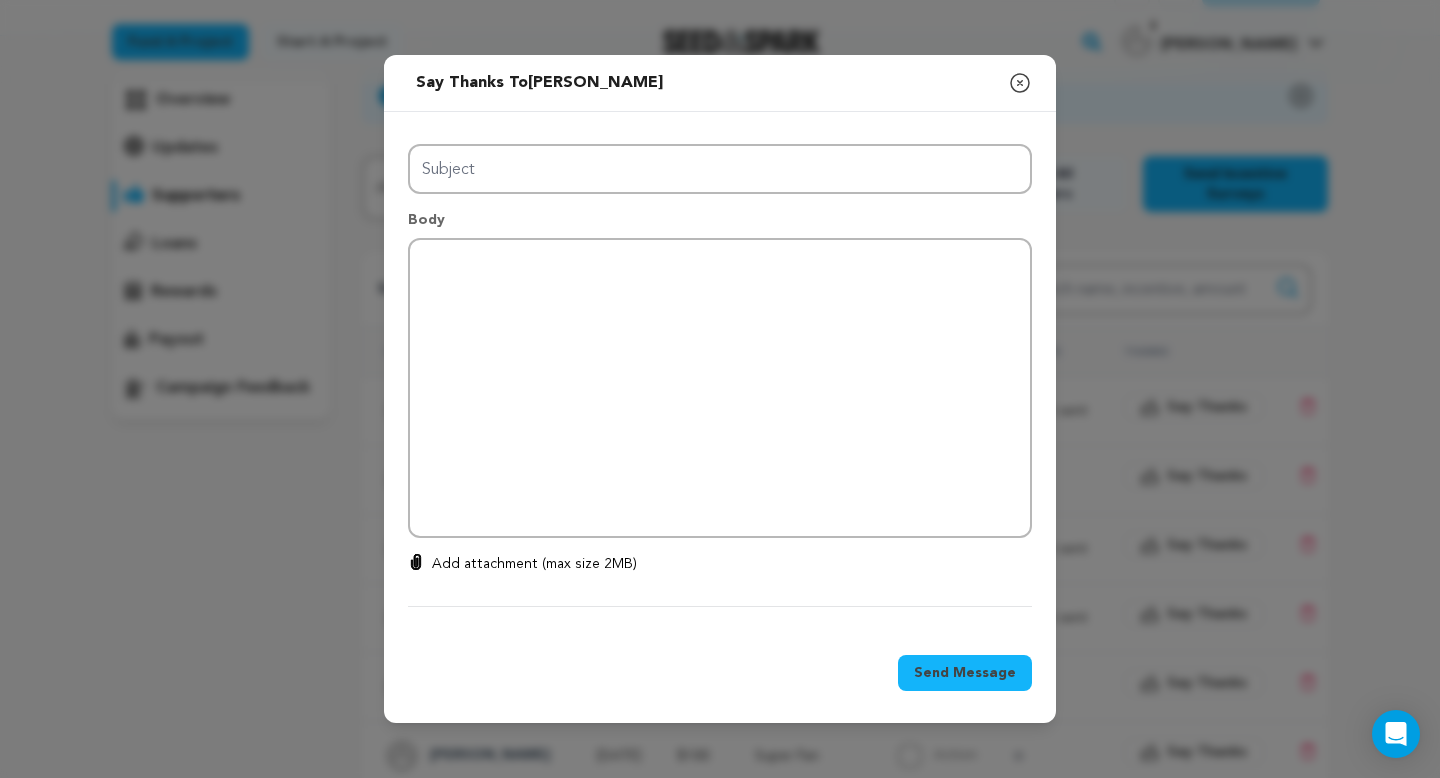 type on "Thanks for your support!" 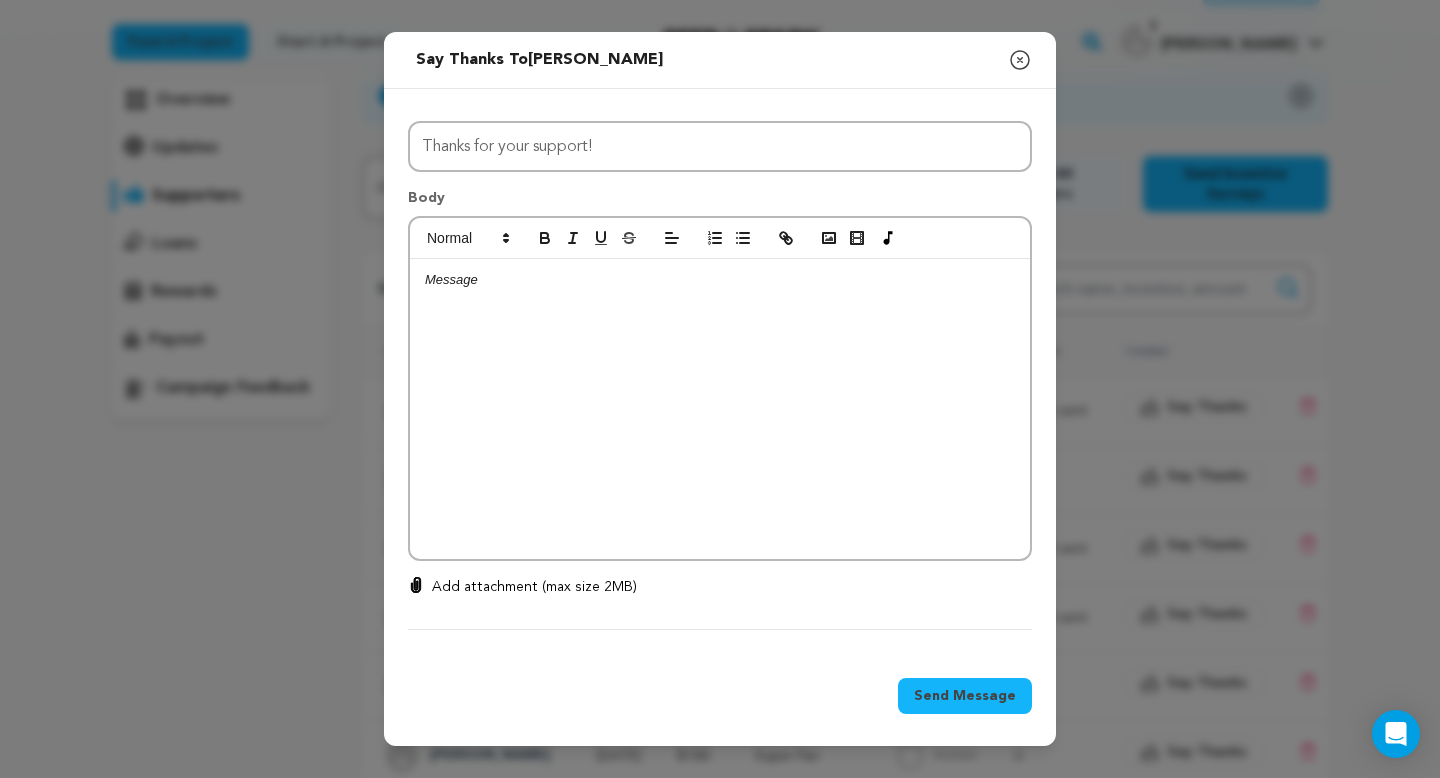 click at bounding box center (720, 409) 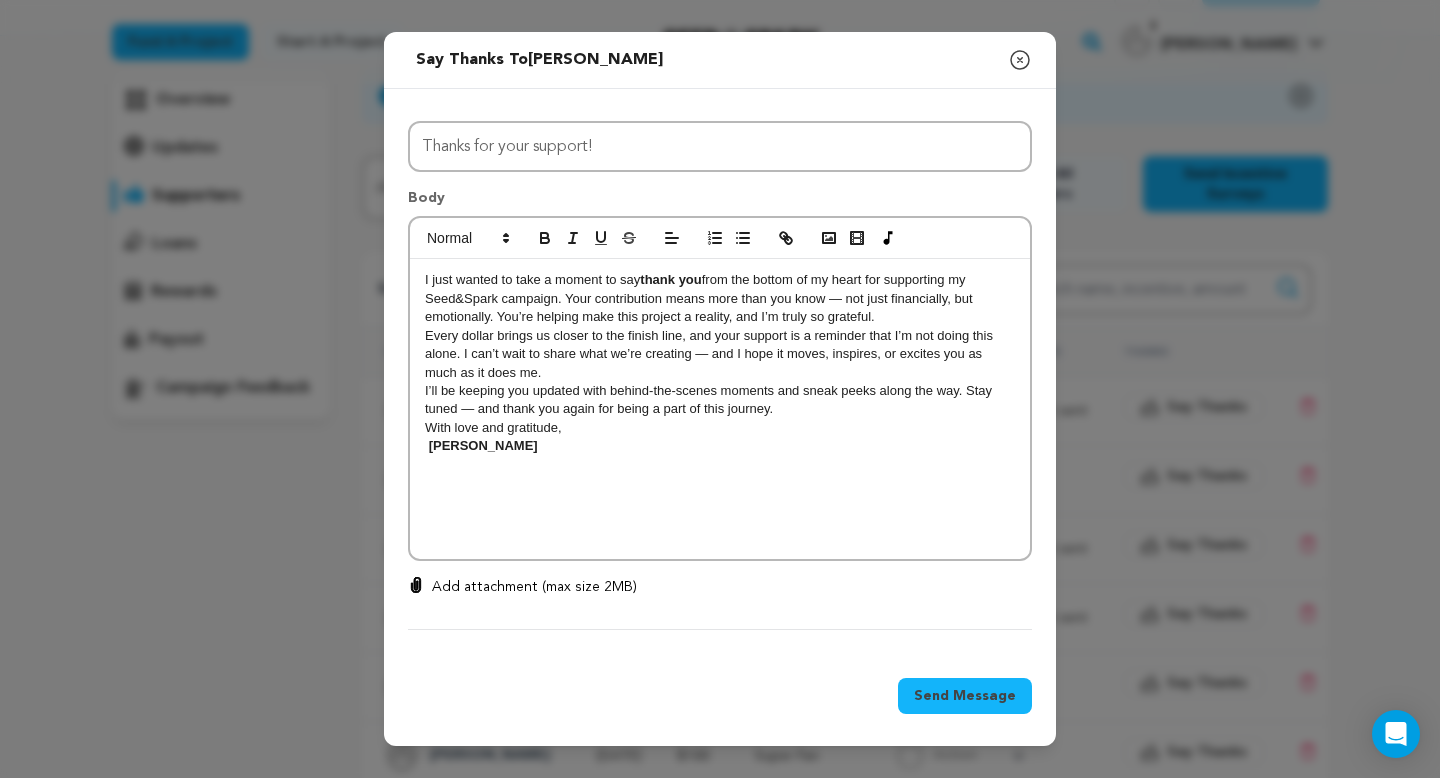 scroll, scrollTop: 0, scrollLeft: 0, axis: both 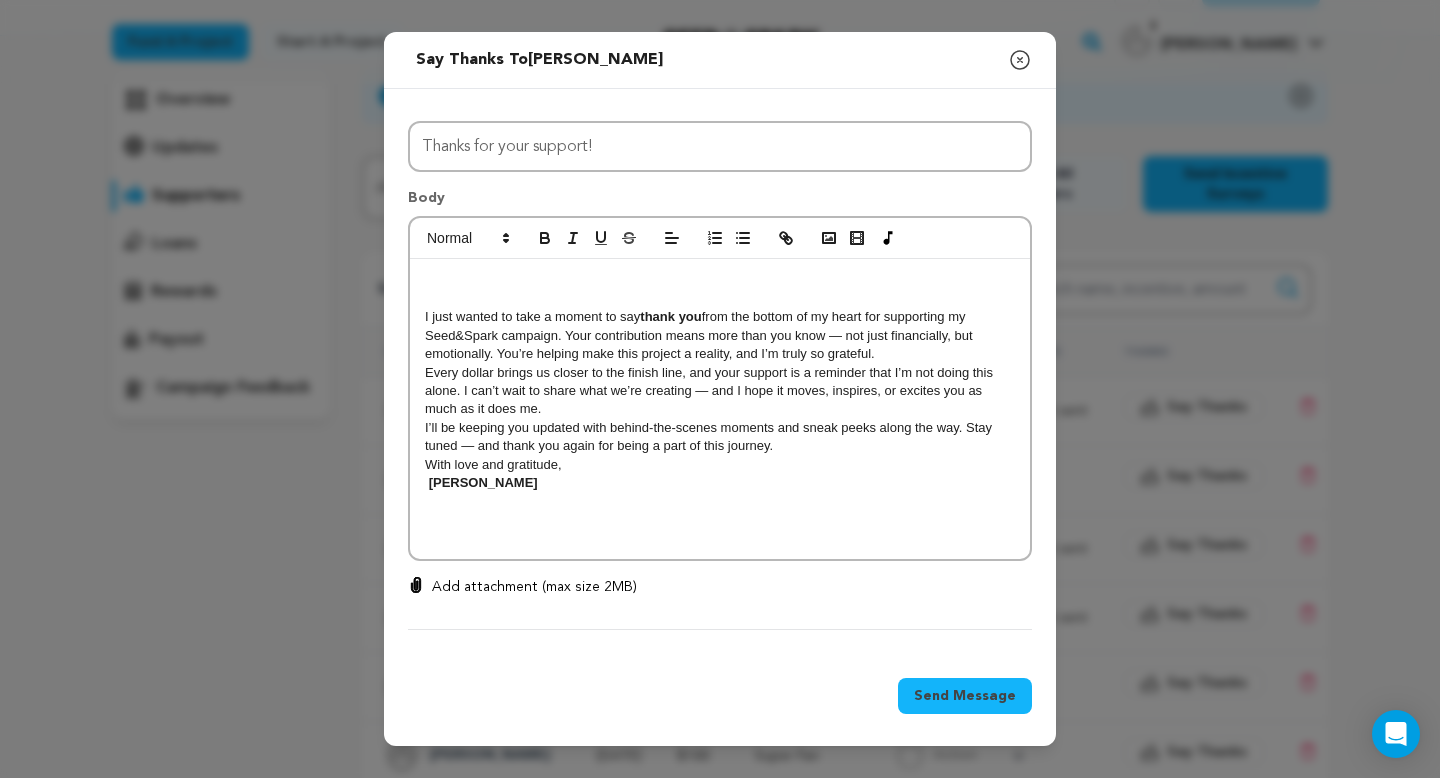 click at bounding box center (720, 280) 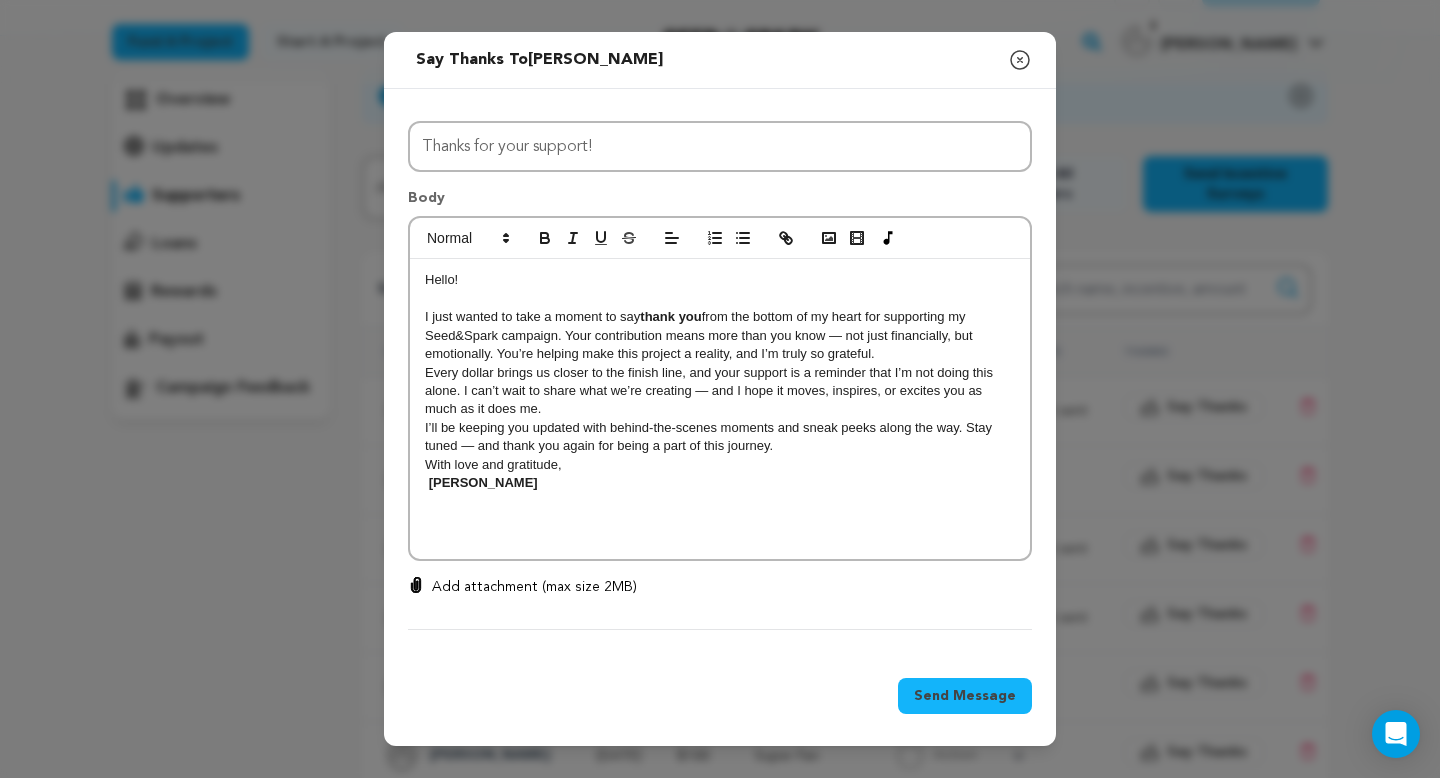 click on "I’ll be keeping you updated with behind-the-scenes moments and sneak peeks along the way. Stay tuned — and thank you again for being a part of this journey." at bounding box center (720, 437) 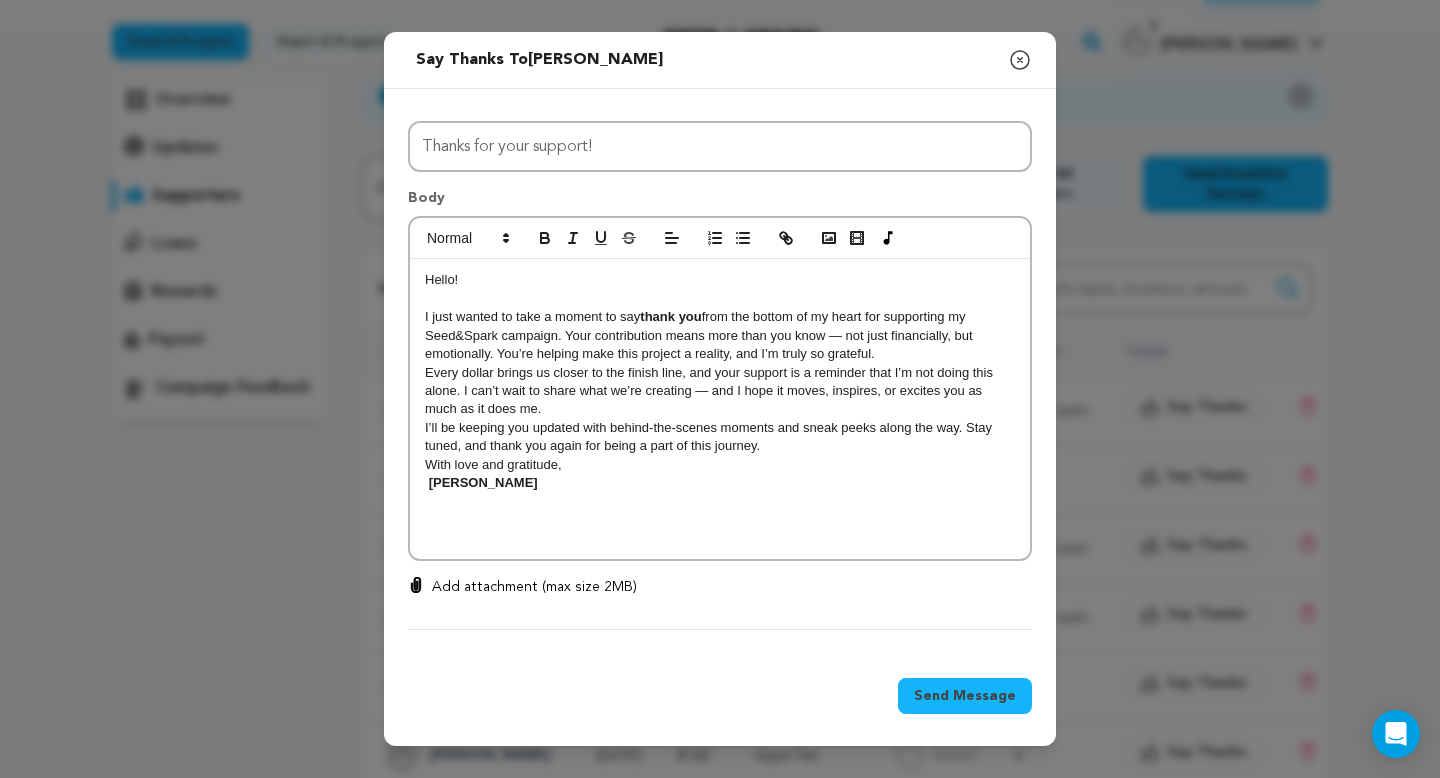 click on "Hello! I just wanted to take a moment to say  thank you  from the bottom of my heart for supporting my Seed&Spark campaign. Your contribution means more than you know — not just financially, but emotionally. You’re helping make this project a reality, and I’m truly so grateful. Every dollar brings us closer to the finish line, and your support is a reminder that I’m not doing this alone. I can’t wait to share what we’re creating — and I hope it moves, inspires, or excites you as much as it does me. I’ll be keeping you updated with behind-the-scenes moments and sneak peeks along the way. Stay tuned, and thank you again for being a part of this journey. With love and gratitude,   Annie Thomas" at bounding box center [720, 409] 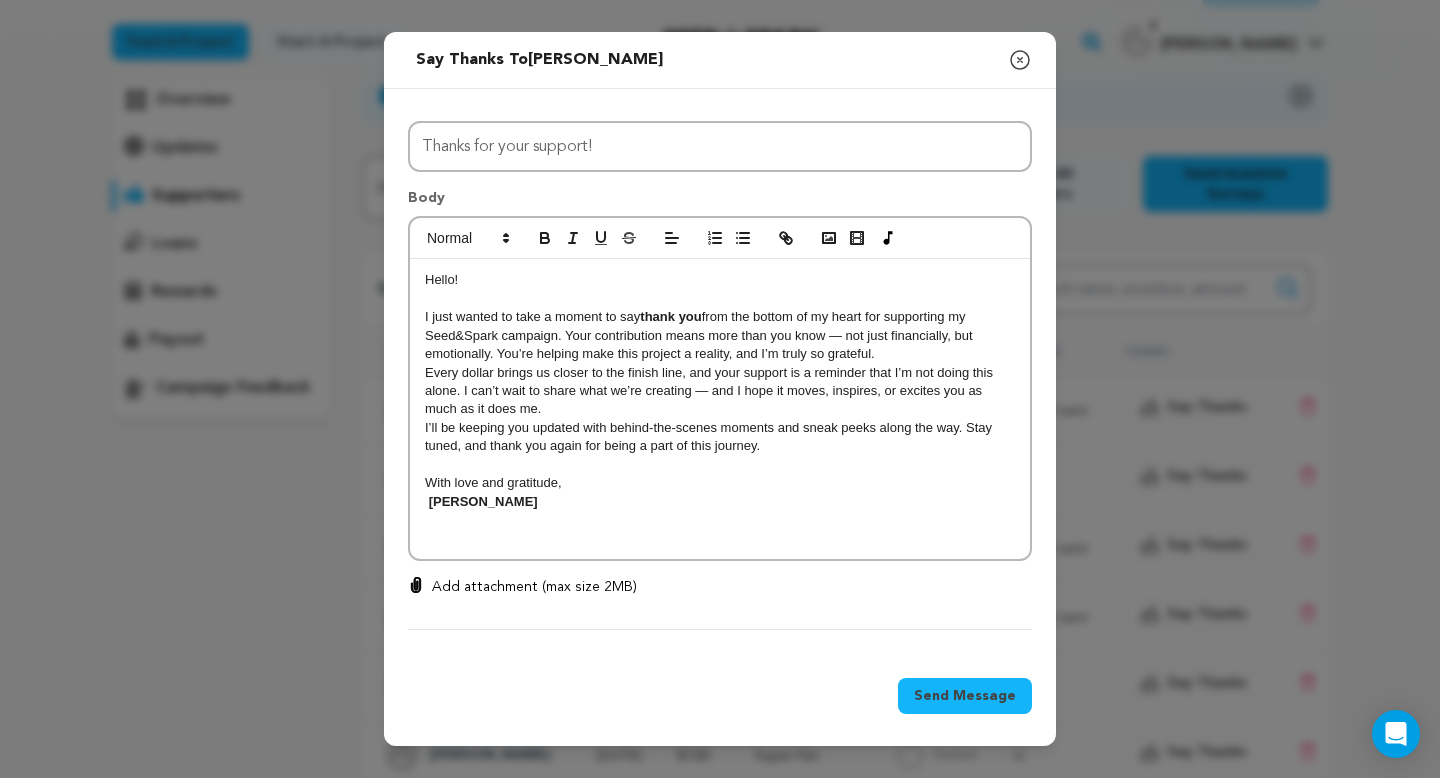 click on "I’ll be keeping you updated with behind-the-scenes moments and sneak peeks along the way. Stay tuned, and thank you again for being a part of this journey." at bounding box center [720, 437] 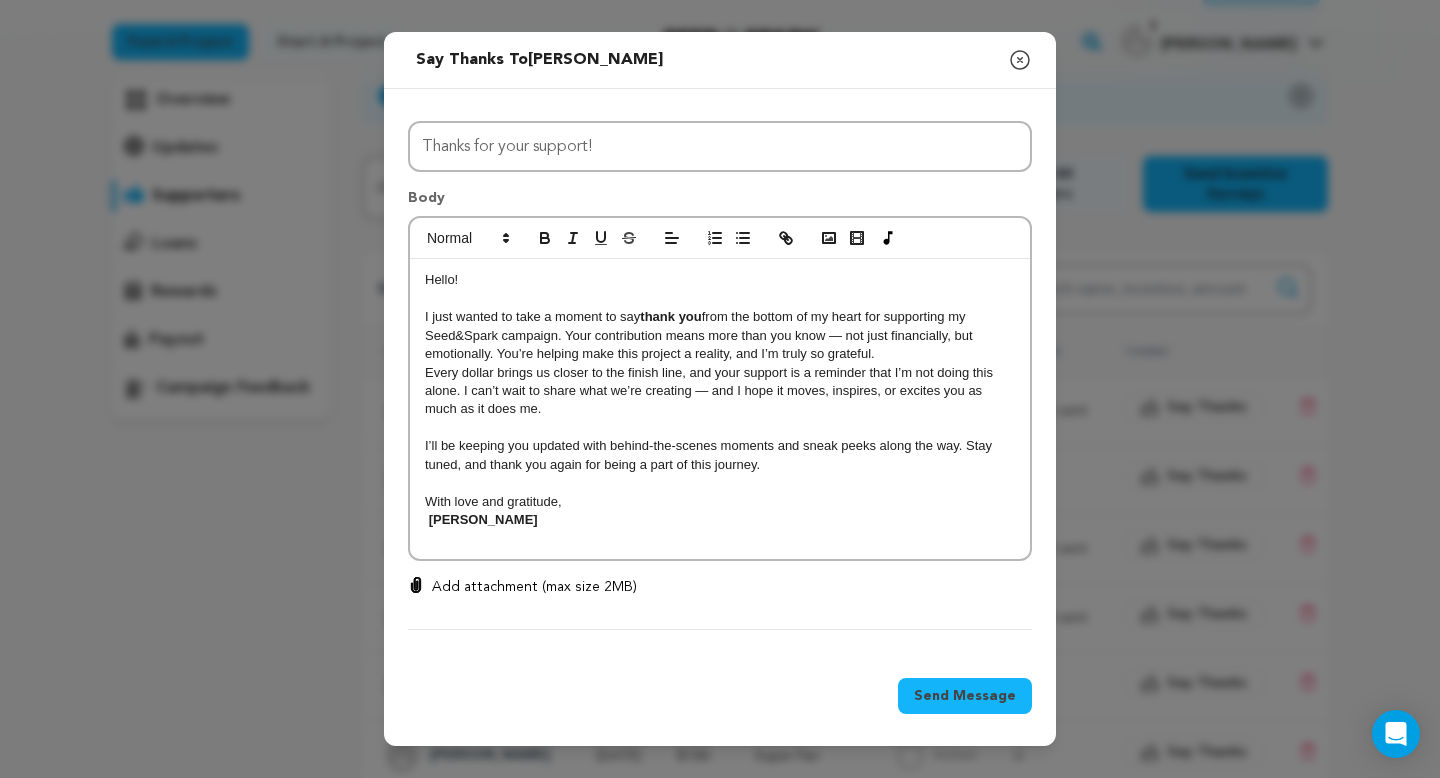 click on "Hello! I just wanted to take a moment to say  thank you  from the bottom of my heart for supporting my Seed&Spark campaign. Your contribution means more than you know — not just financially, but emotionally. You’re helping make this project a reality, and I’m truly so grateful. Every dollar brings us closer to the finish line, and your support is a reminder that I’m not doing this alone. I can’t wait to share what we’re creating — and I hope it moves, inspires, or excites you as much as it does me. I’ll be keeping you updated with behind-the-scenes moments and sneak peeks along the way. Stay tuned, and thank you again for being a part of this journey. With love and gratitude,   Annie Thomas" at bounding box center [720, 409] 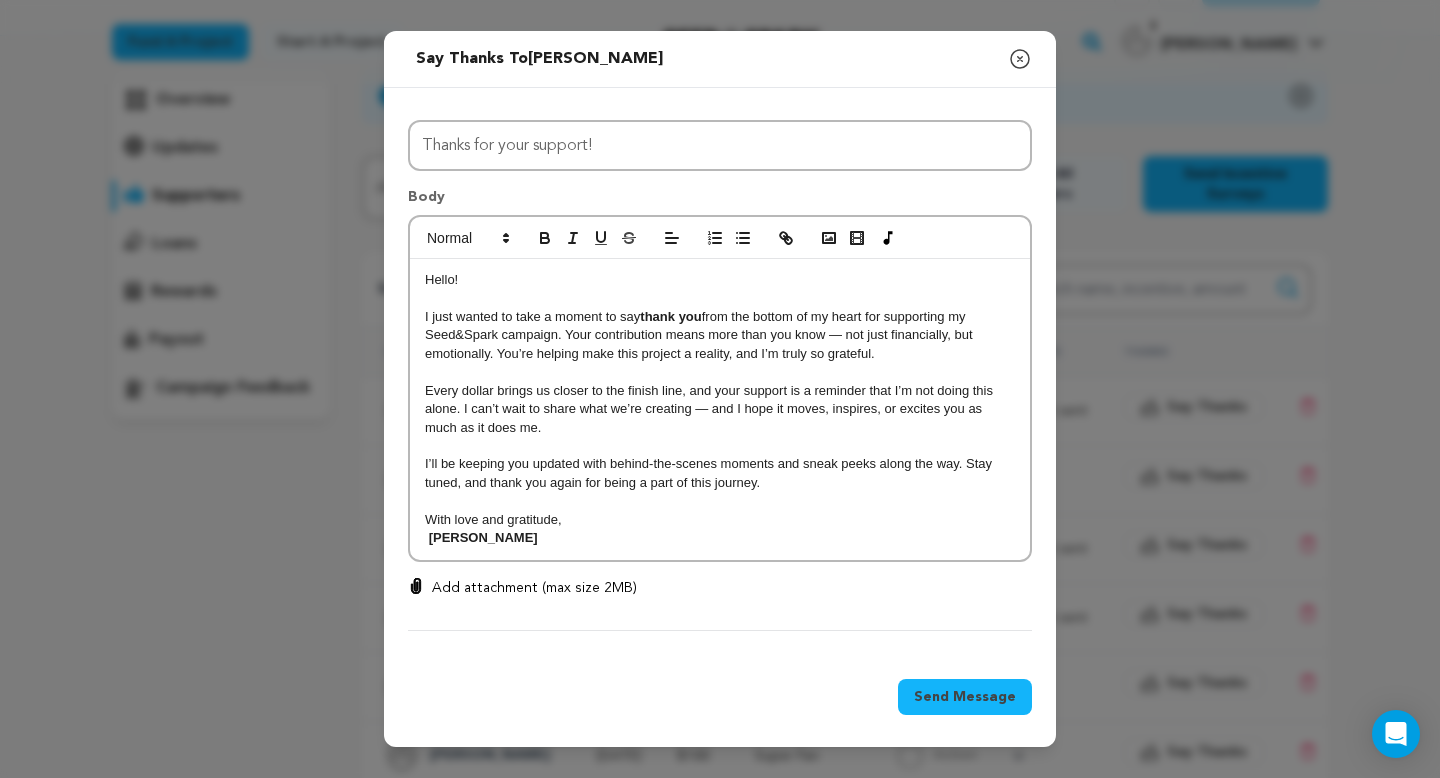 click on "I just wanted to take a moment to say  thank you  from the bottom of my heart for supporting my Seed&Spark campaign. Your contribution means more than you know — not just financially, but emotionally. You’re helping make this project a reality, and I’m truly so grateful." at bounding box center [720, 335] 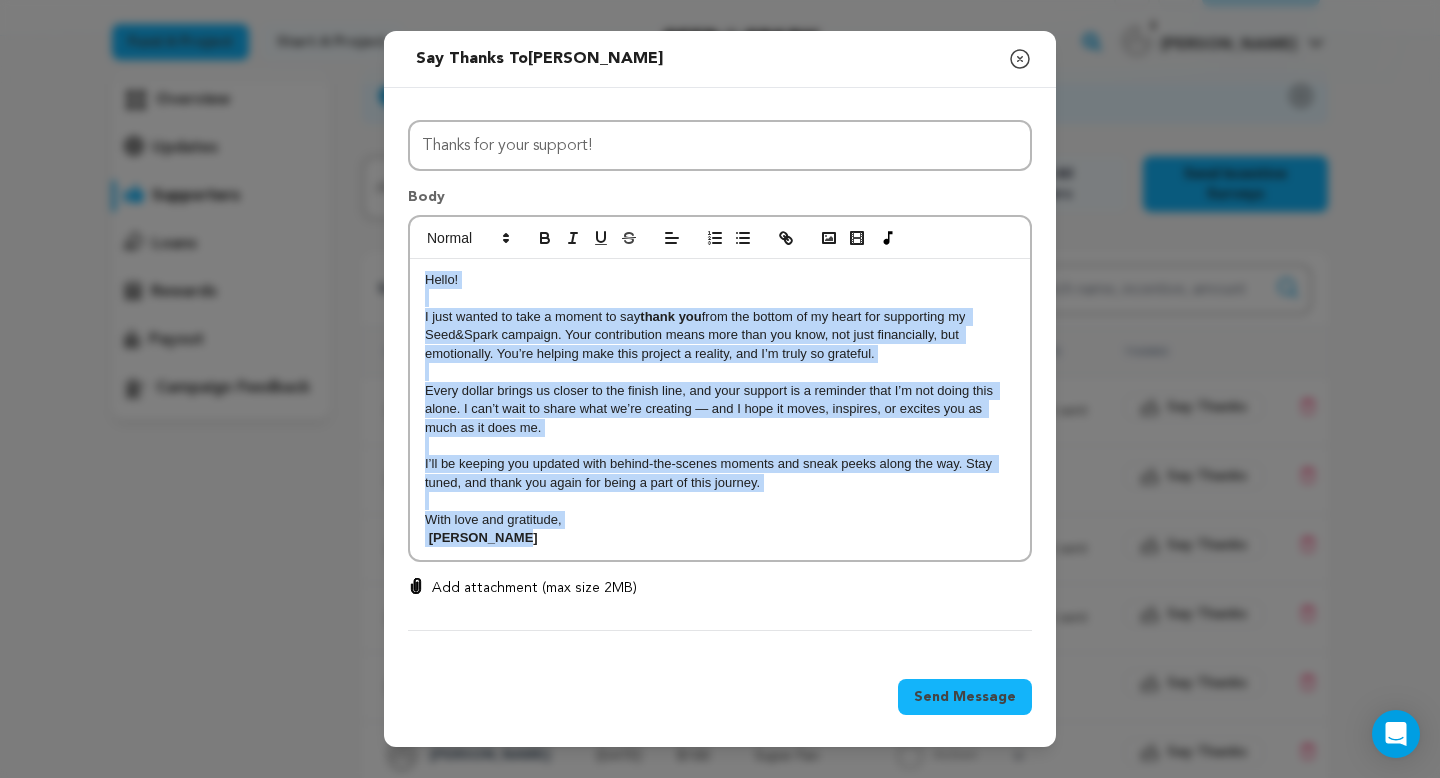 drag, startPoint x: 532, startPoint y: 542, endPoint x: 384, endPoint y: 275, distance: 305.2753 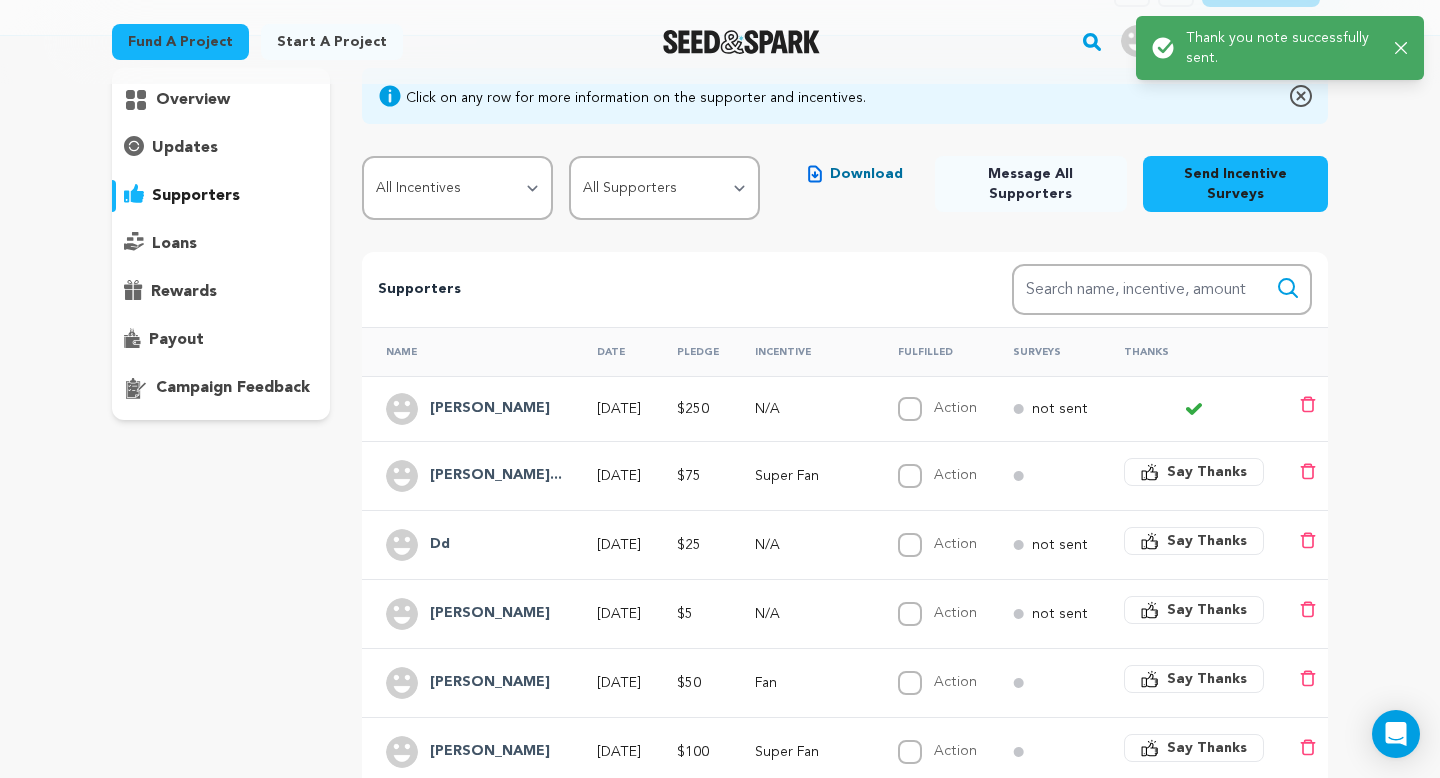 click on "Say Thanks" at bounding box center [1207, 472] 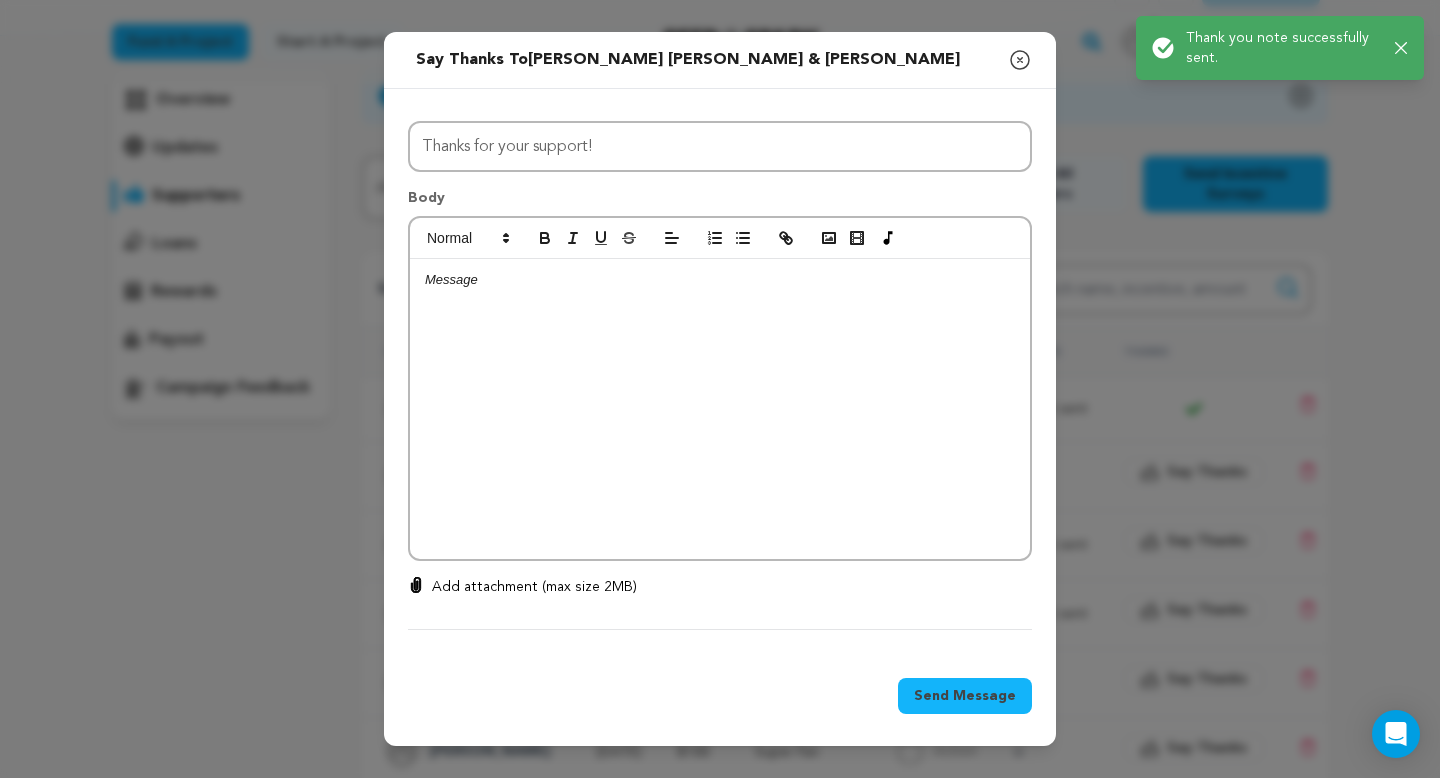 click at bounding box center [720, 409] 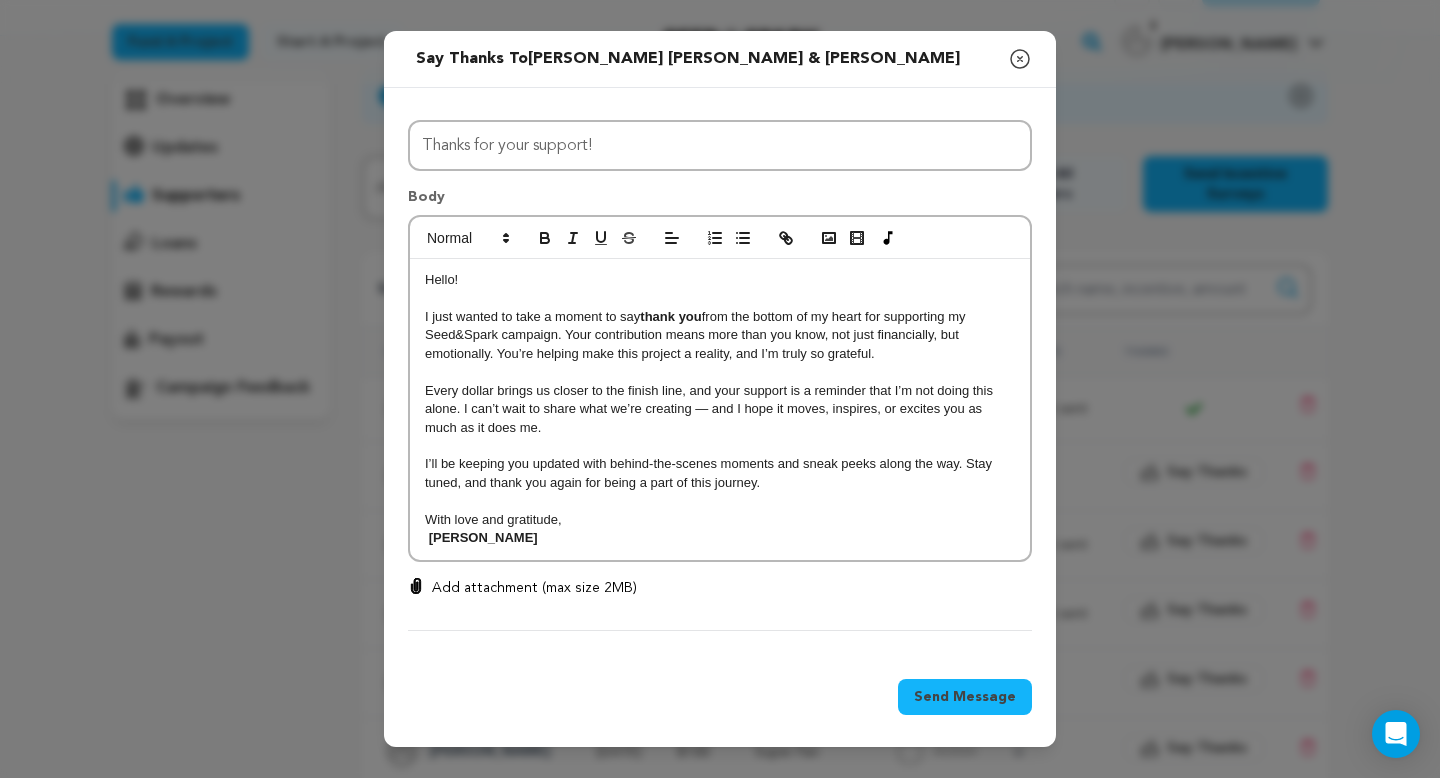 click on "Send Message" at bounding box center (965, 697) 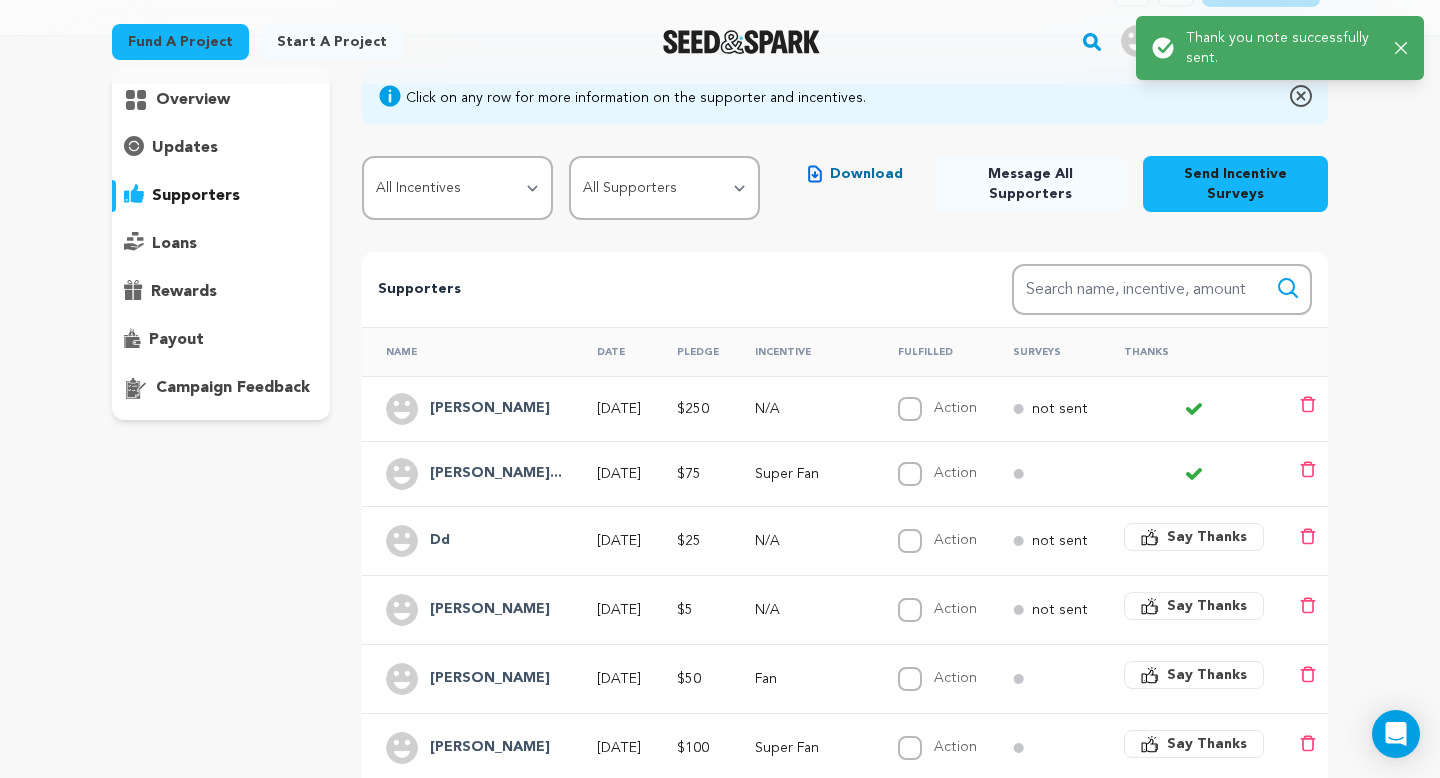 click on "Say Thanks" at bounding box center (1207, 537) 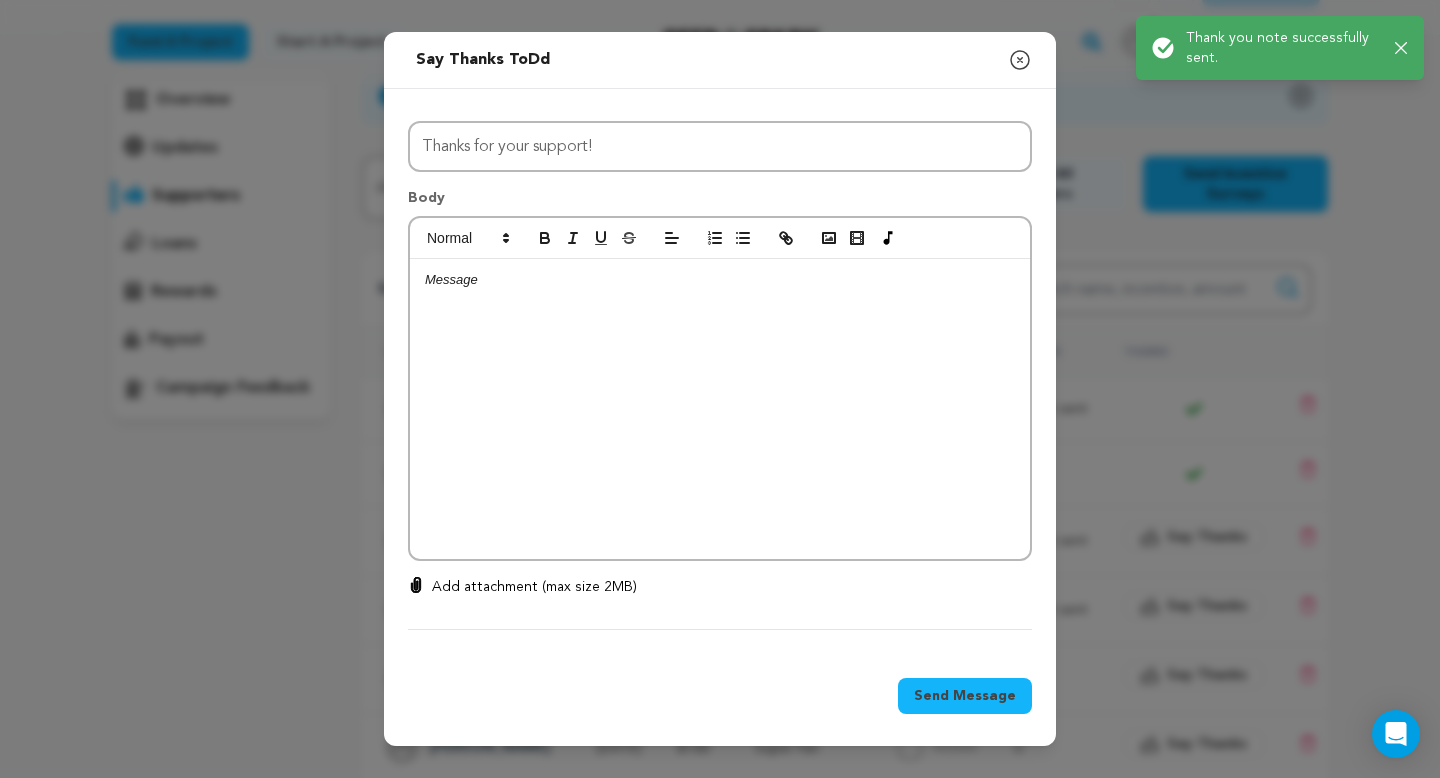 click at bounding box center [720, 409] 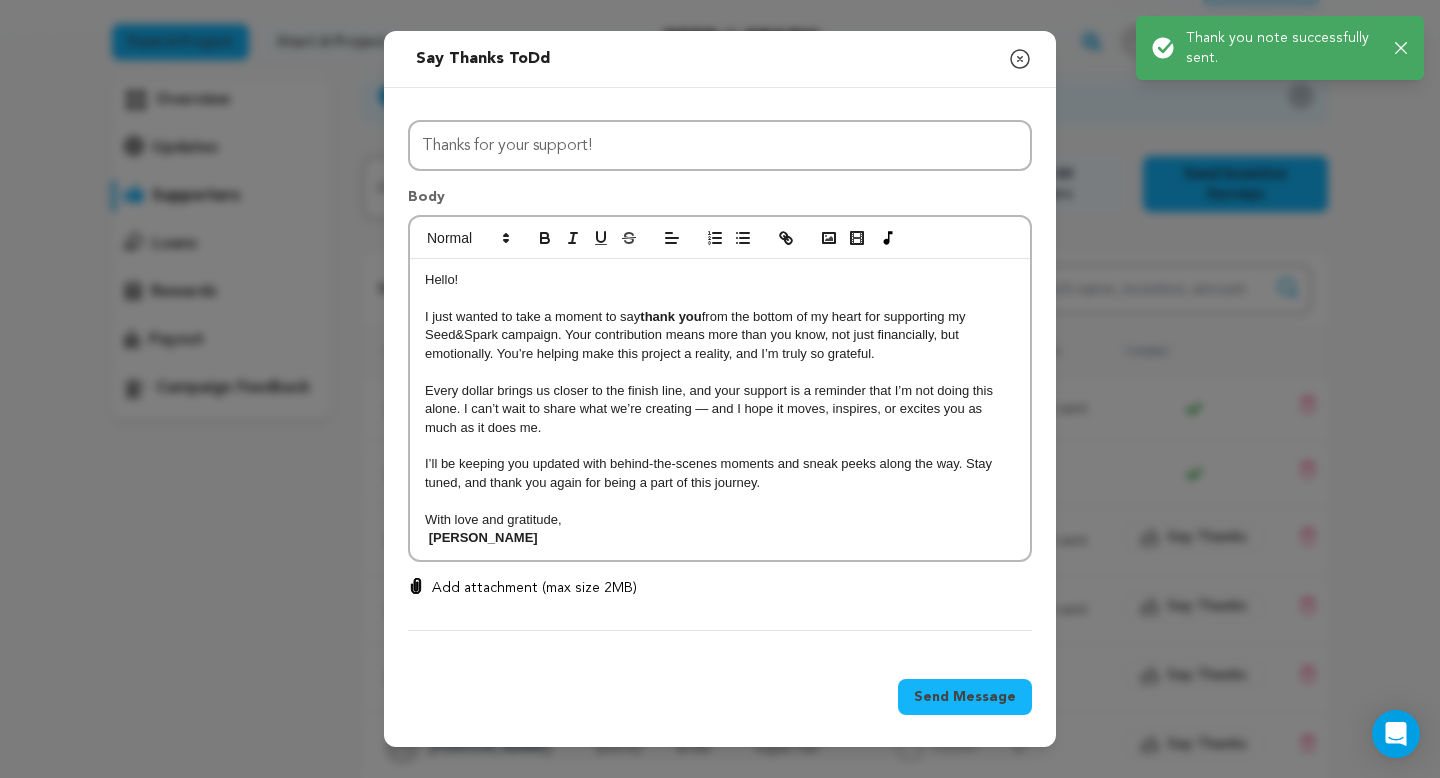 click on "Send Message" at bounding box center [965, 697] 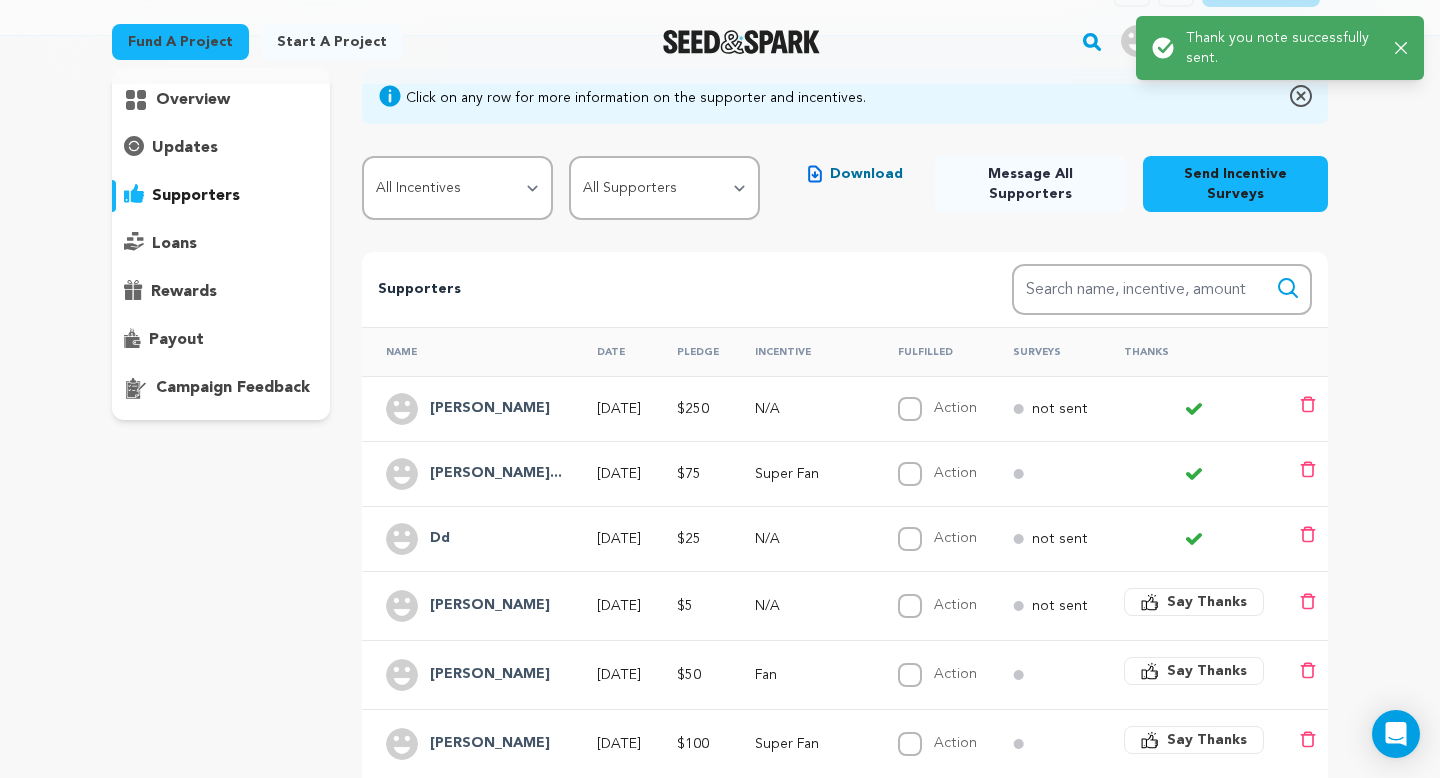 click on "Say Thanks" at bounding box center [1207, 602] 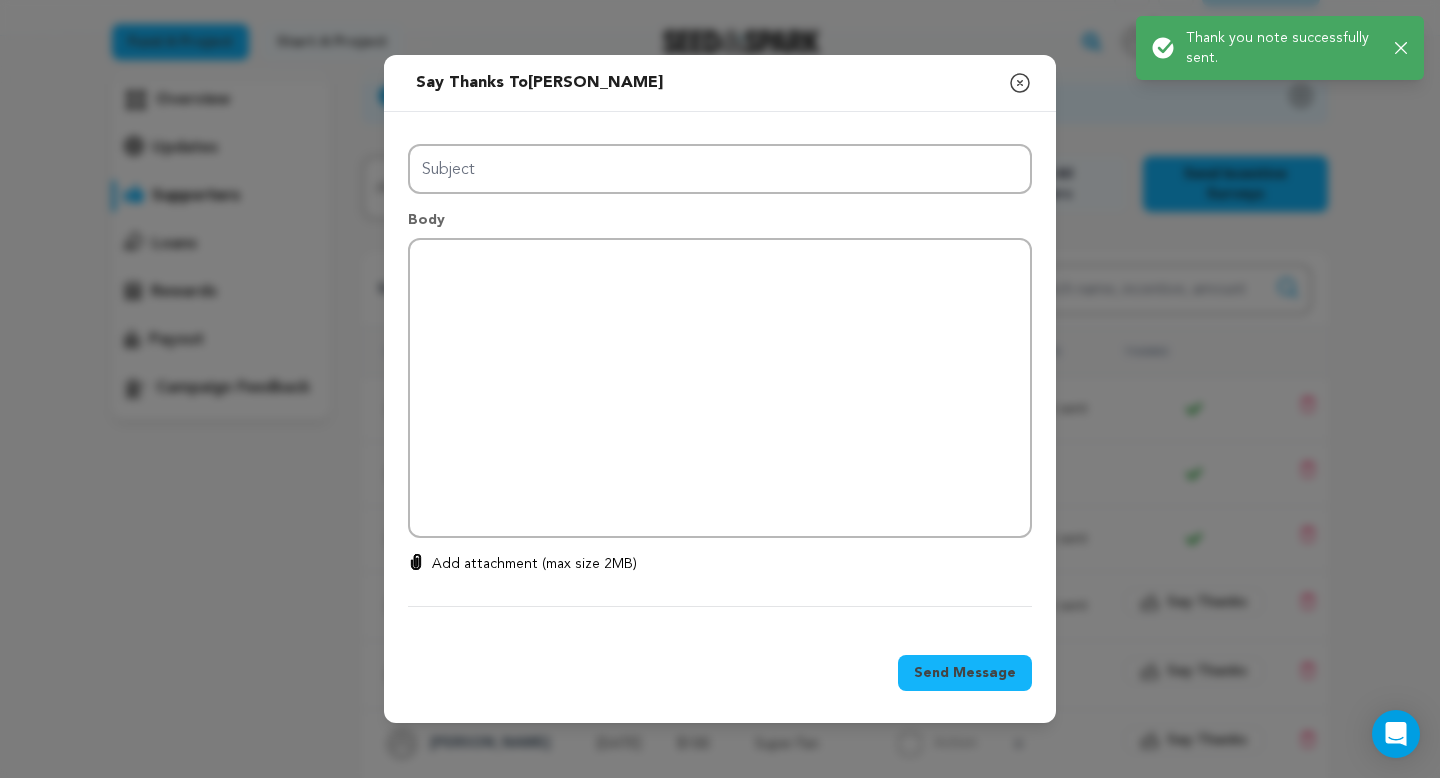 type on "Thanks for your support!" 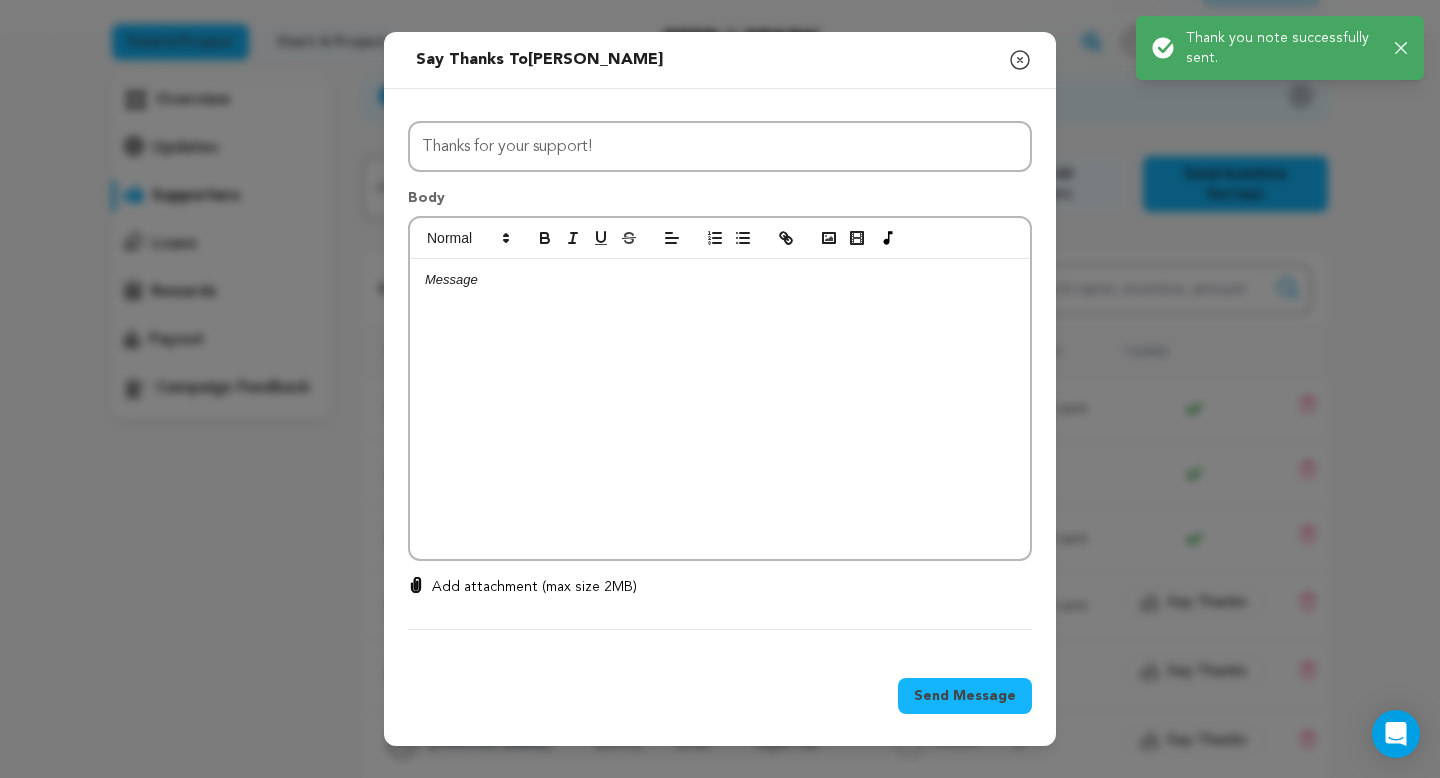 click at bounding box center (720, 409) 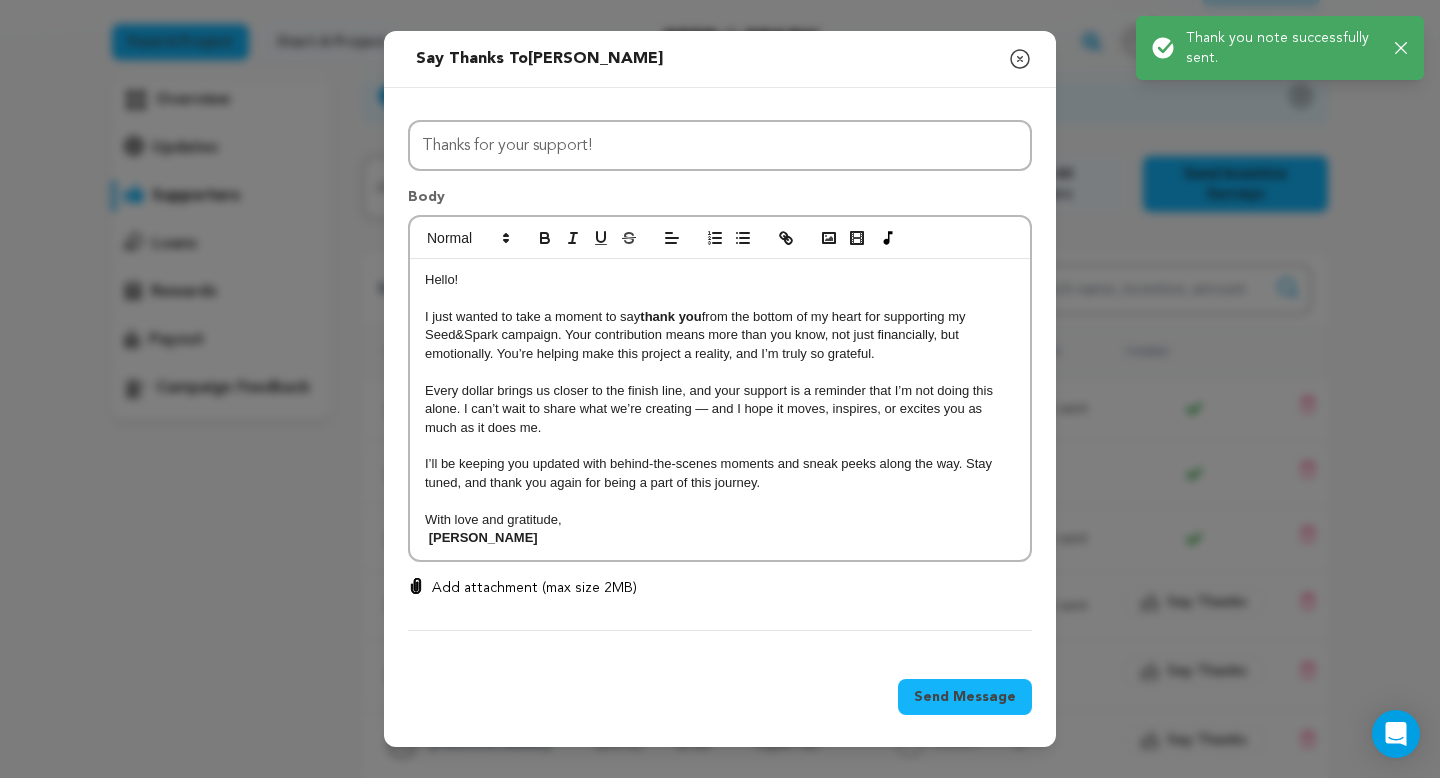 scroll, scrollTop: 0, scrollLeft: 0, axis: both 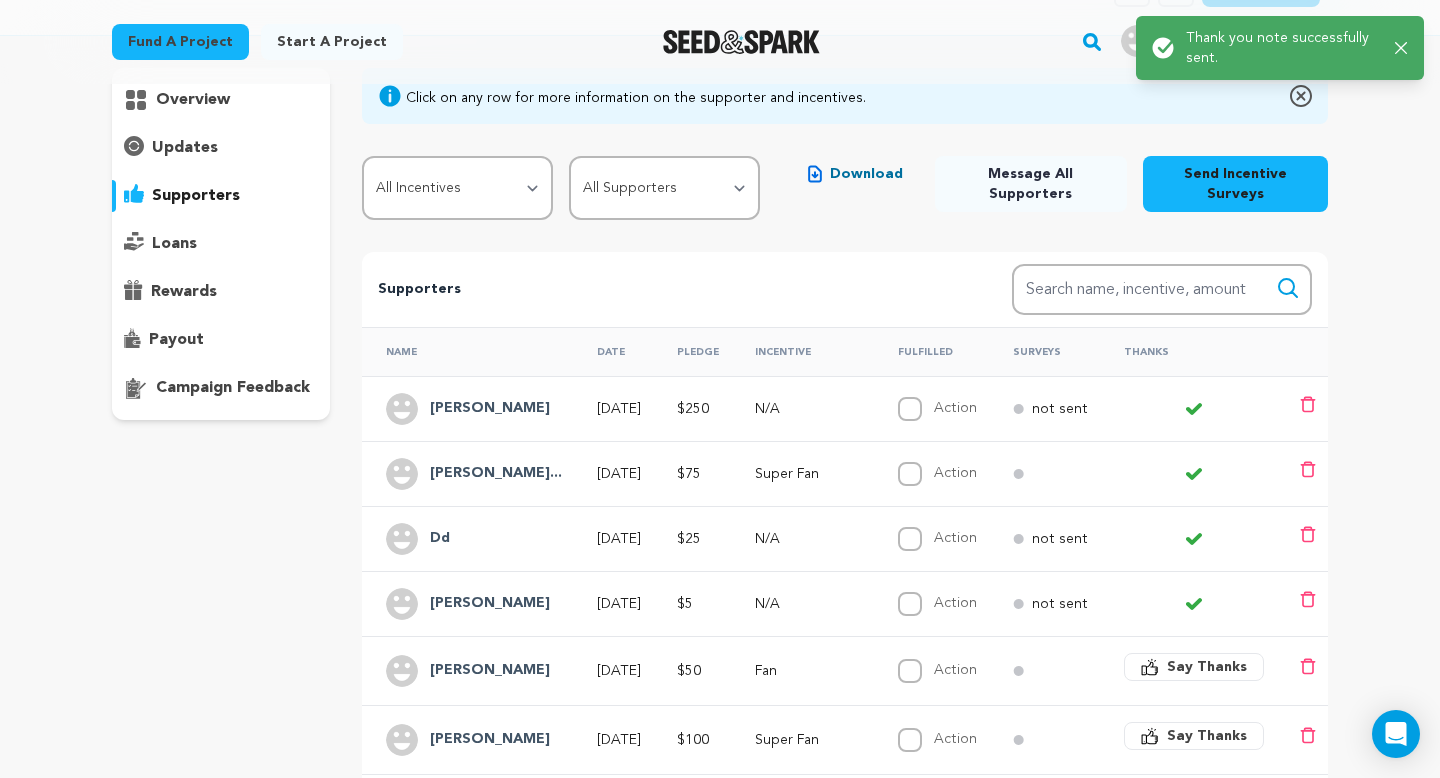 click on "Say Thanks" at bounding box center (1207, 667) 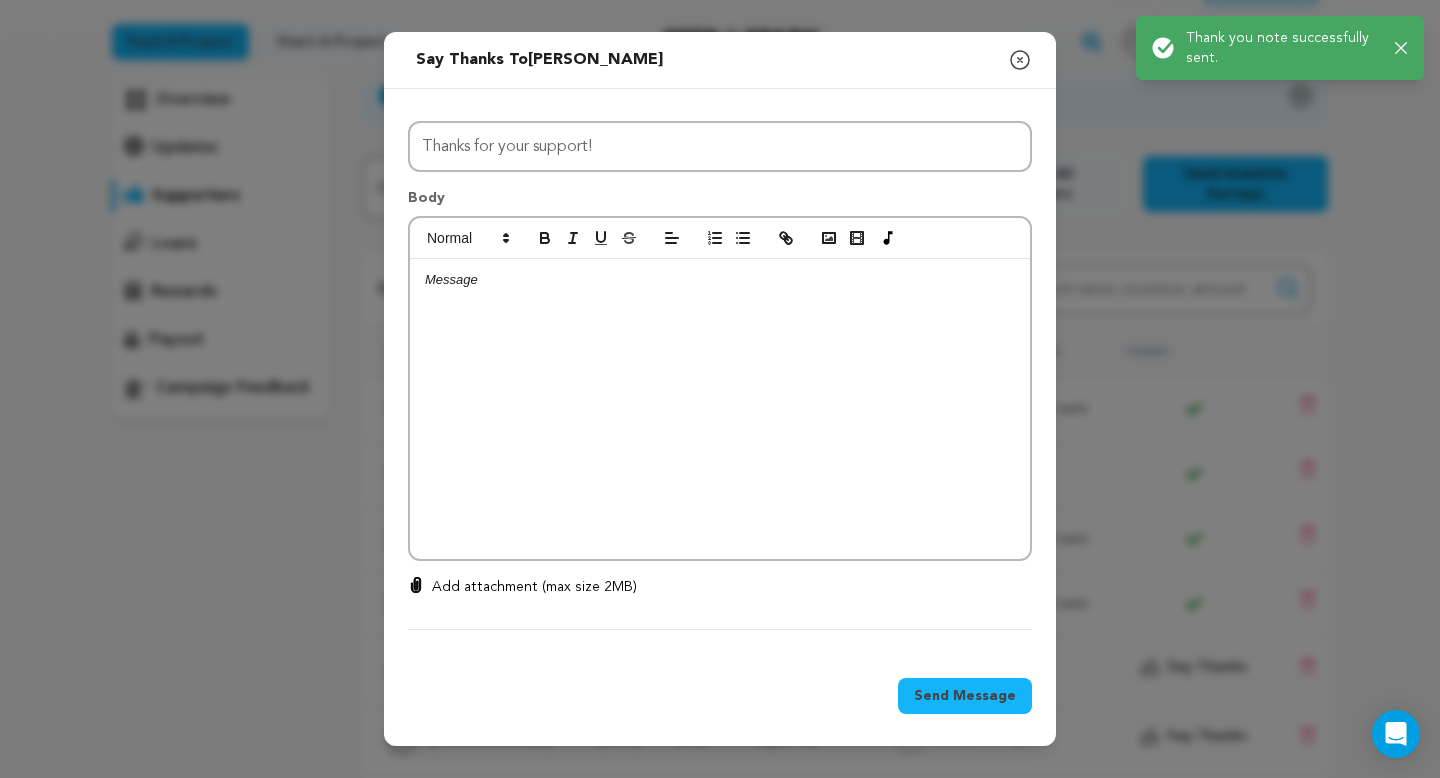 click at bounding box center (720, 409) 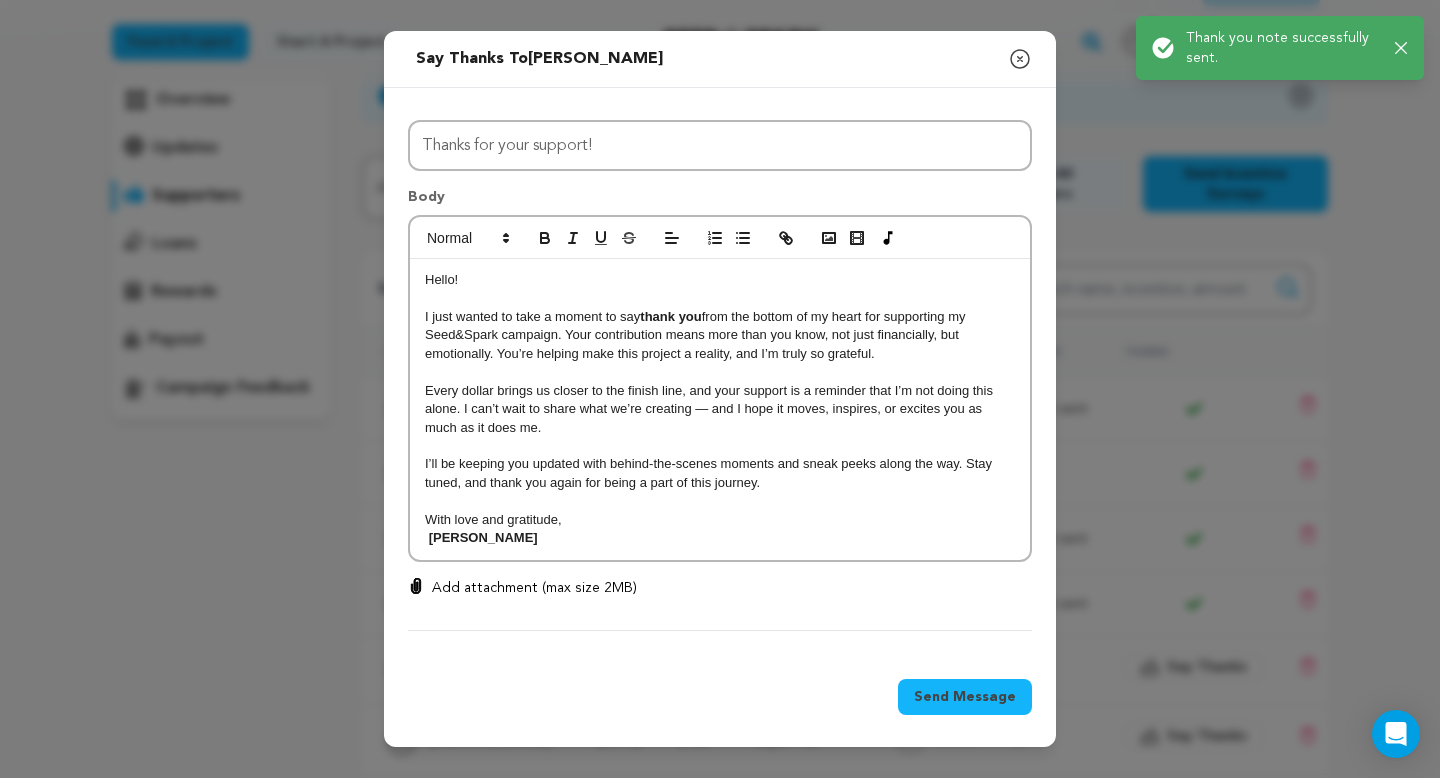 click on "Send Message" at bounding box center [965, 697] 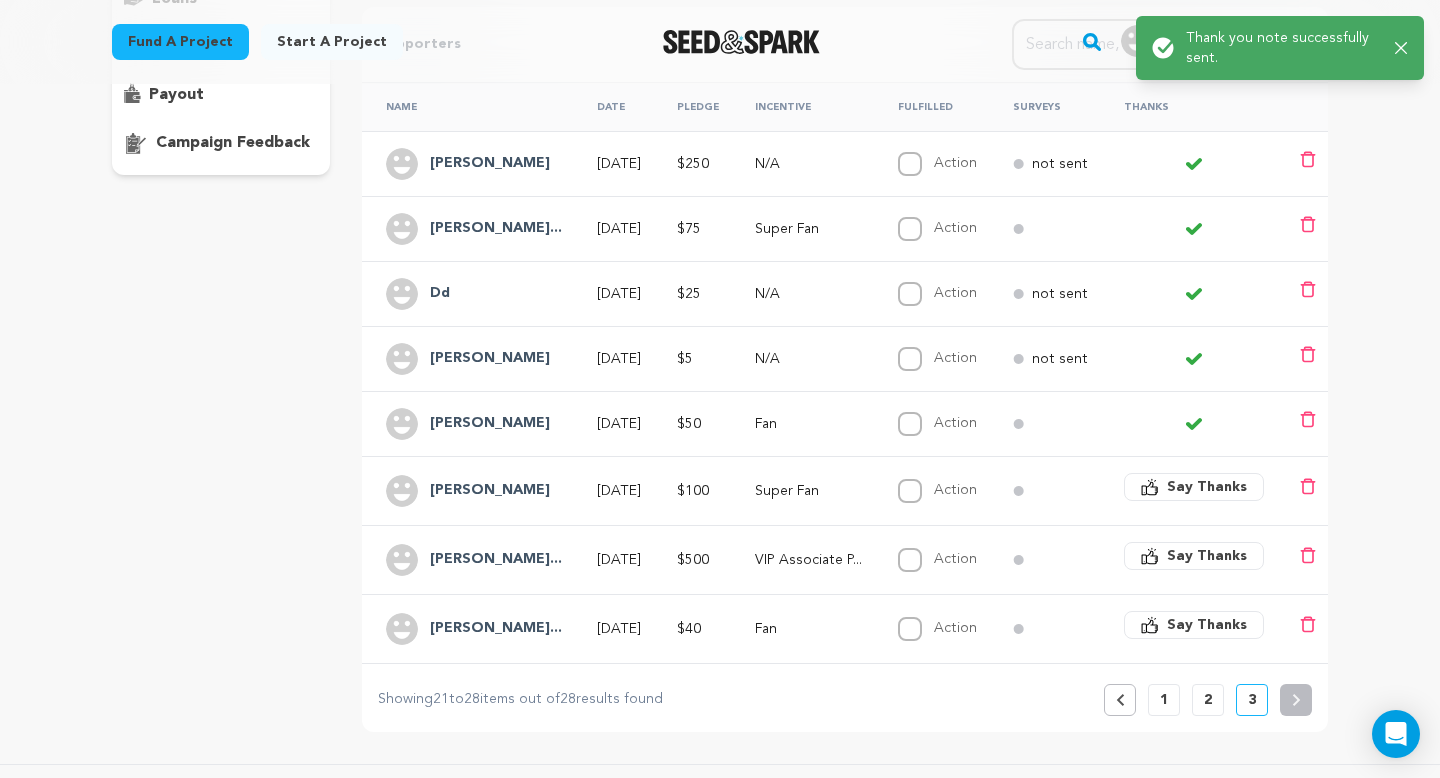 scroll, scrollTop: 390, scrollLeft: 0, axis: vertical 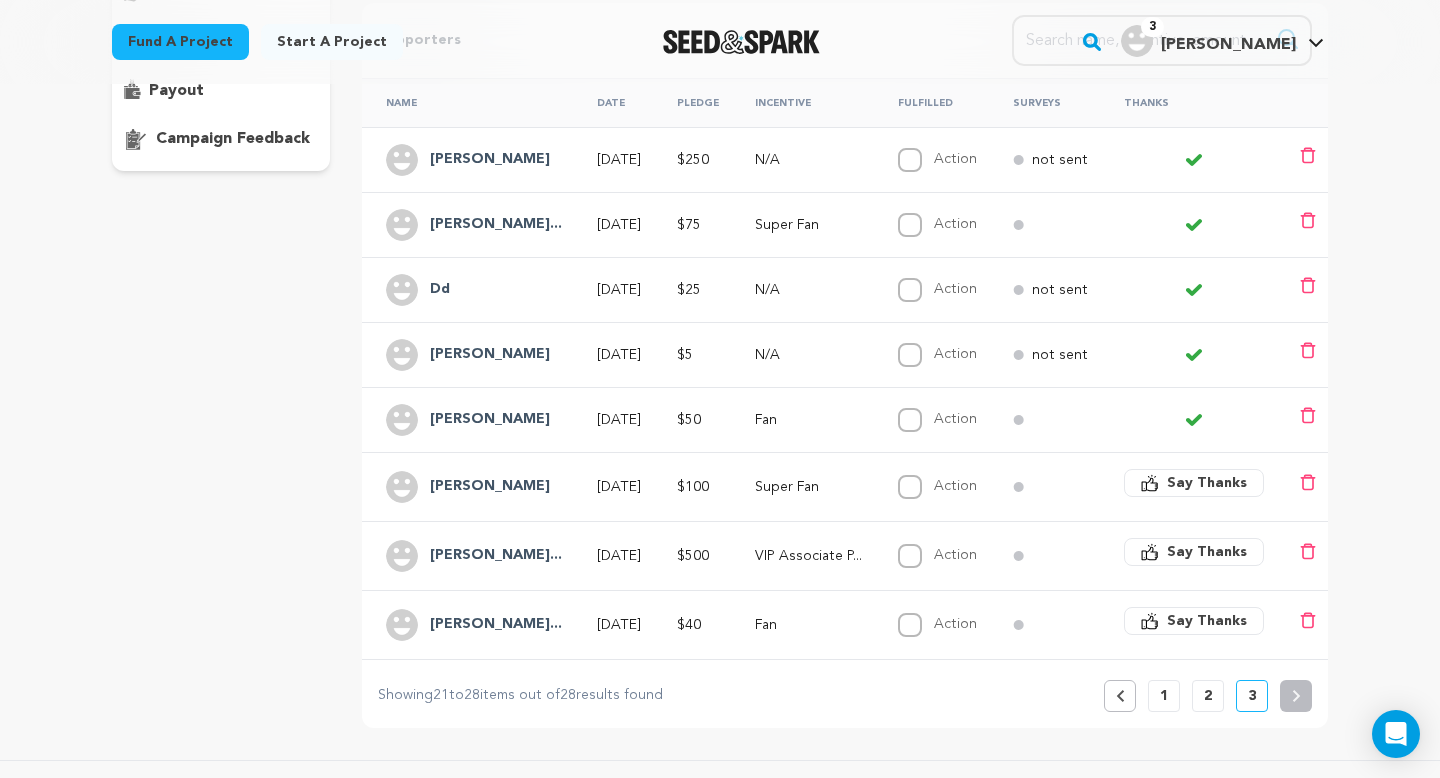 click on "Say Thanks" at bounding box center (1207, 483) 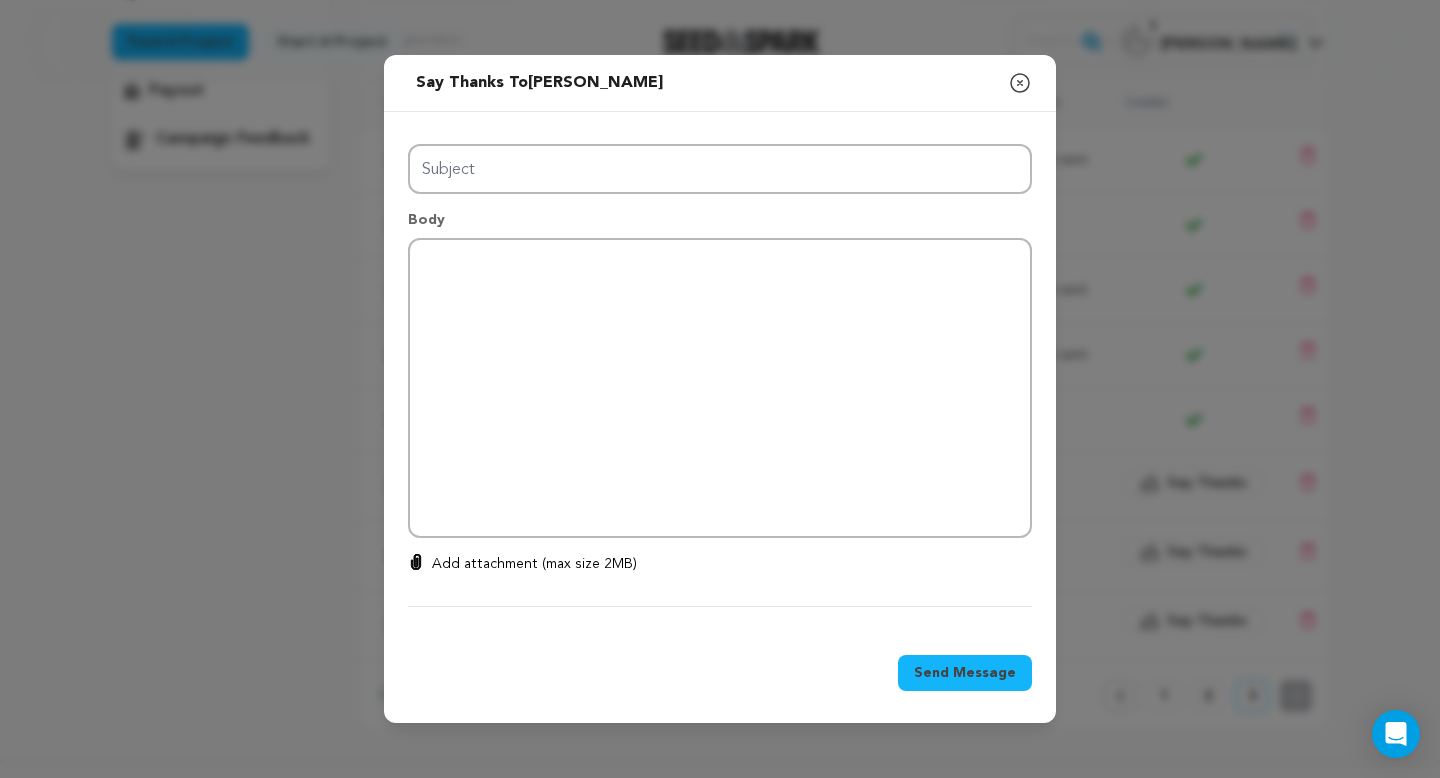 type on "Thanks for your support!" 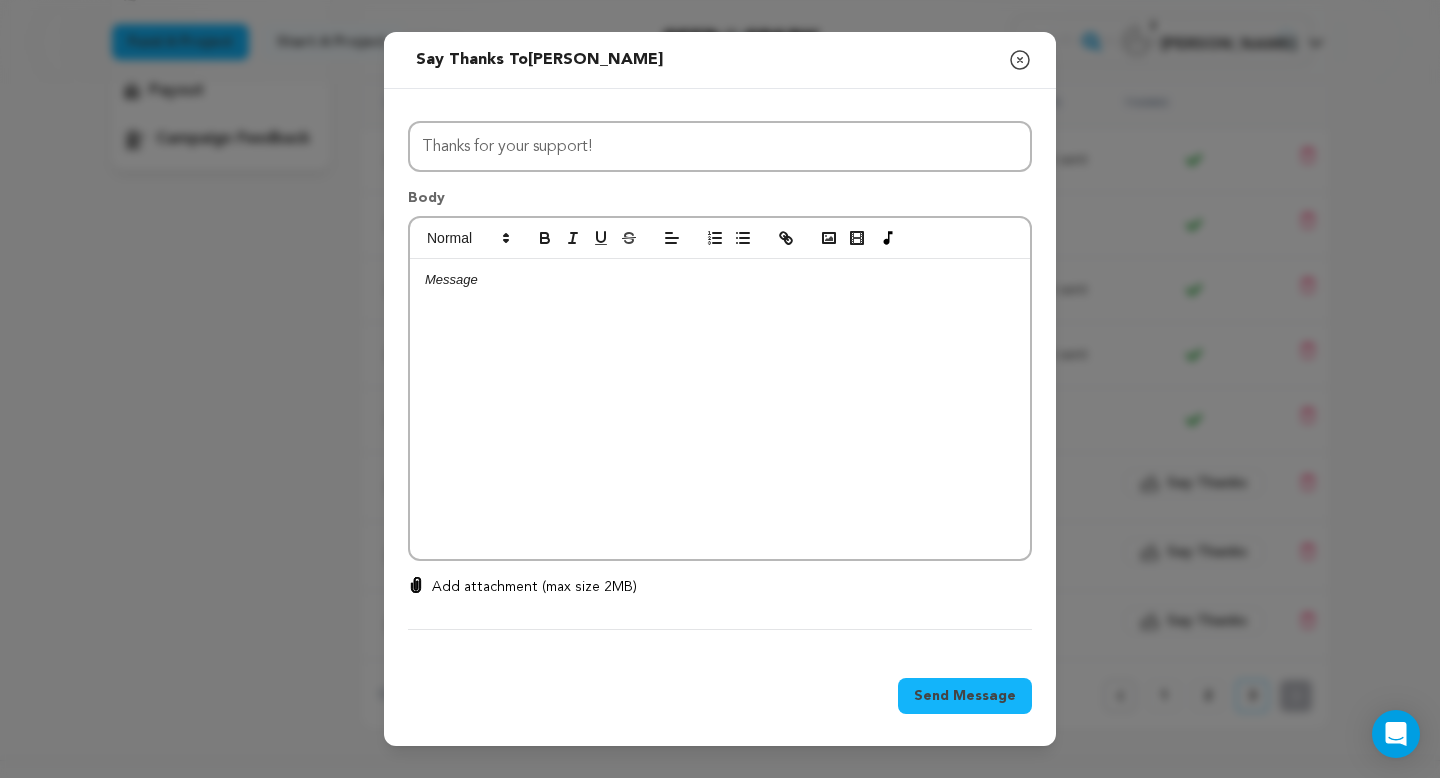click at bounding box center [720, 409] 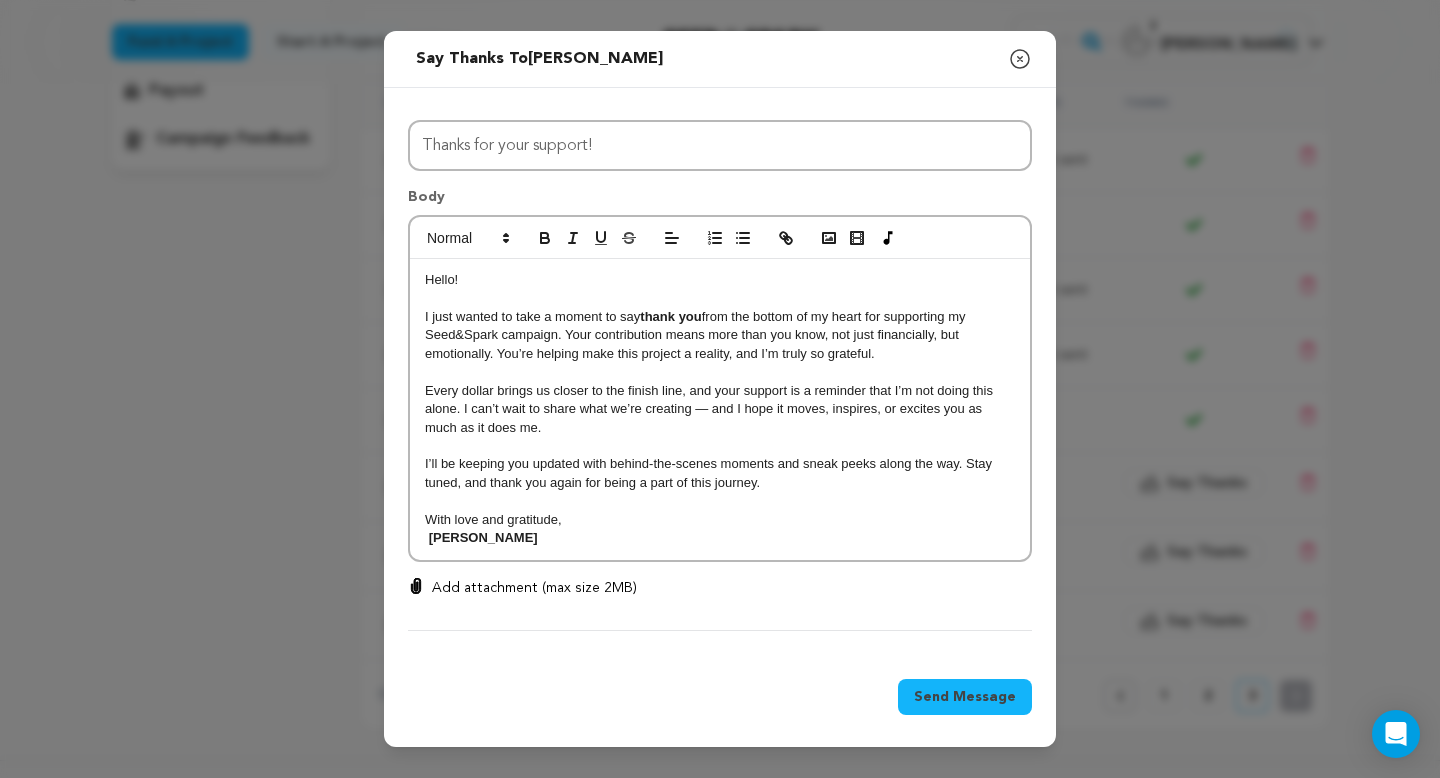 scroll, scrollTop: 0, scrollLeft: 0, axis: both 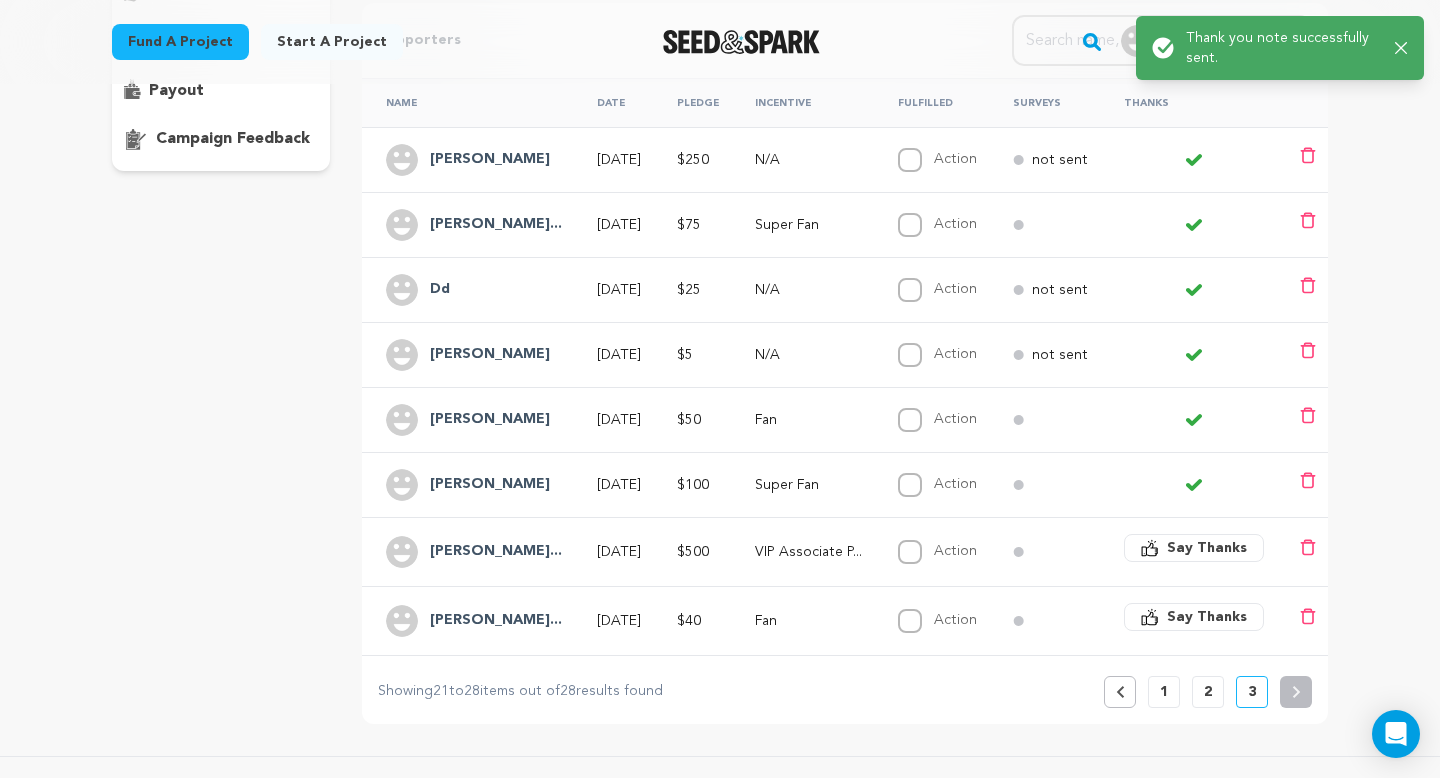 click on "Say Thanks" at bounding box center (1207, 548) 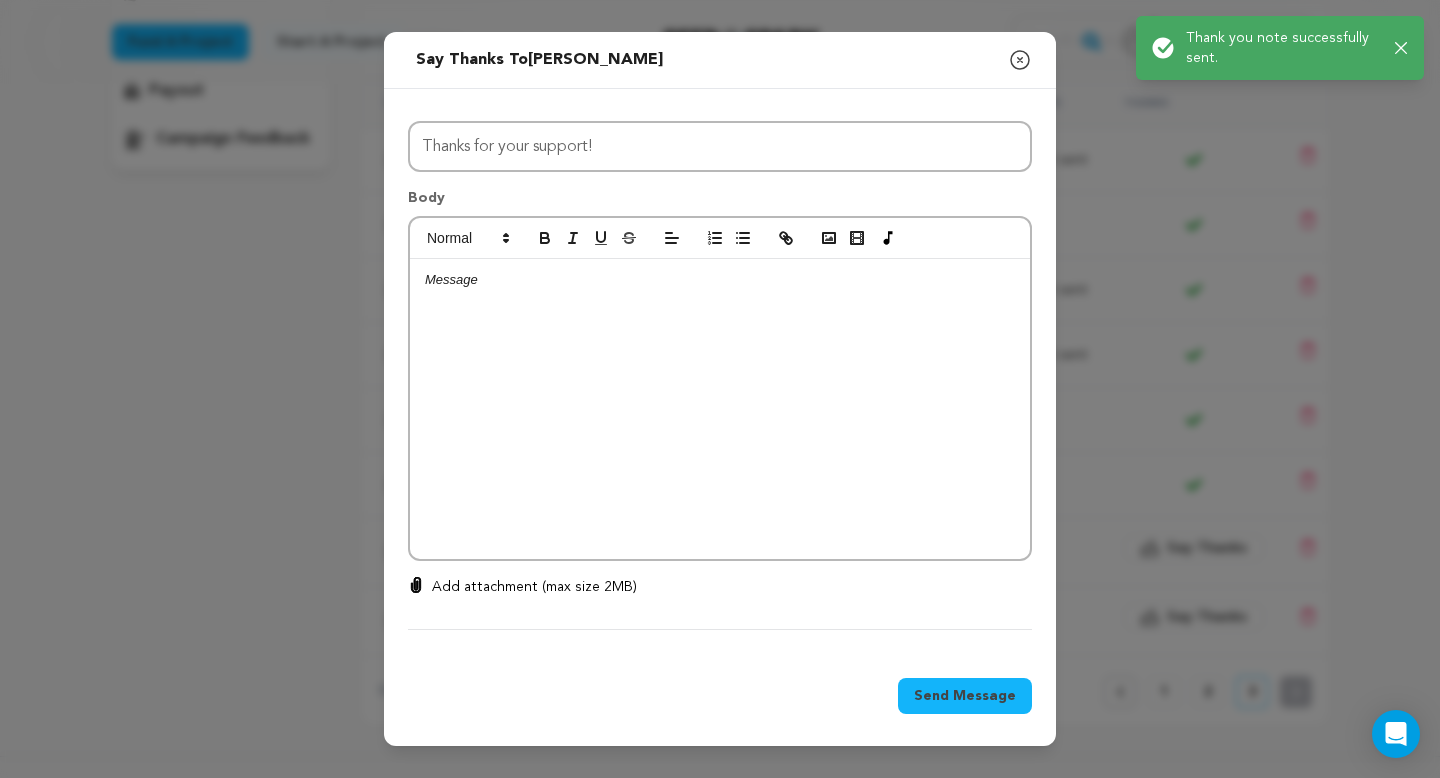 click at bounding box center [720, 409] 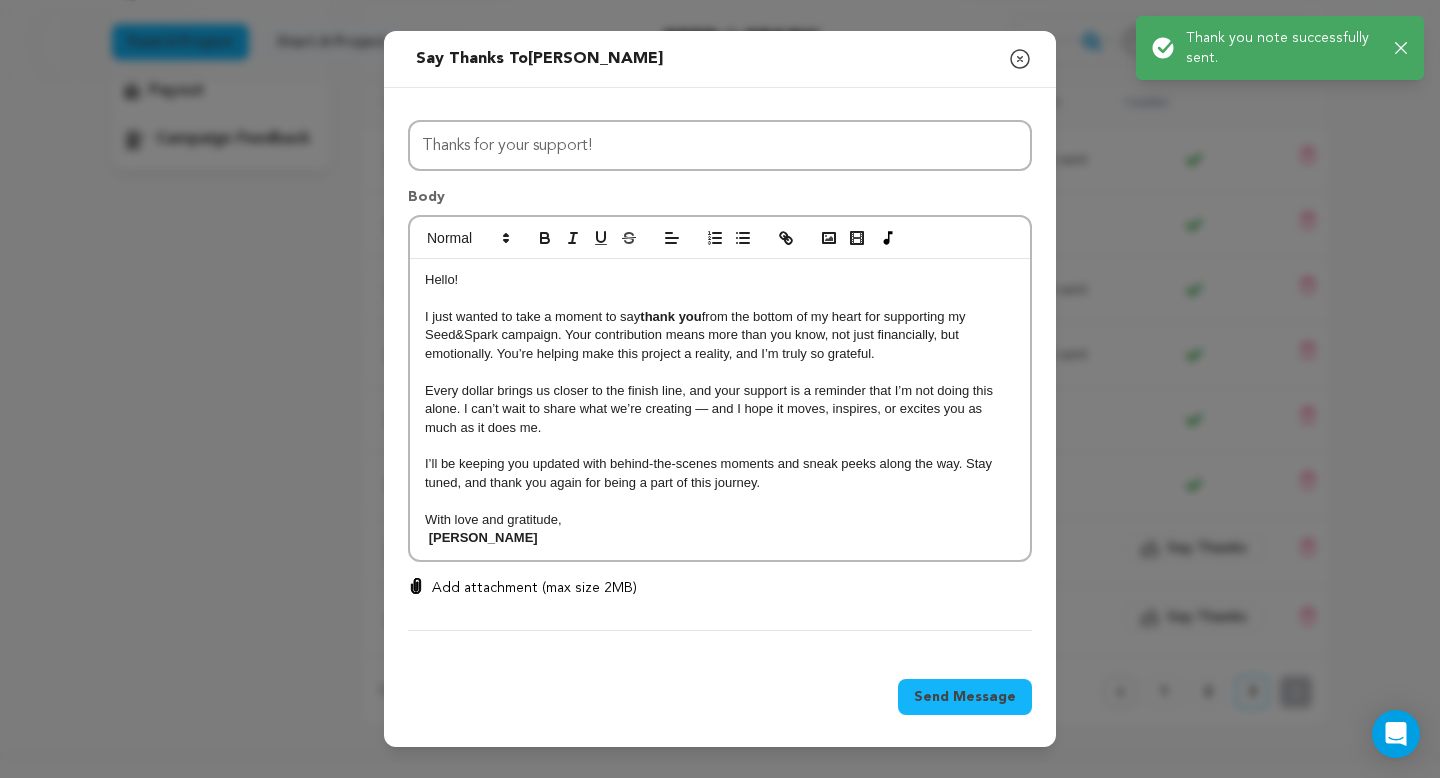 click on "Send Message" at bounding box center (965, 697) 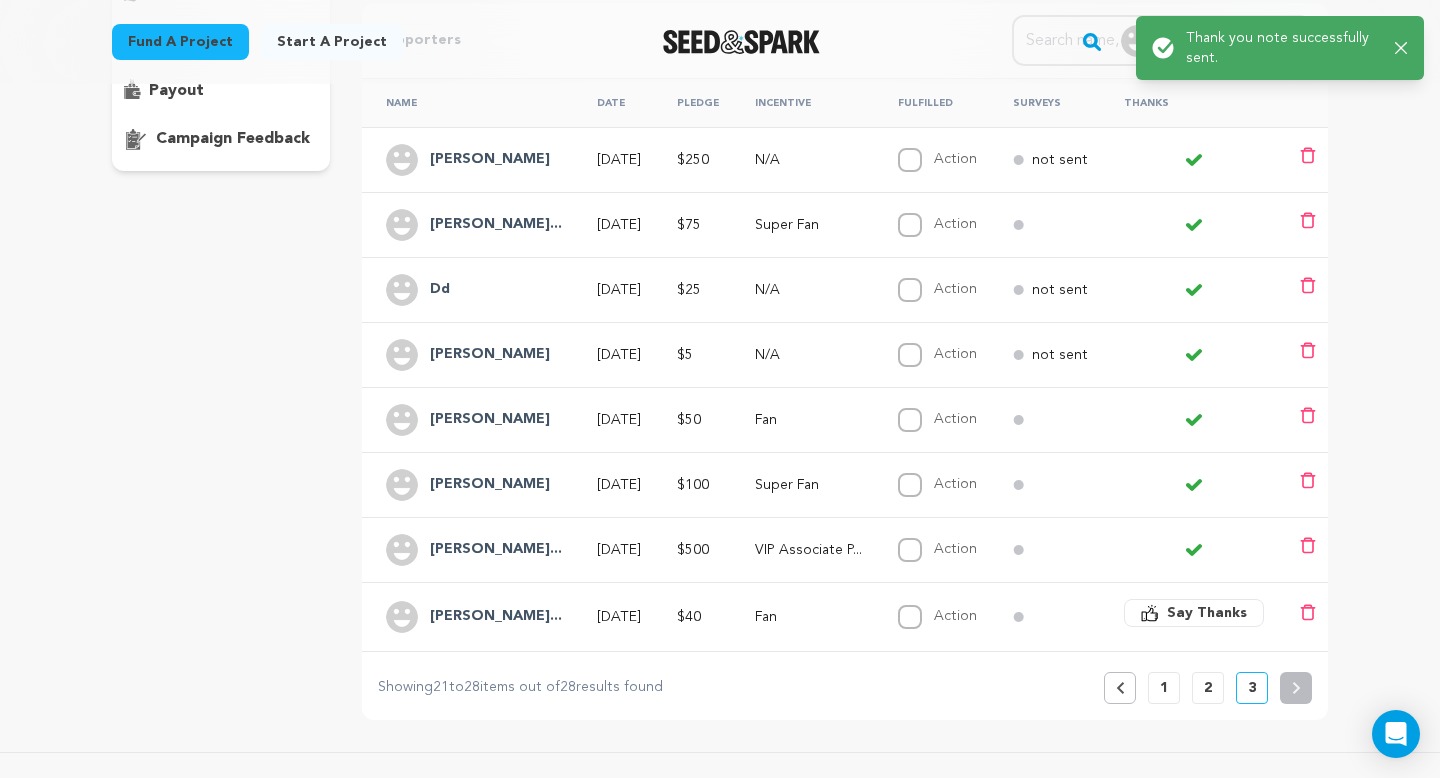 click on "Say Thanks" at bounding box center (1207, 613) 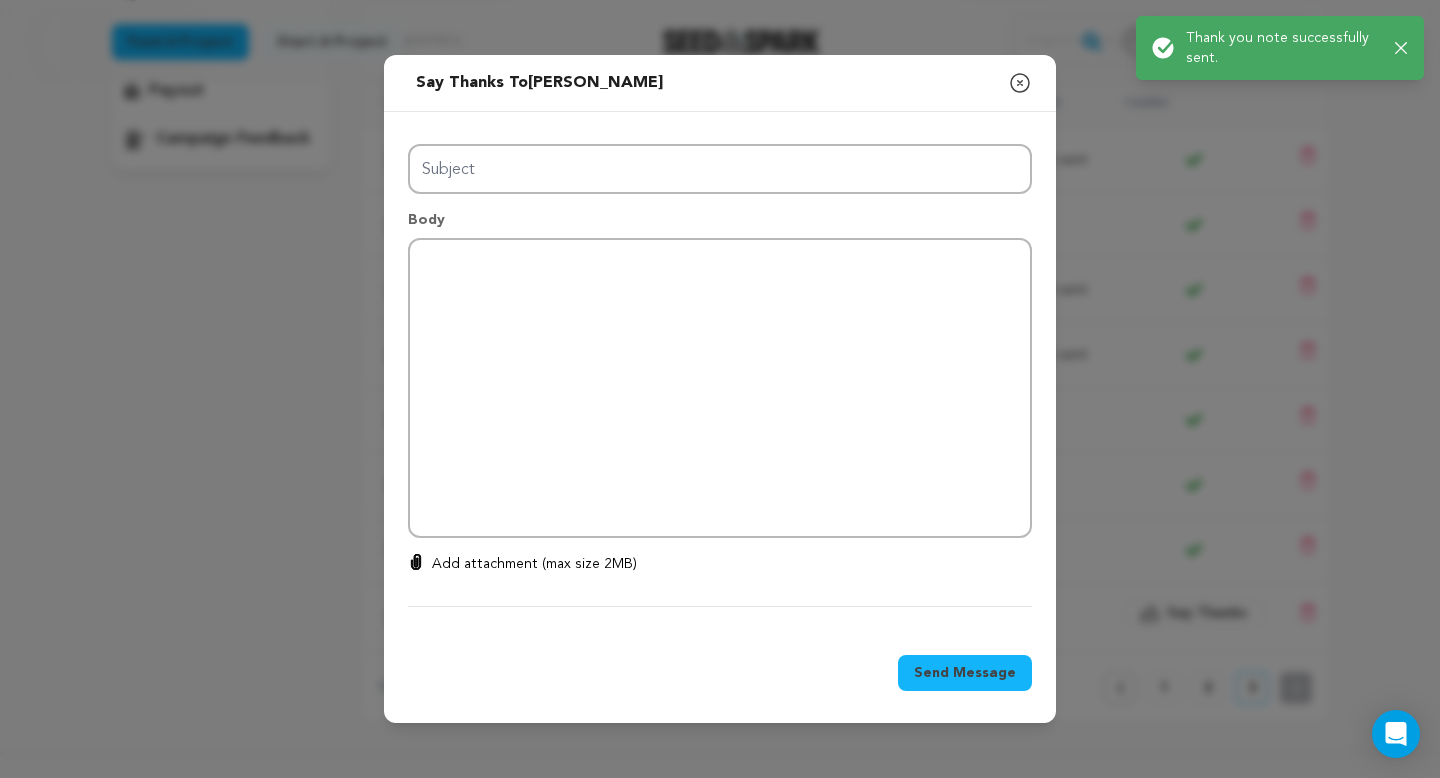 type on "Thanks for your support!" 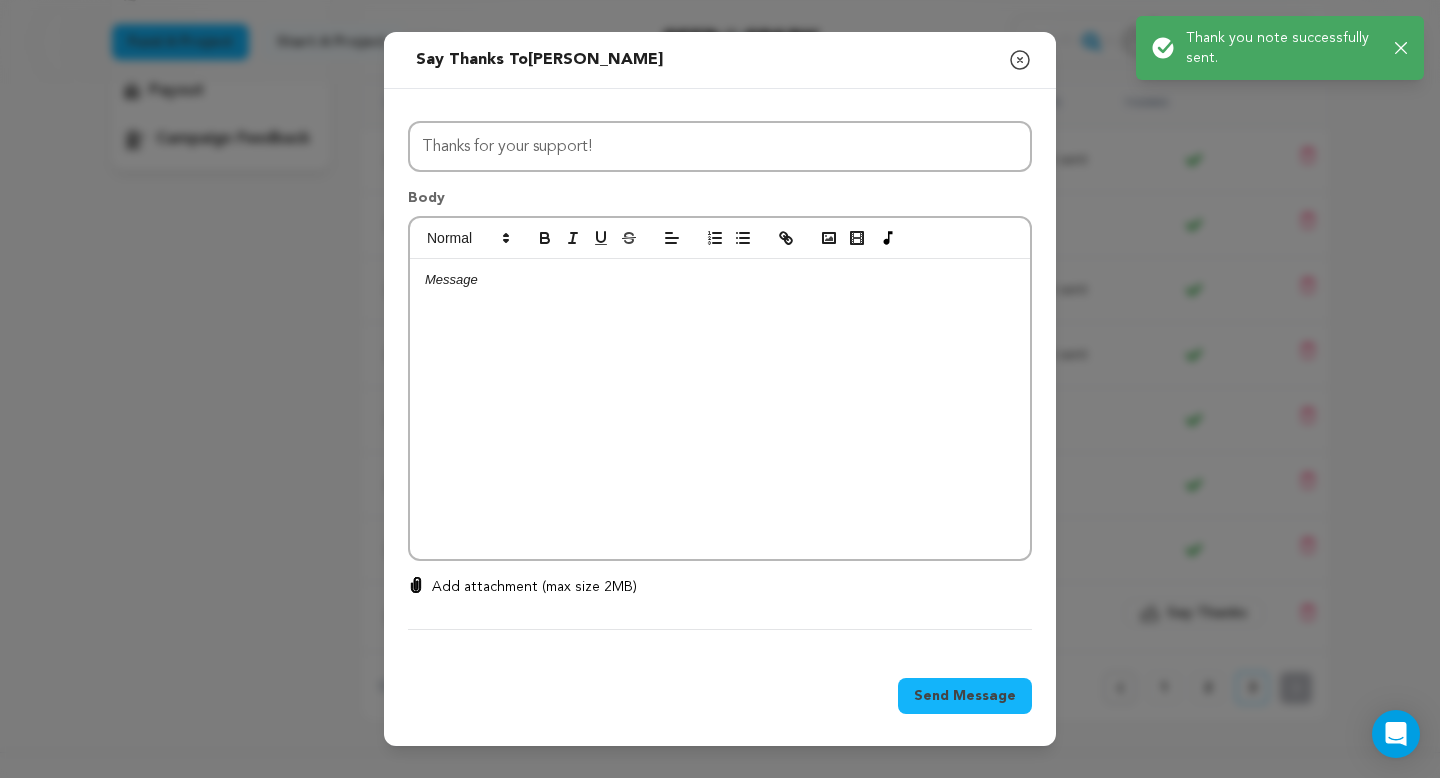 click at bounding box center [720, 409] 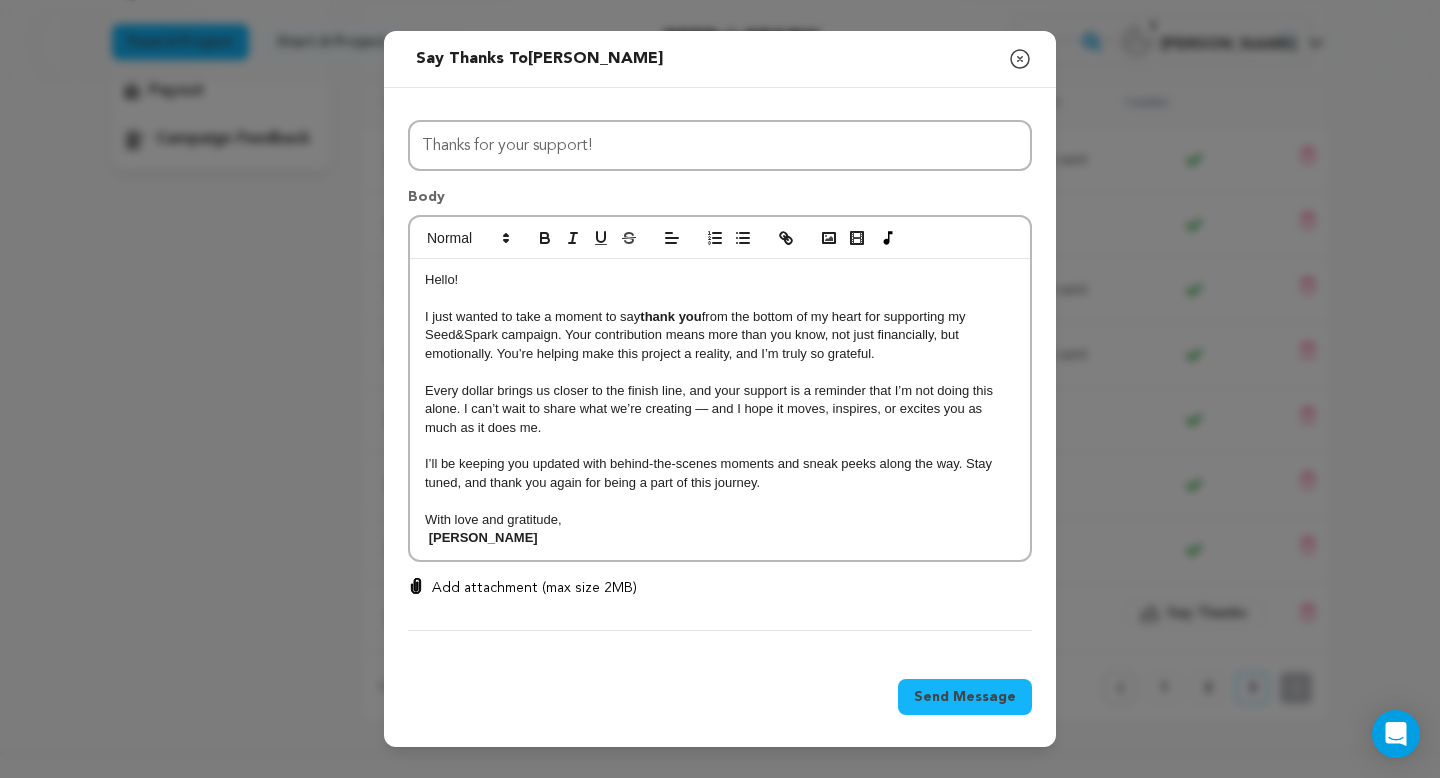 click on "Send Message" at bounding box center [965, 697] 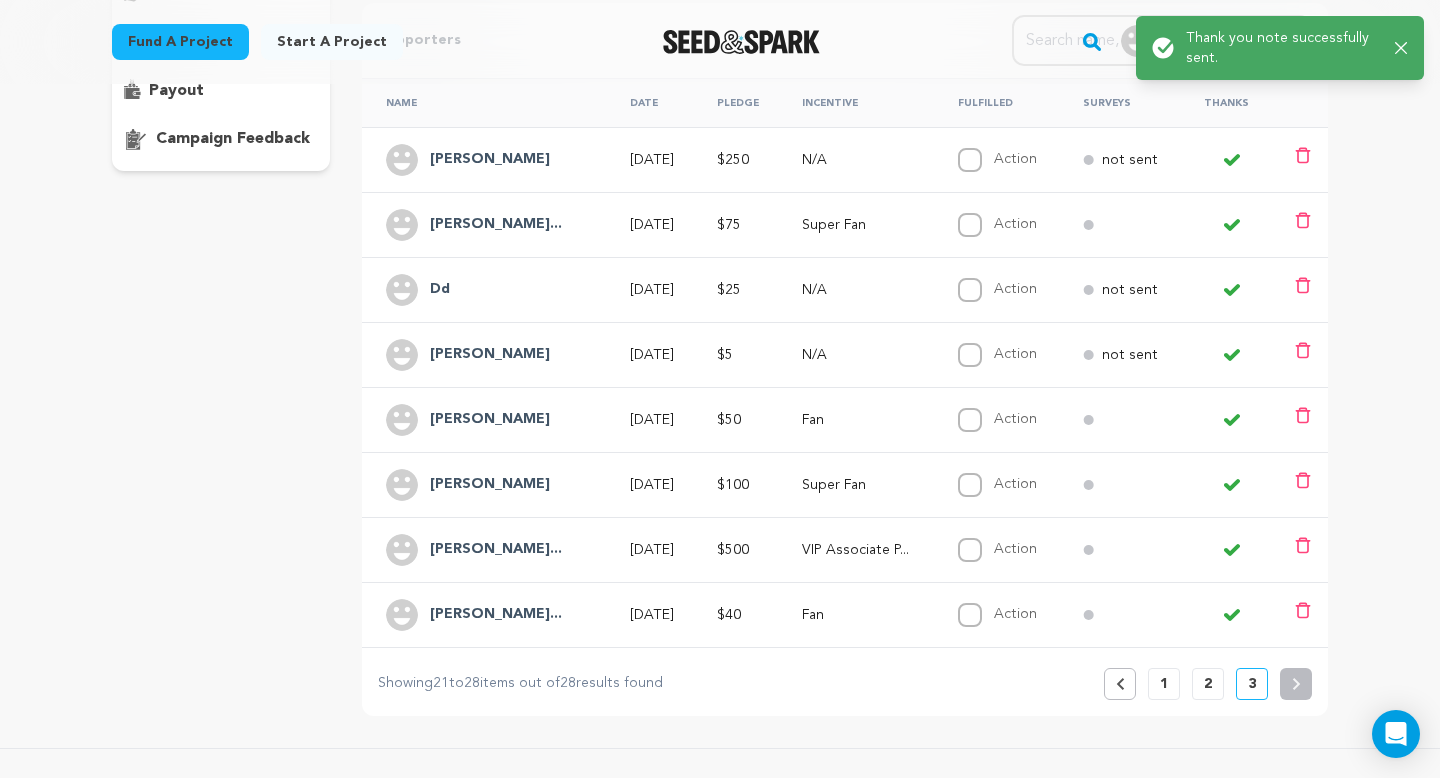 click on "2" at bounding box center [1208, 684] 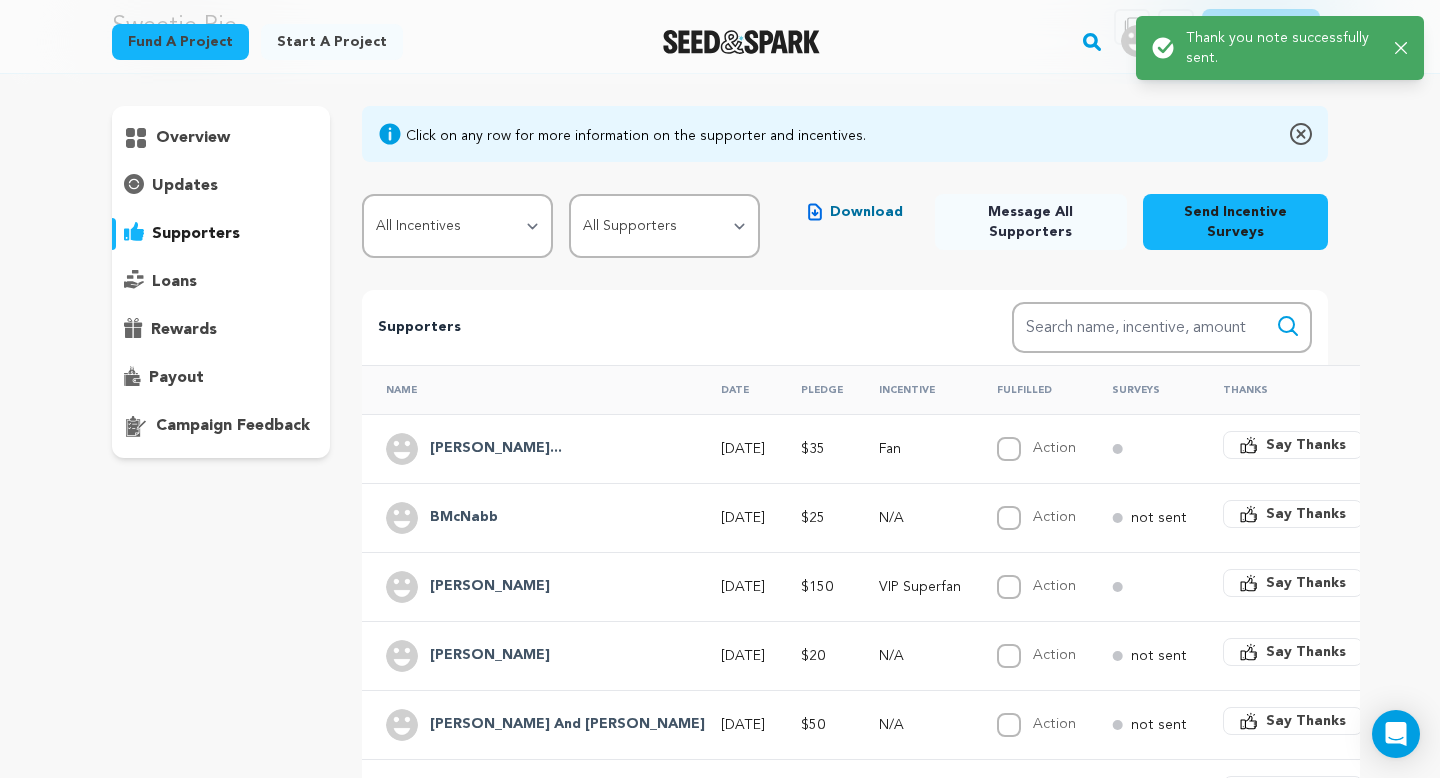 scroll, scrollTop: 0, scrollLeft: 0, axis: both 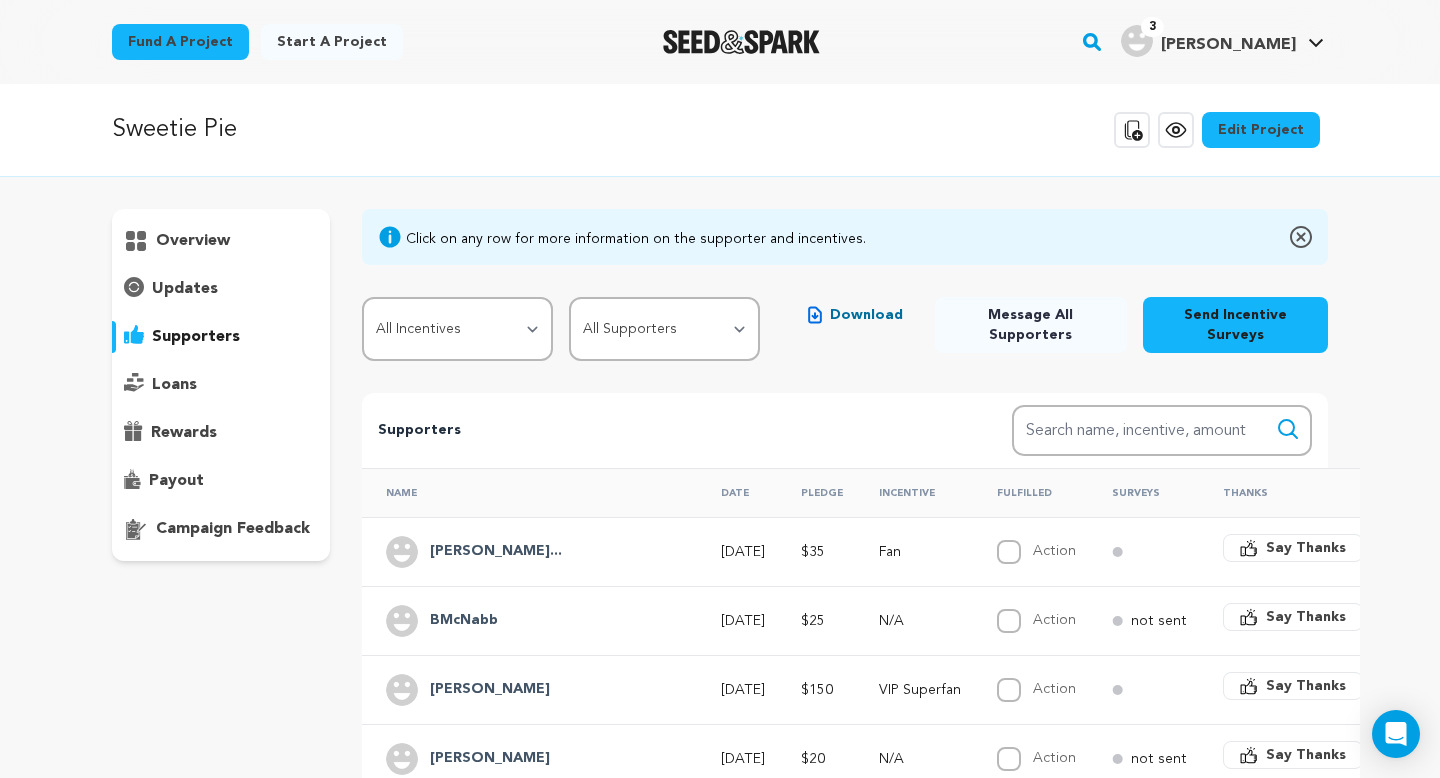 click on "Say Thanks" at bounding box center [1306, 548] 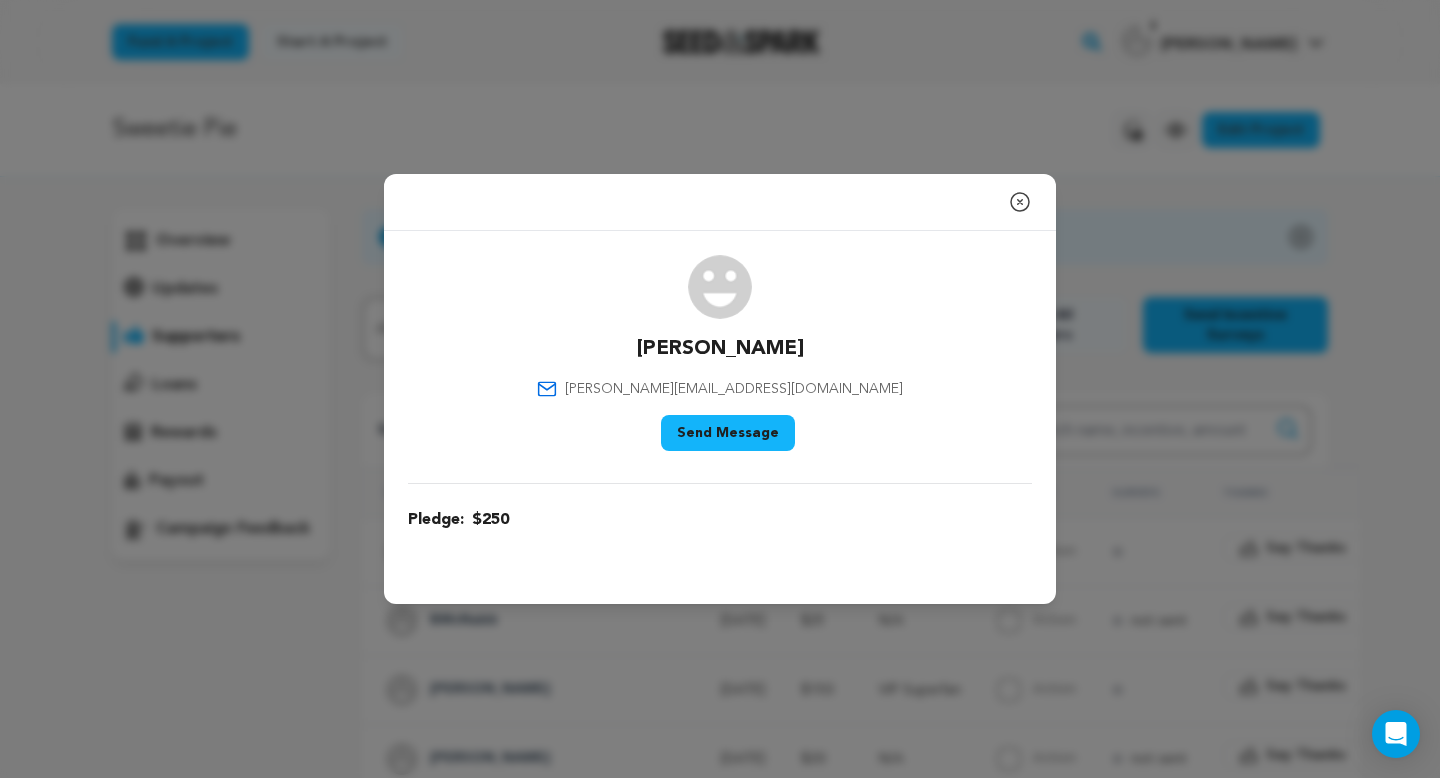 click 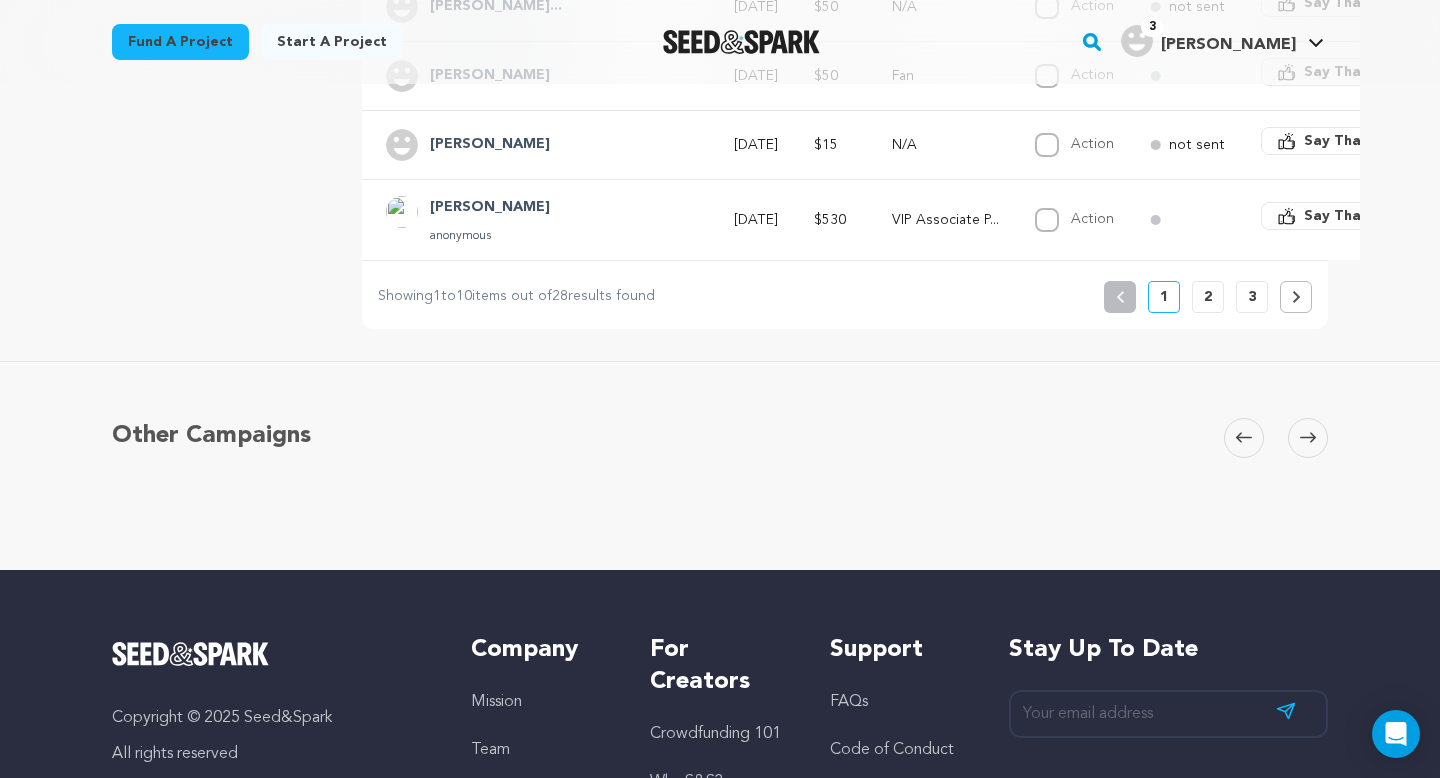 scroll, scrollTop: 640, scrollLeft: 0, axis: vertical 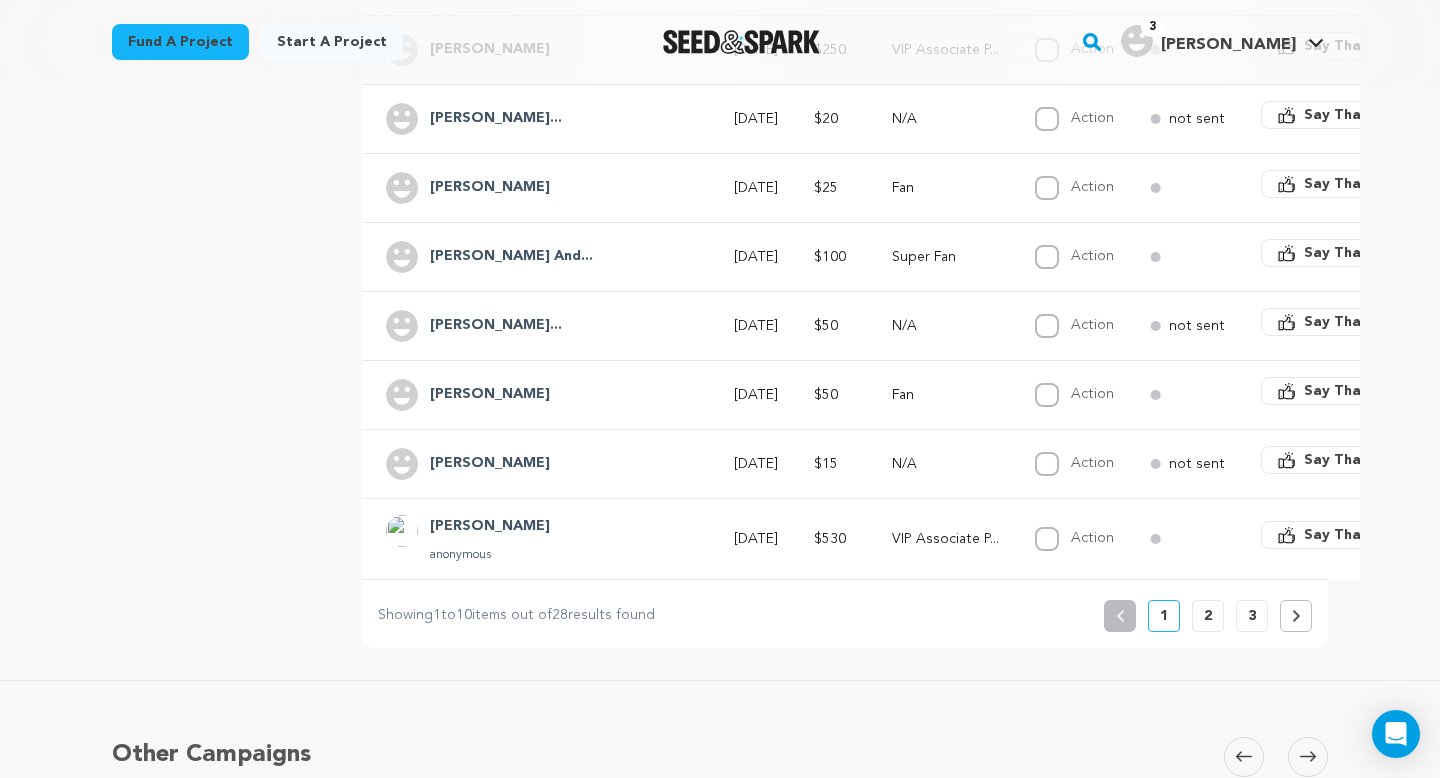 click on "2" at bounding box center [1208, 616] 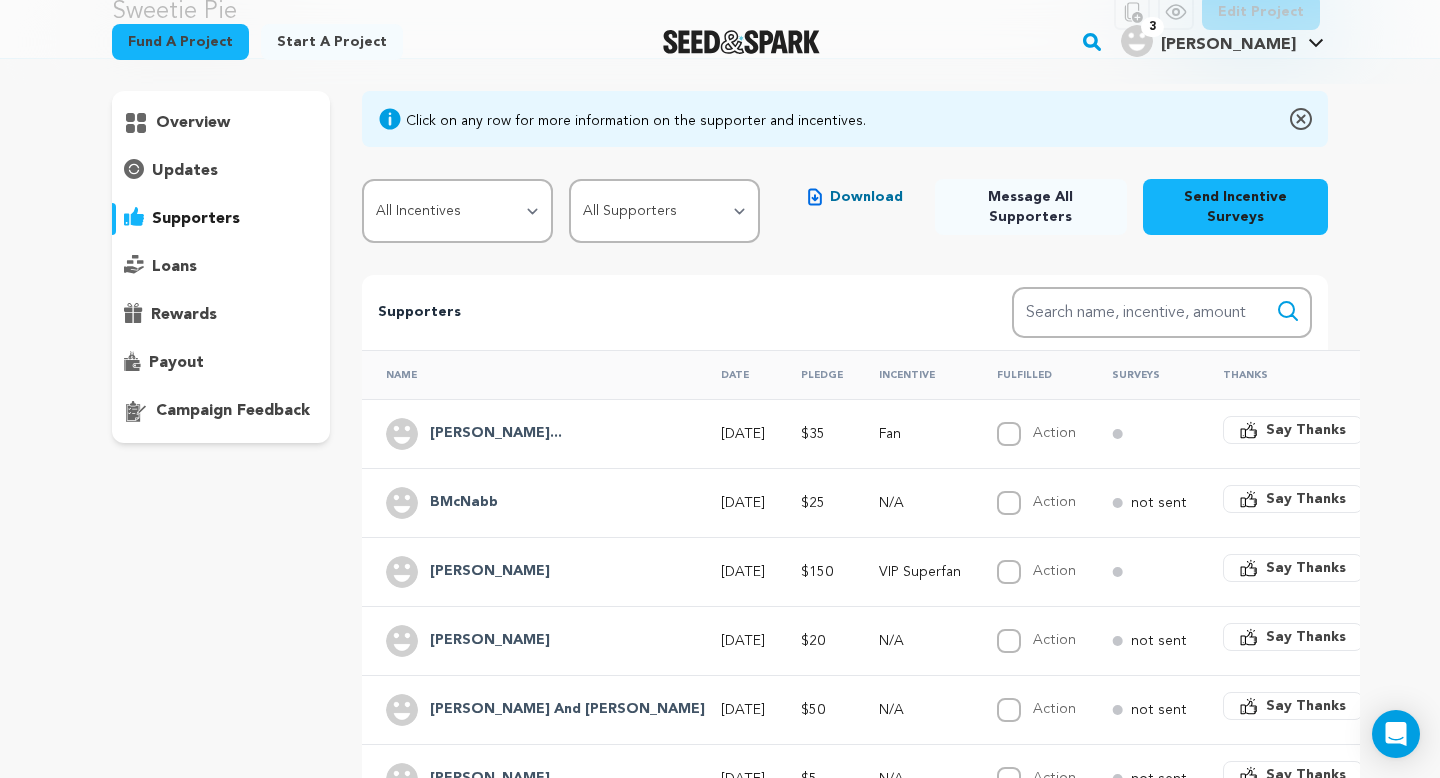 scroll, scrollTop: 141, scrollLeft: 0, axis: vertical 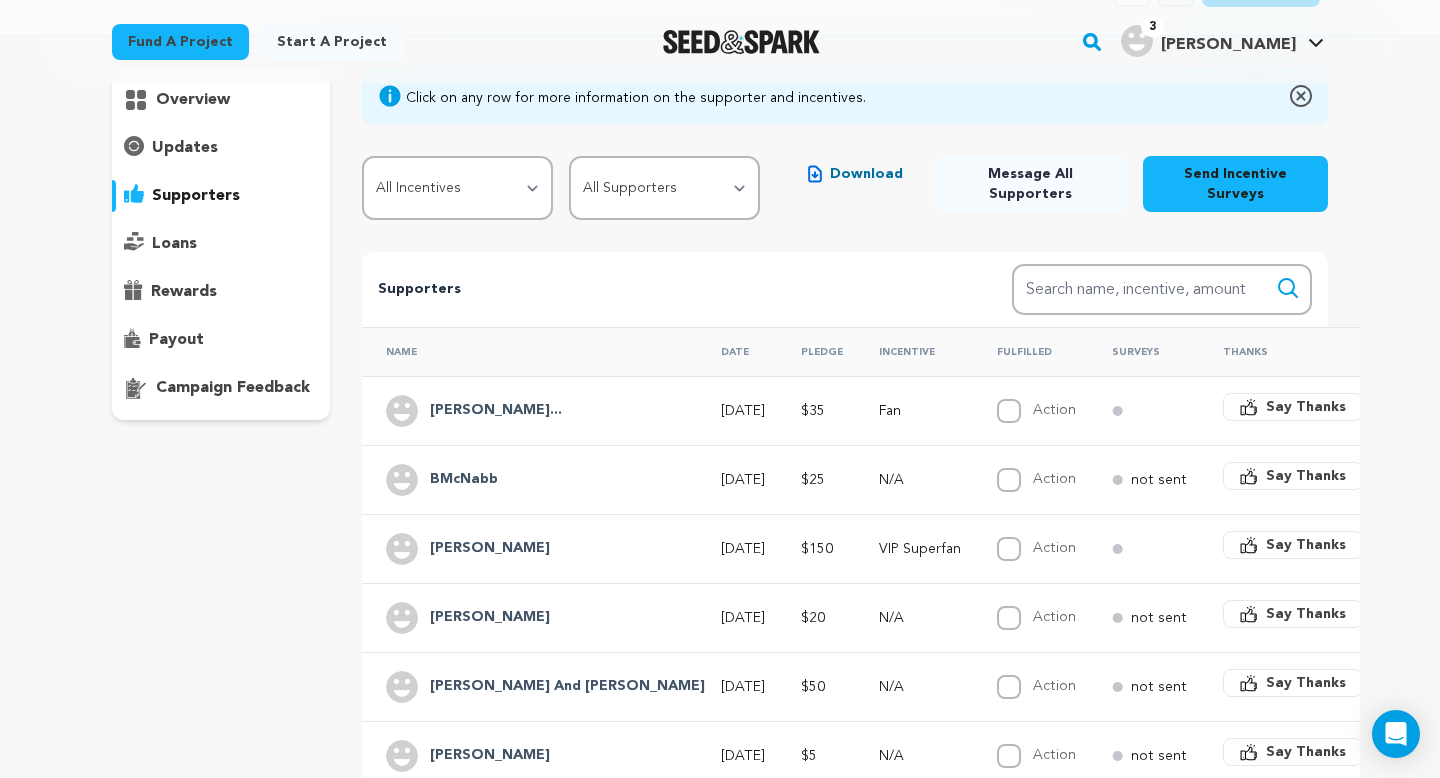 click on "Say Thanks" at bounding box center [1306, 407] 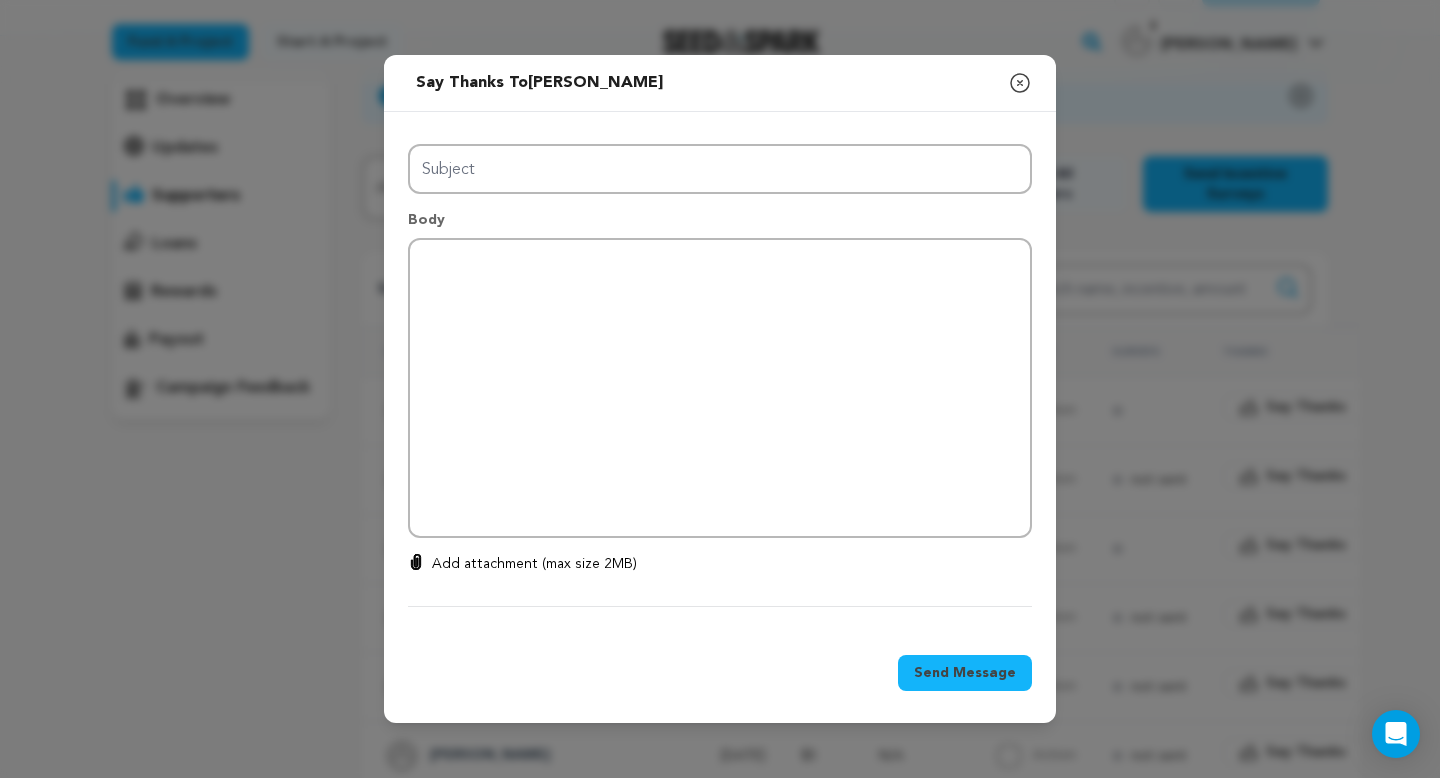 type on "Thanks for your support!" 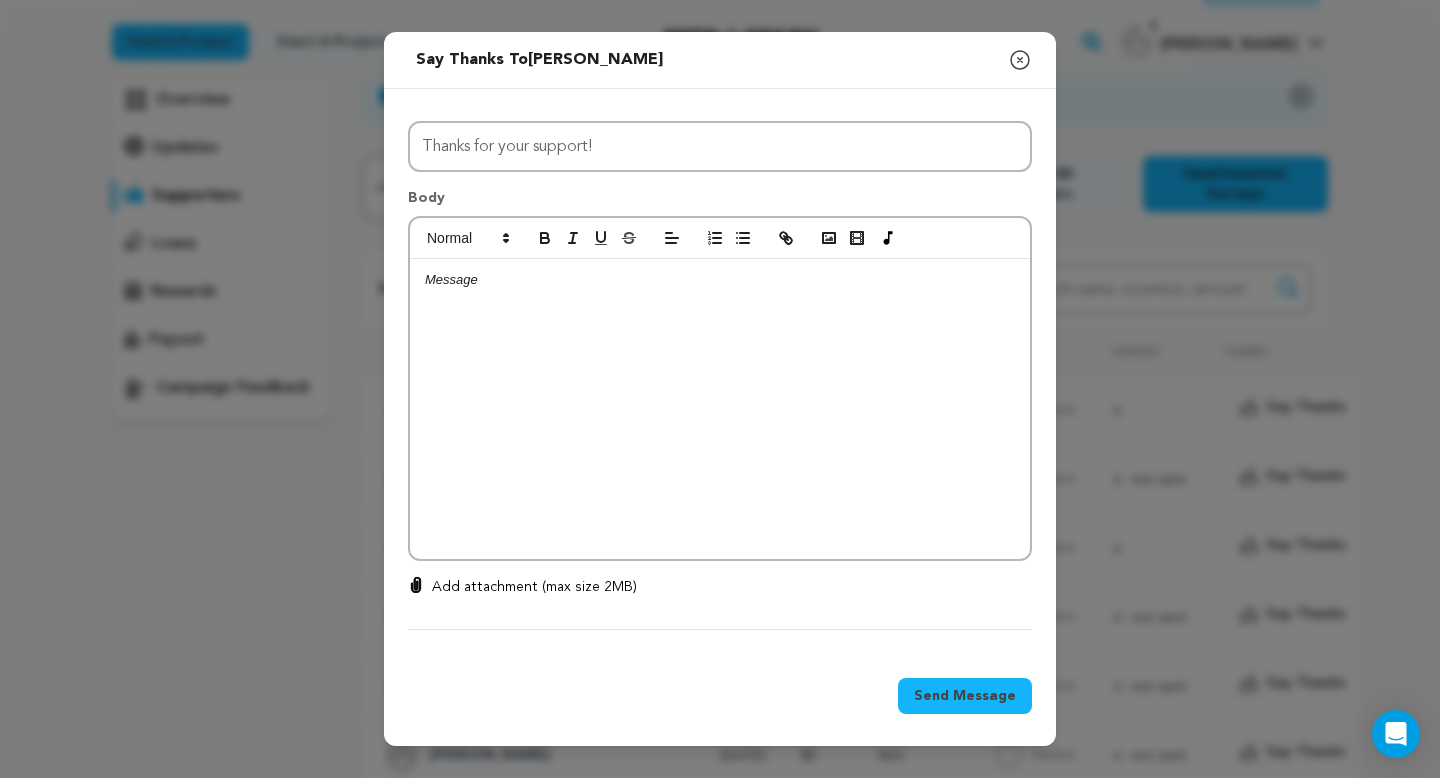 click at bounding box center (720, 409) 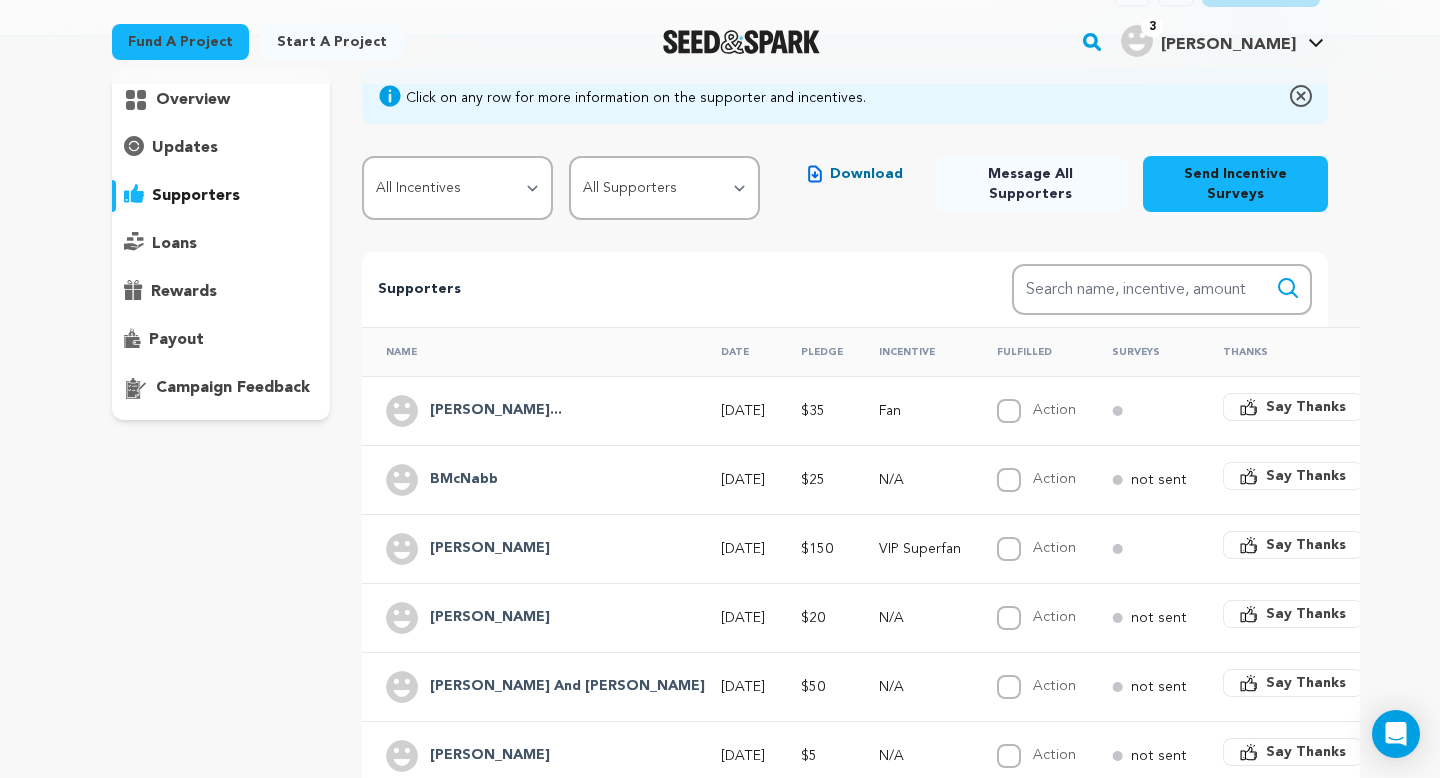 click on "Say Thanks" at bounding box center (1306, 476) 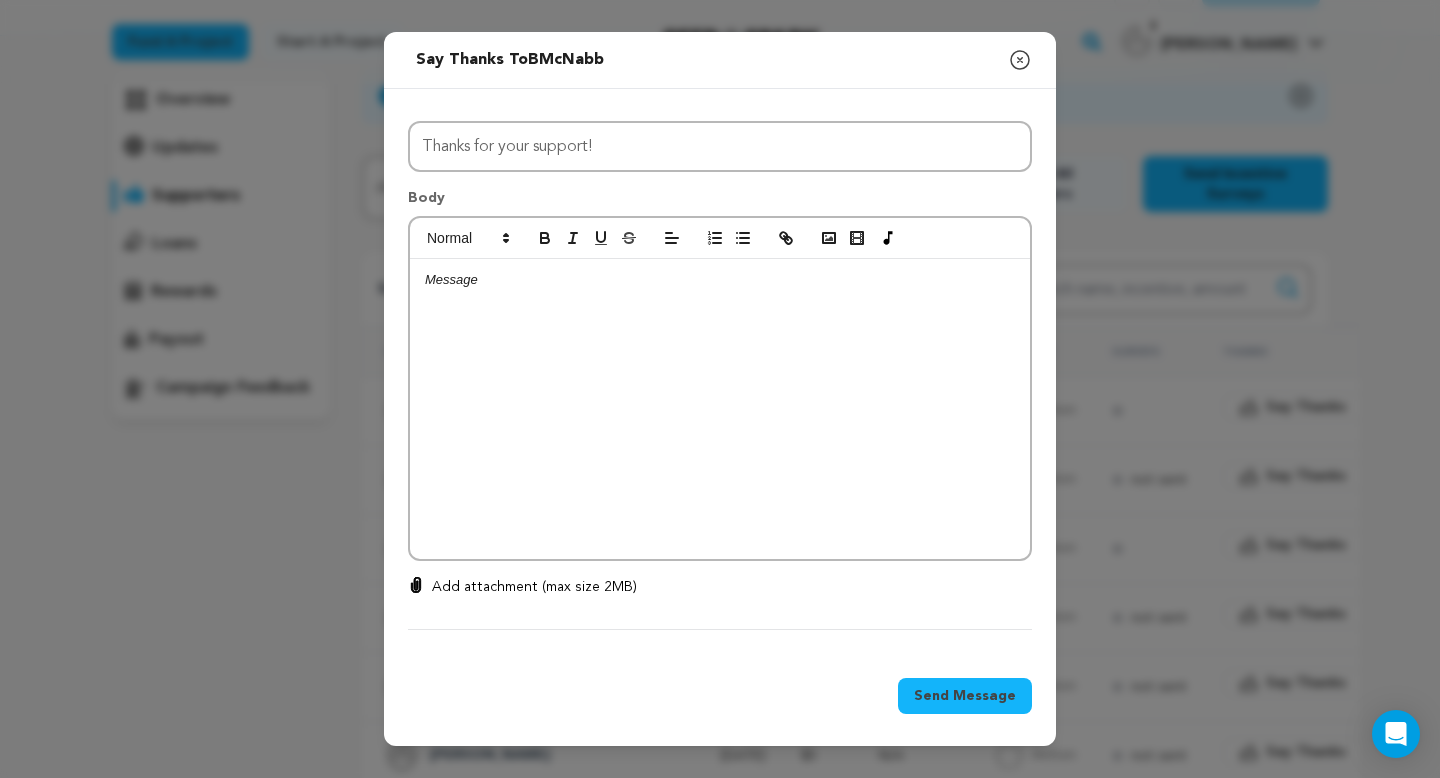 click at bounding box center (720, 409) 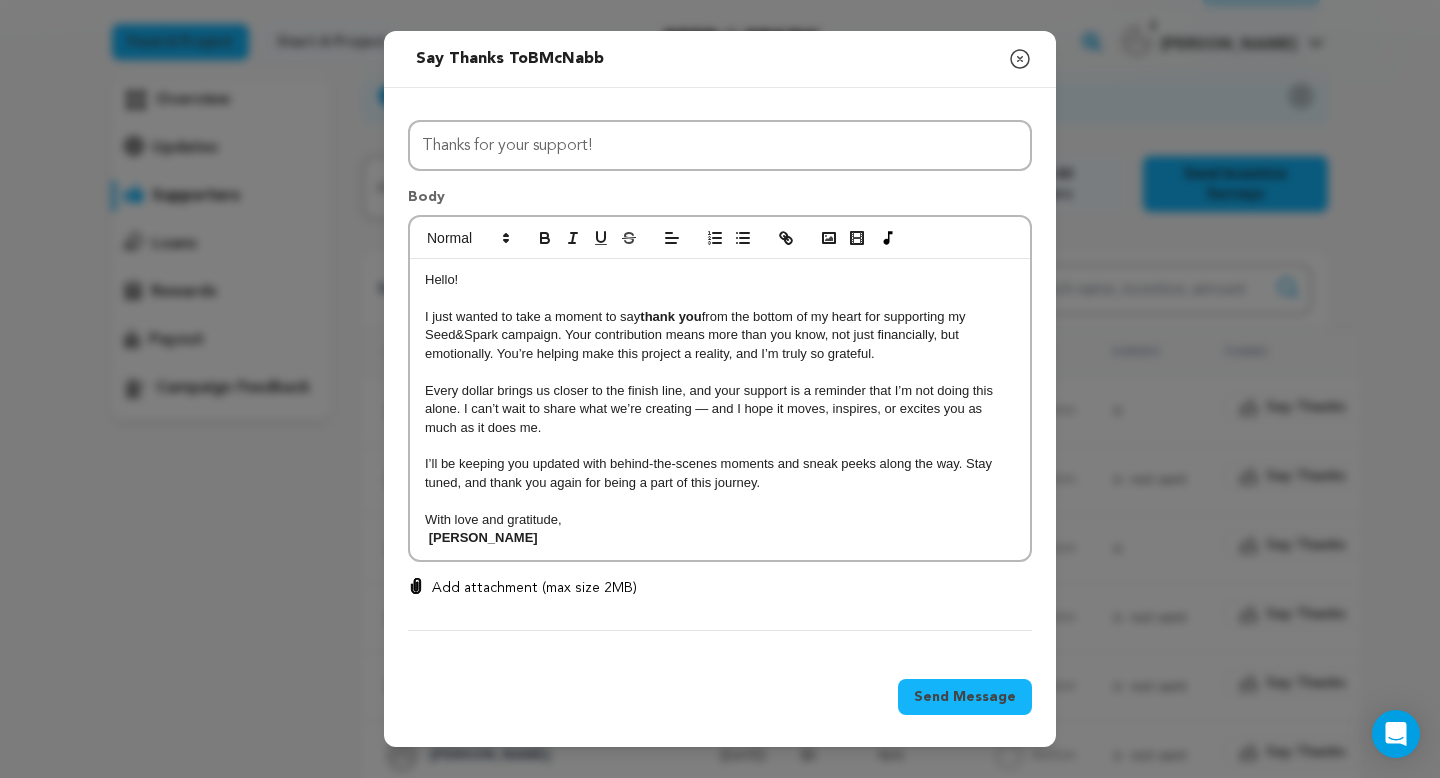 click on "Send Message" at bounding box center (965, 697) 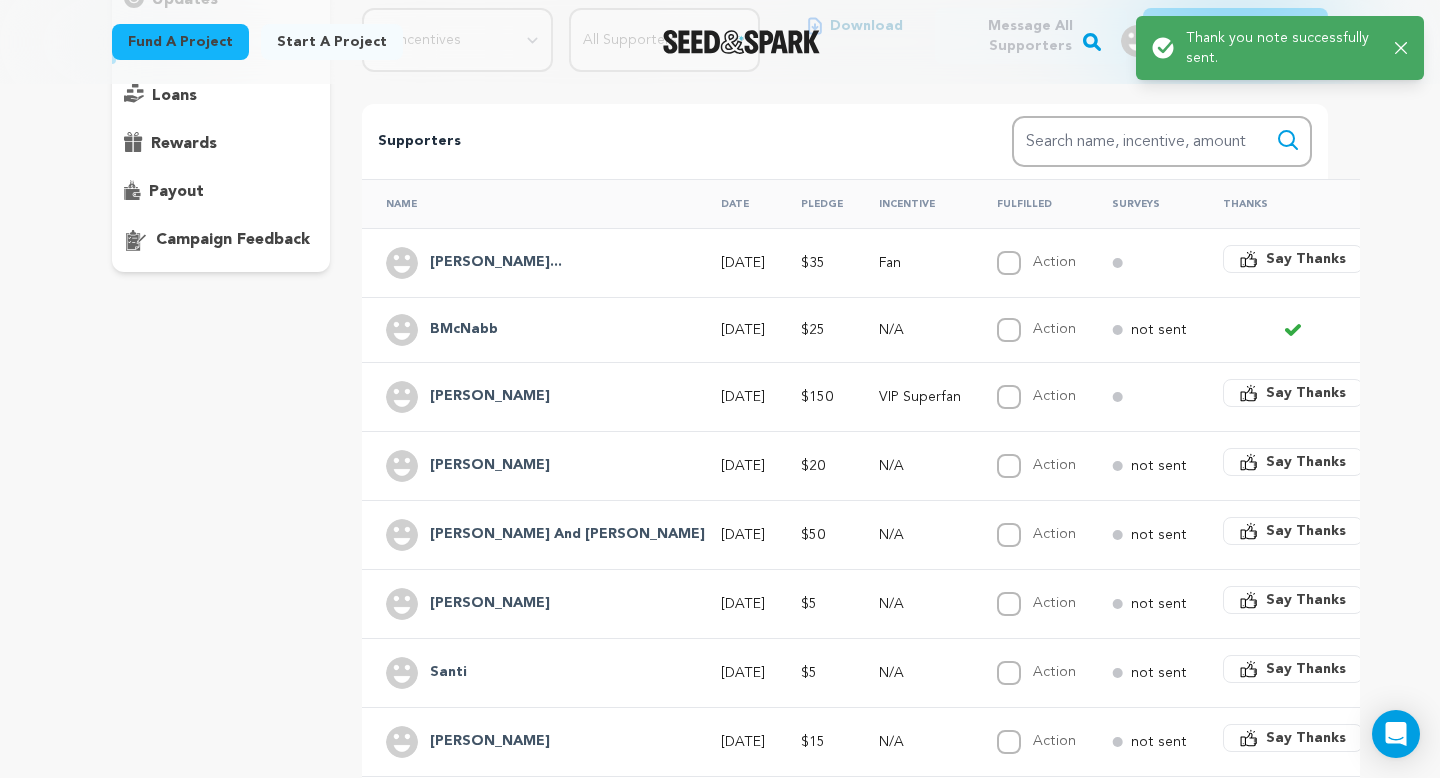 scroll, scrollTop: 305, scrollLeft: 0, axis: vertical 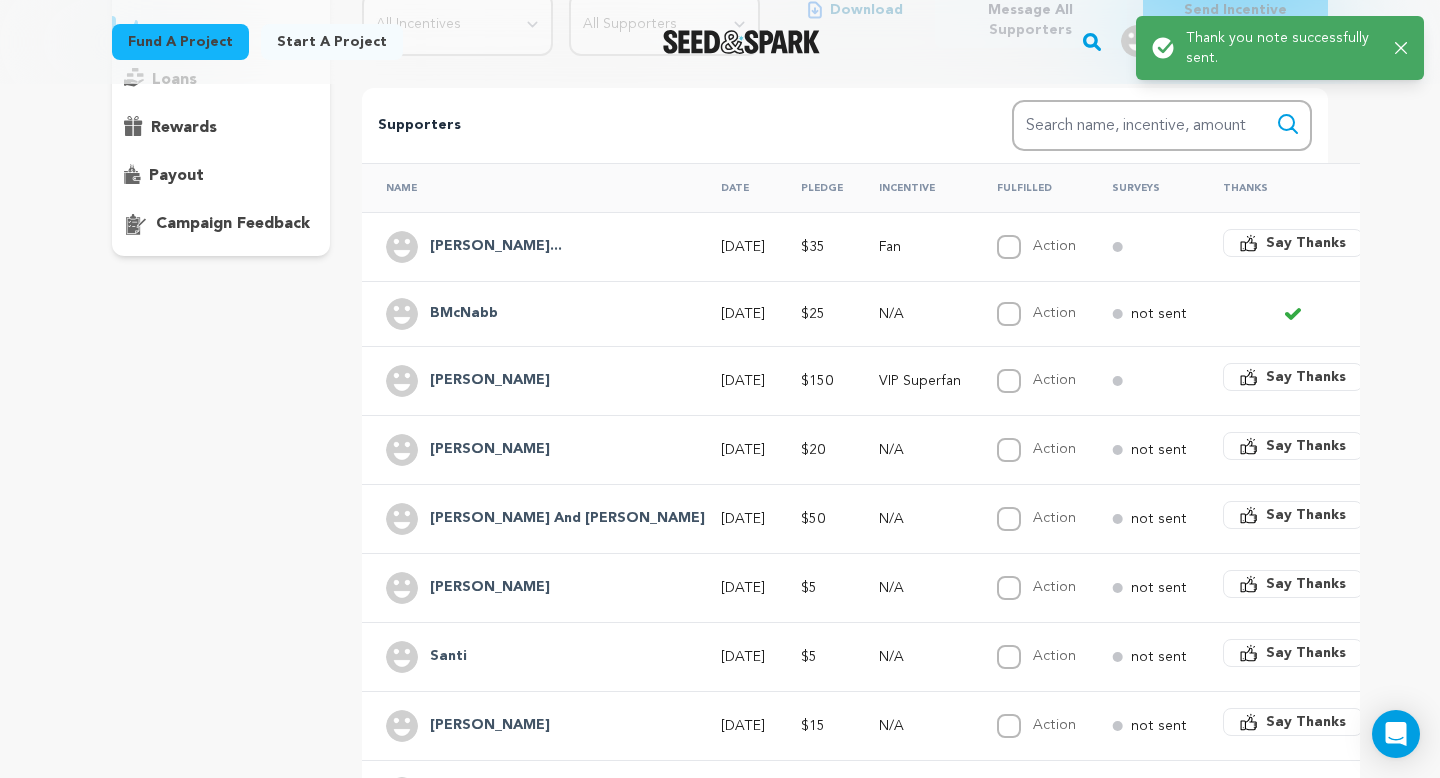 click on "Say Thanks" at bounding box center (1306, 377) 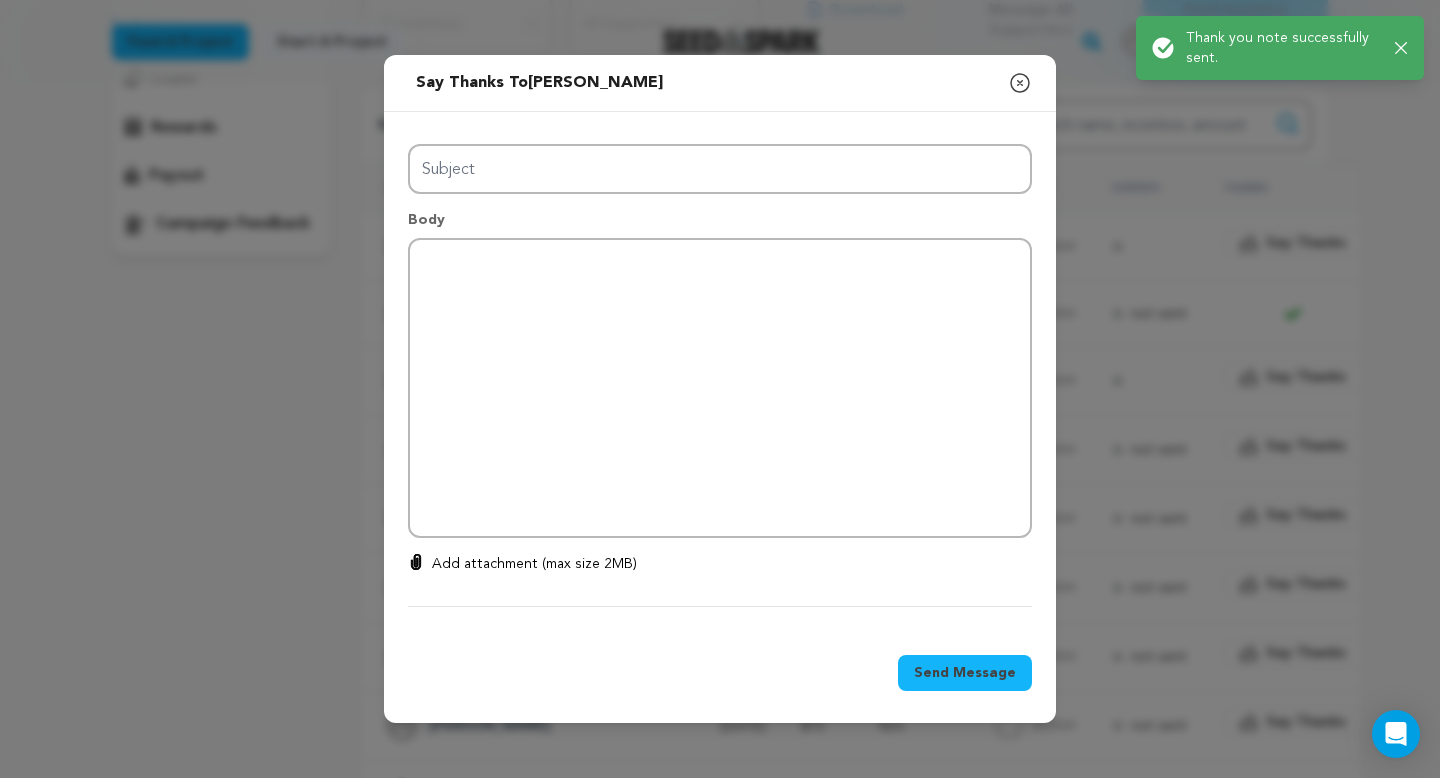 type on "Thanks for your support!" 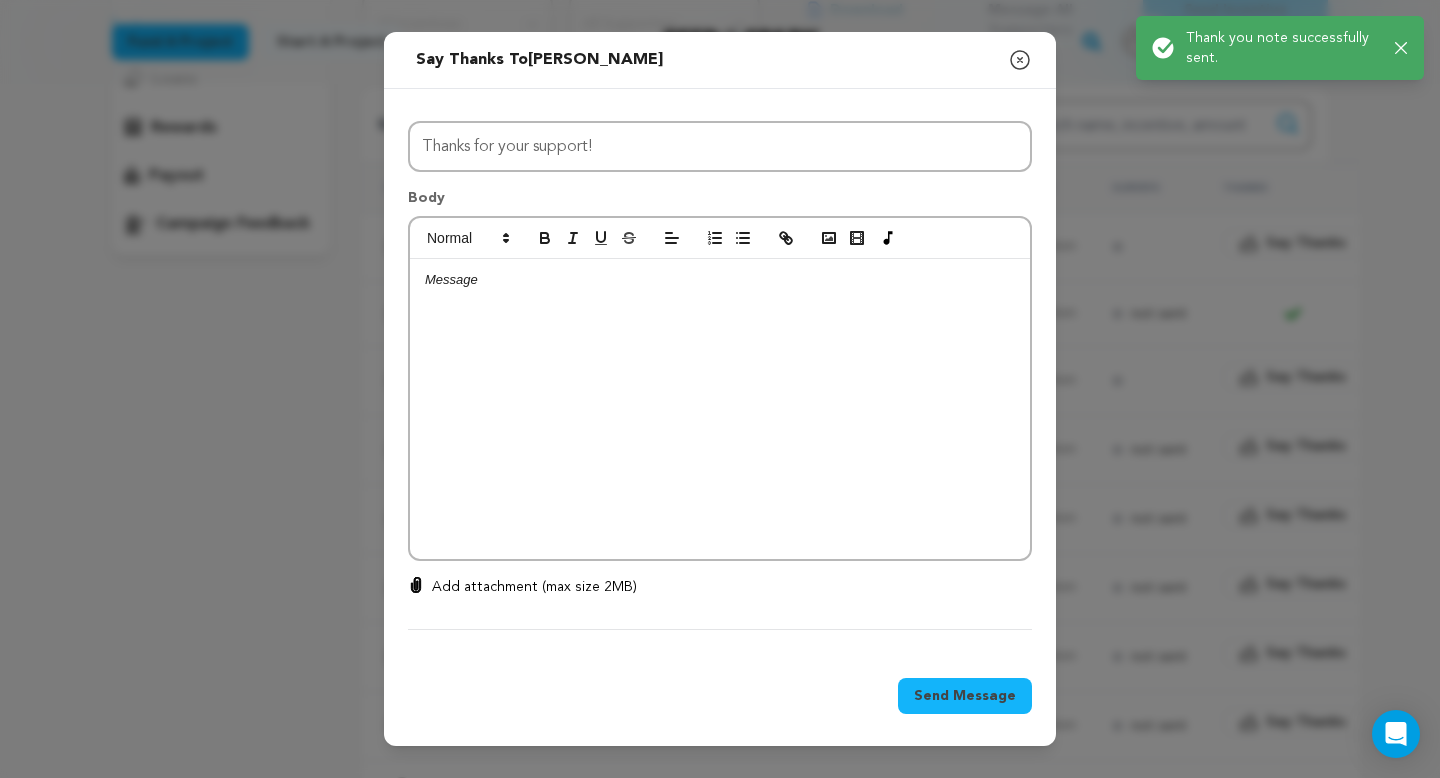 click at bounding box center [720, 409] 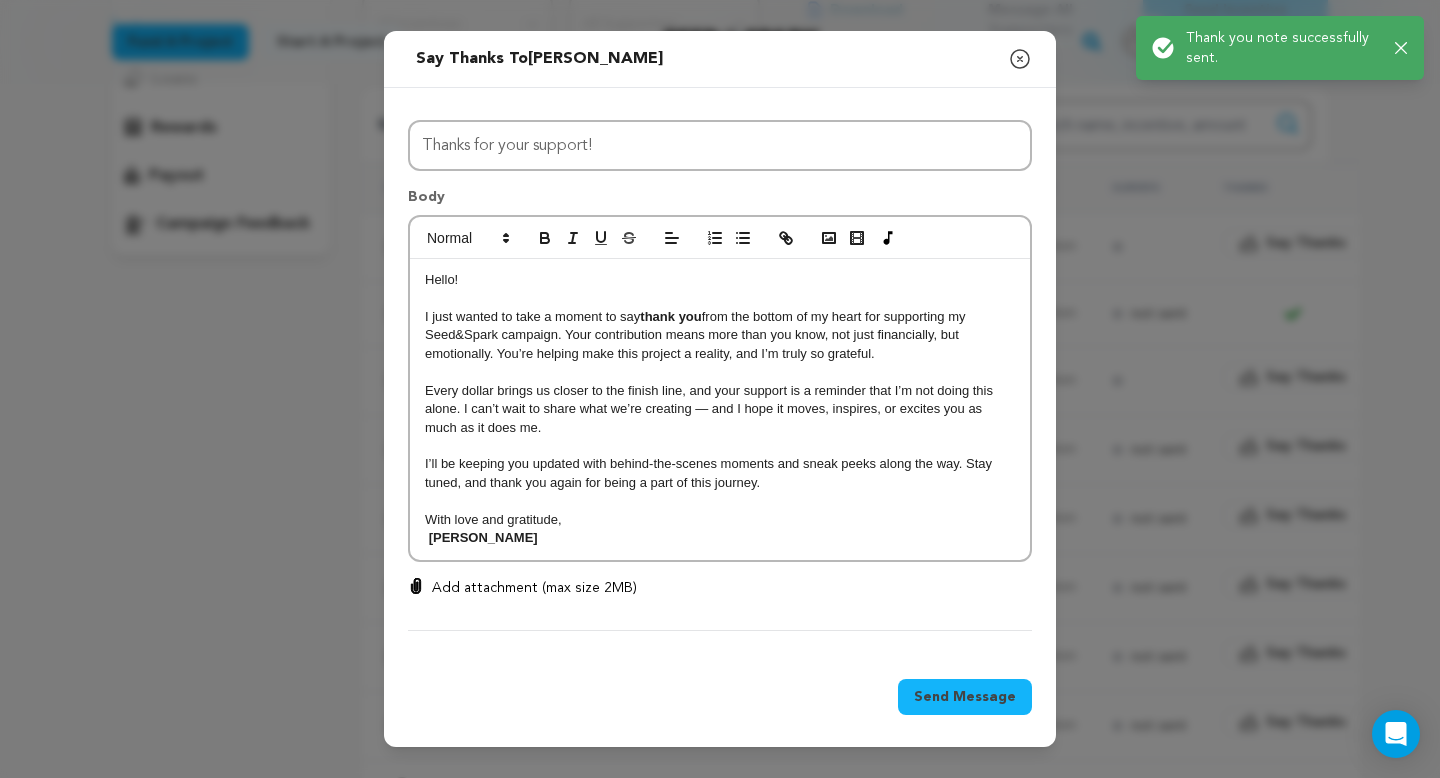 click on "Send Message" at bounding box center (965, 697) 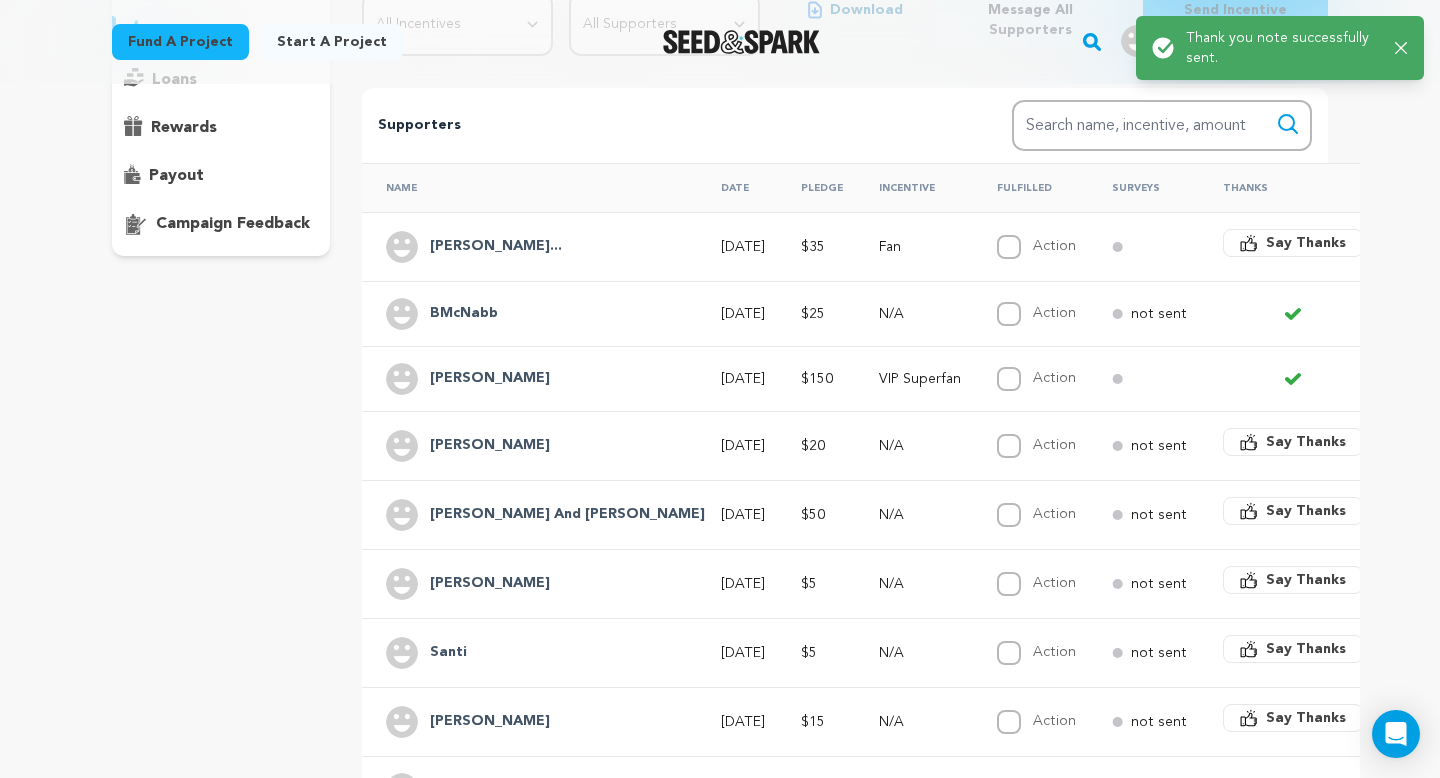 click on "Say Thanks" at bounding box center [1306, 442] 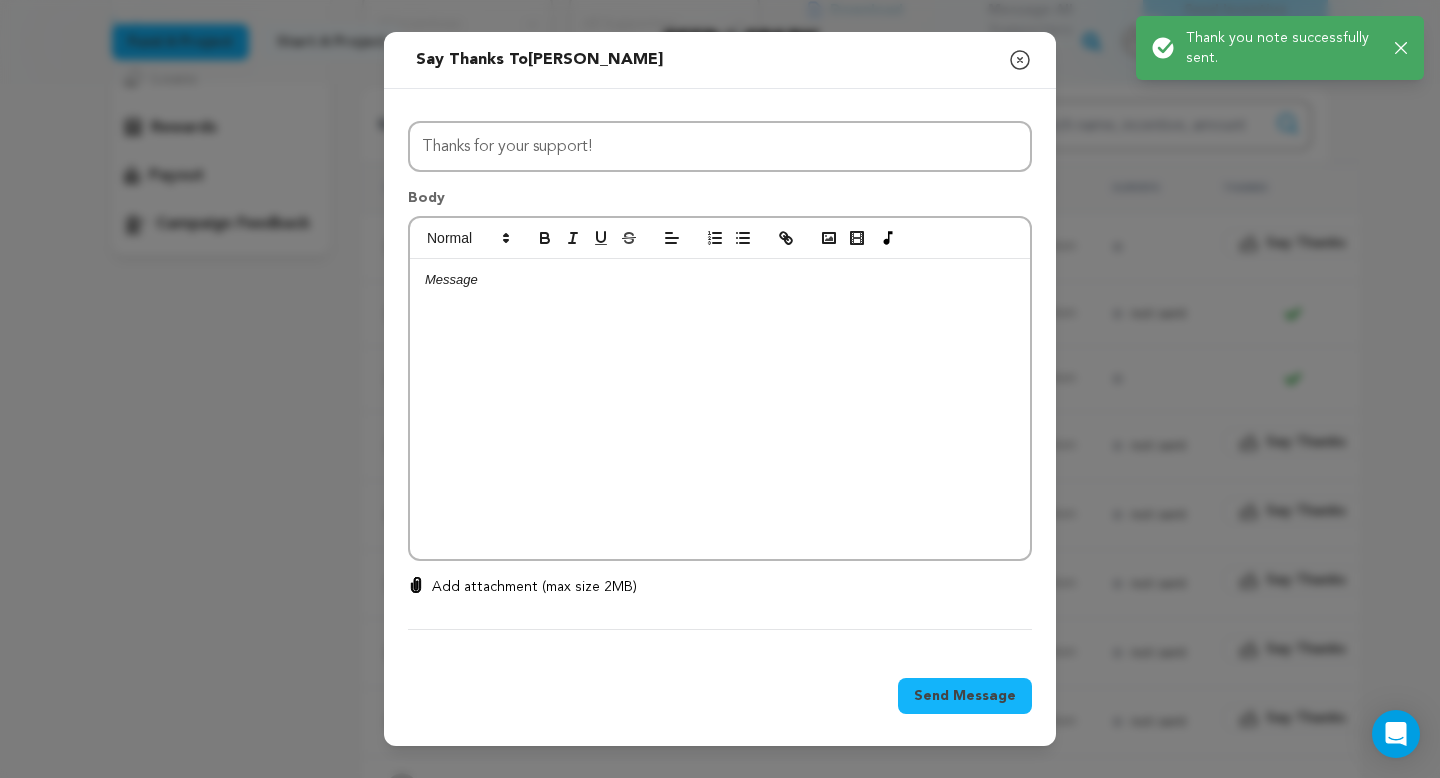 click at bounding box center [720, 409] 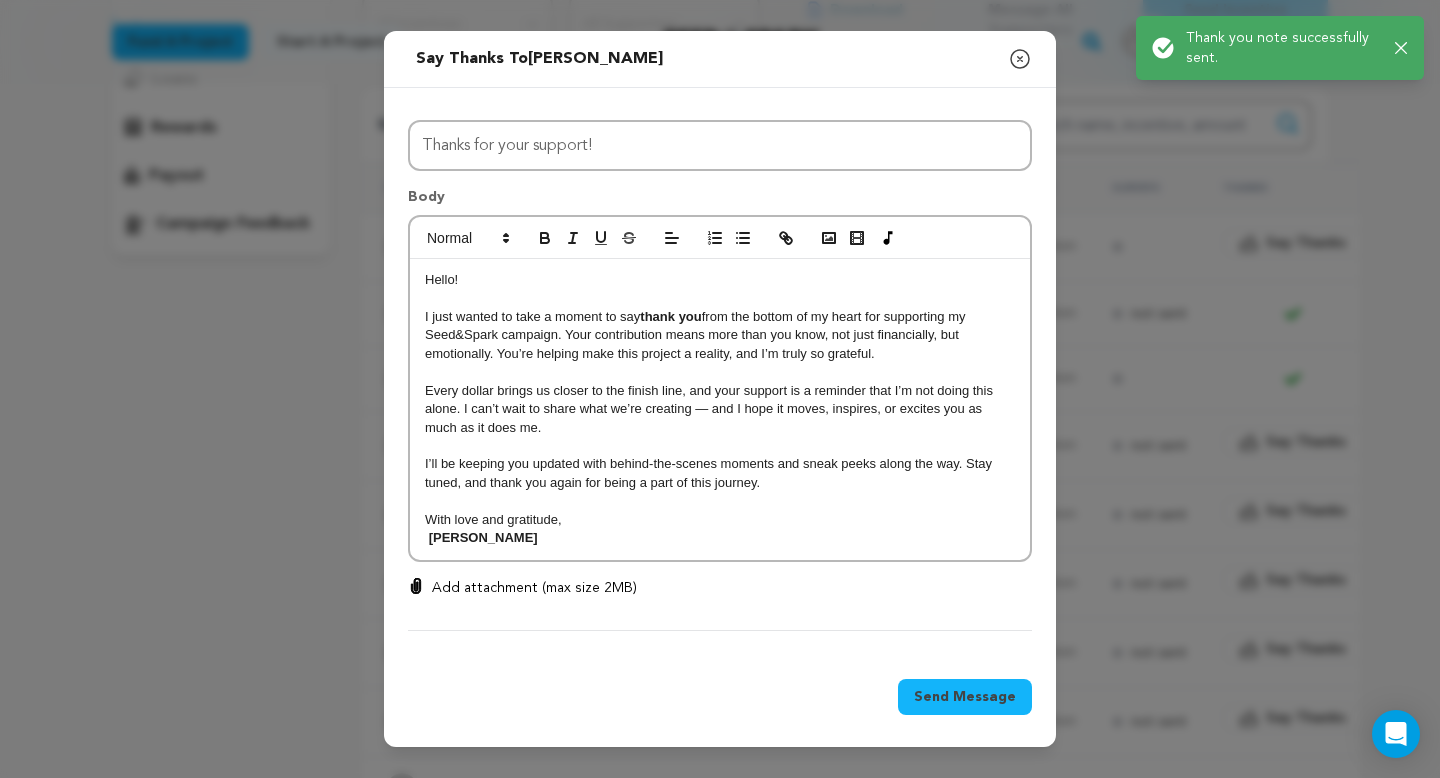 scroll, scrollTop: 0, scrollLeft: 0, axis: both 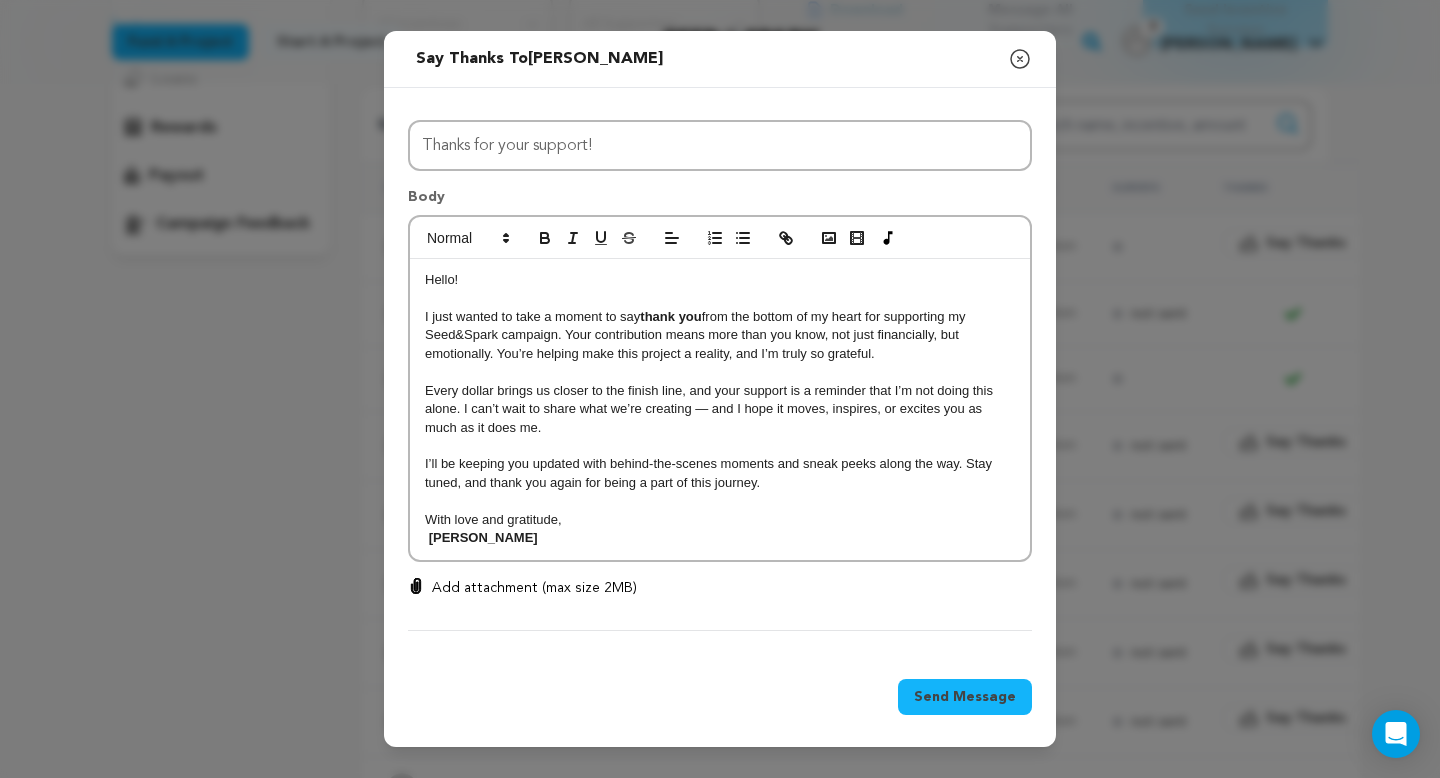 click on "Send Message" at bounding box center [965, 697] 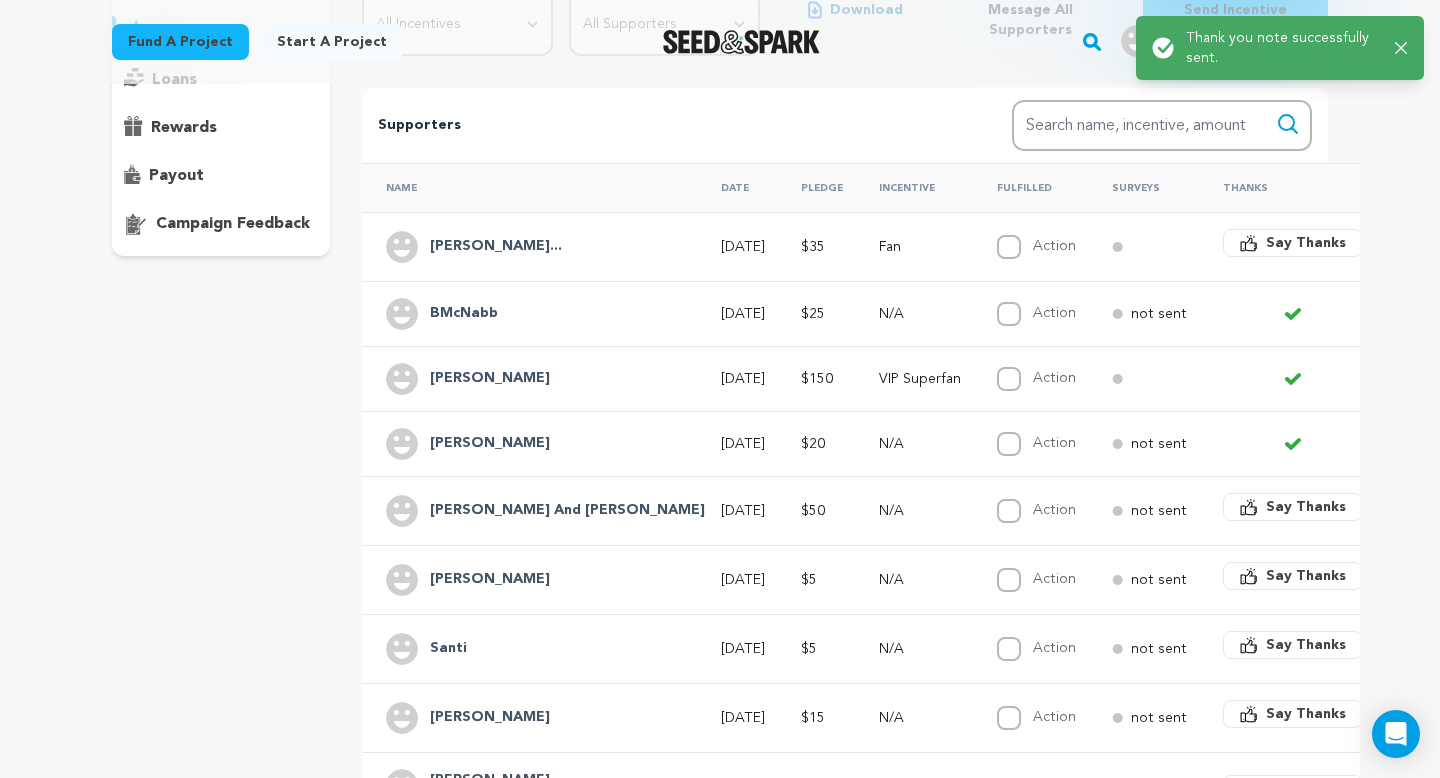 click on "Say Thanks" at bounding box center [1293, 507] 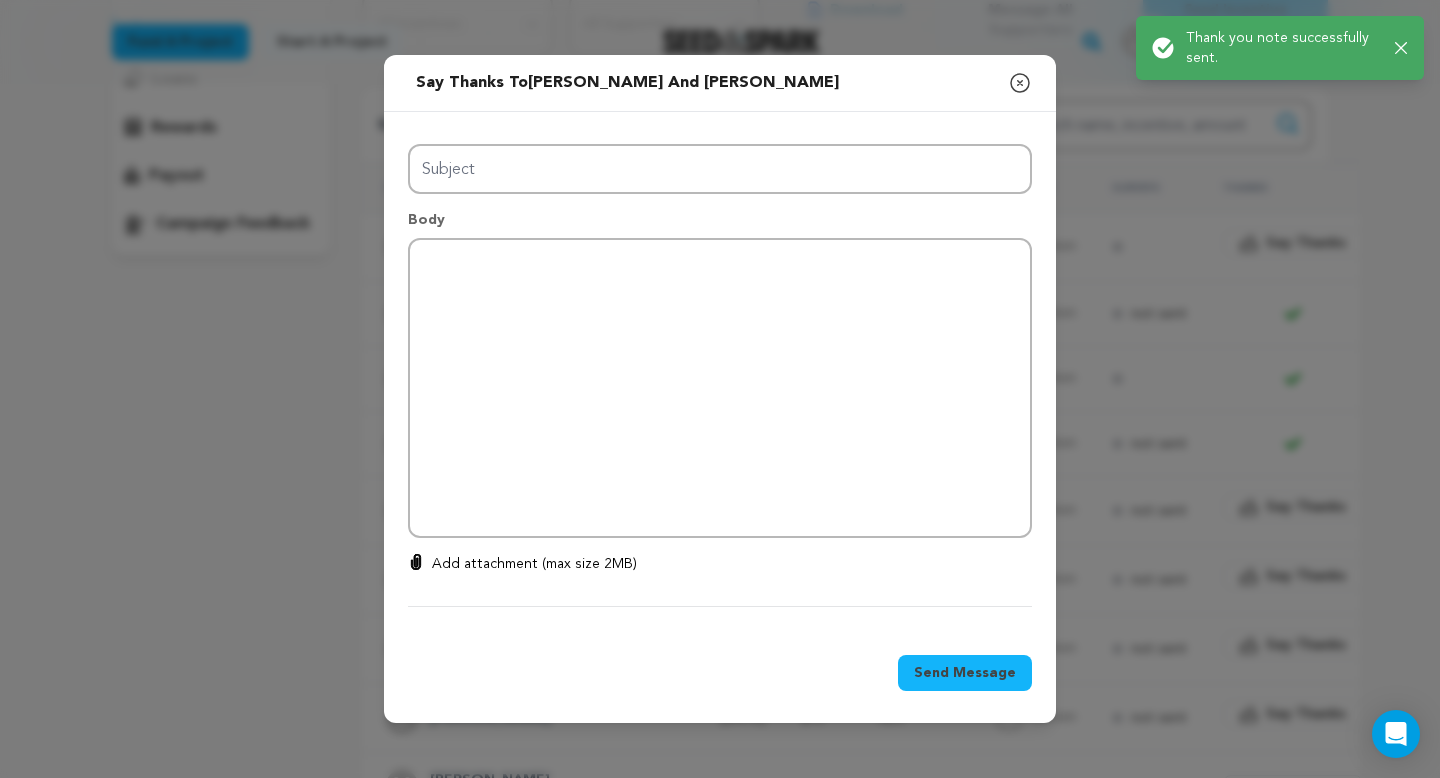 type on "Thanks for your support!" 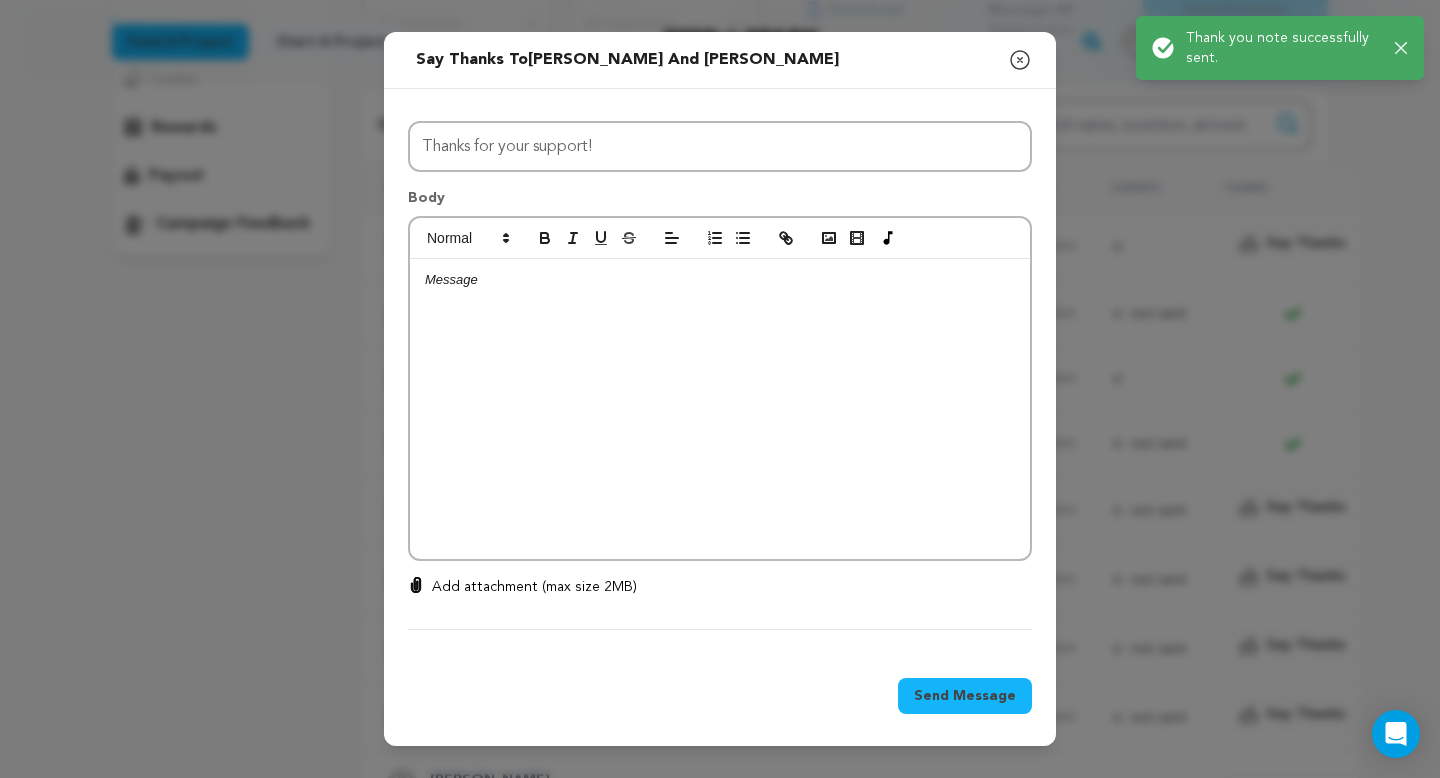 click at bounding box center (720, 409) 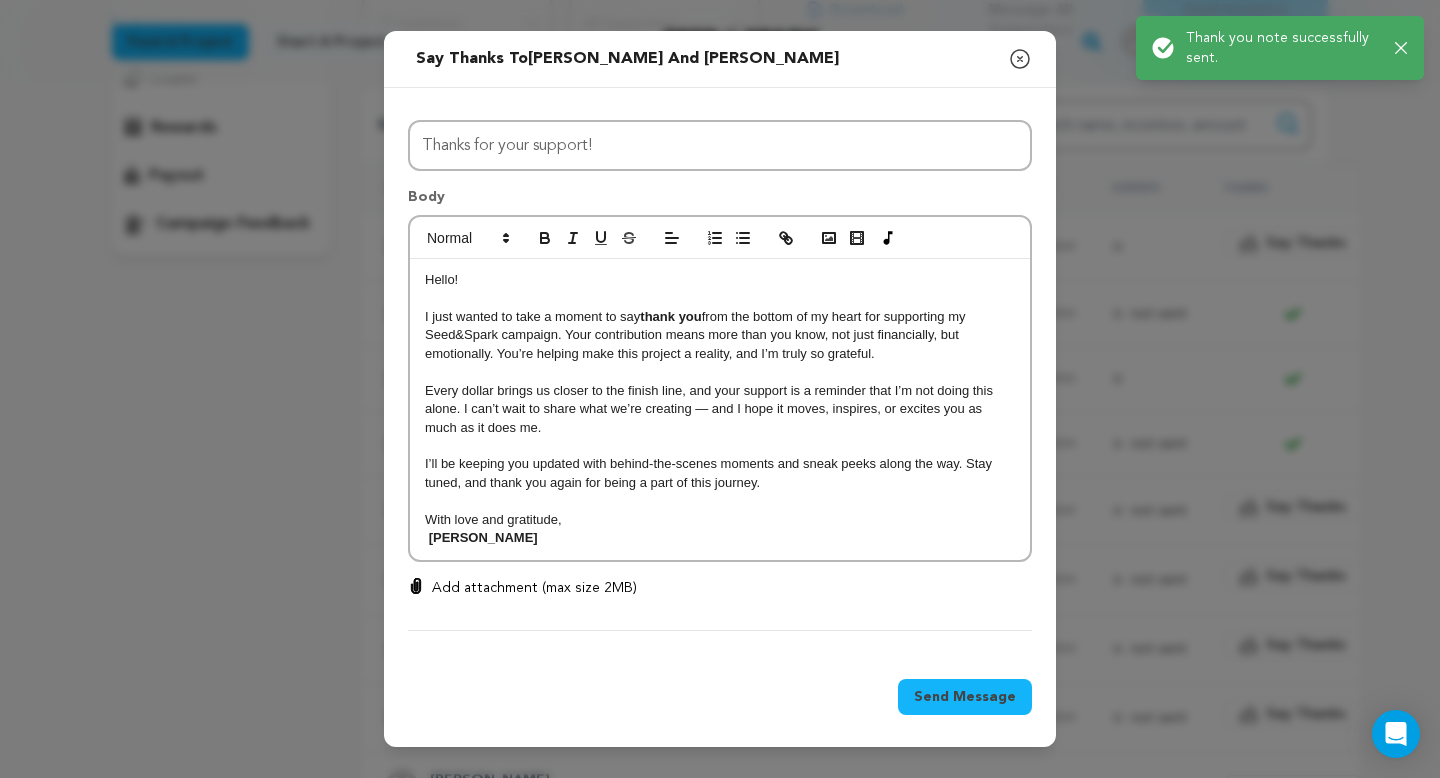 click on "Send Message" at bounding box center (965, 697) 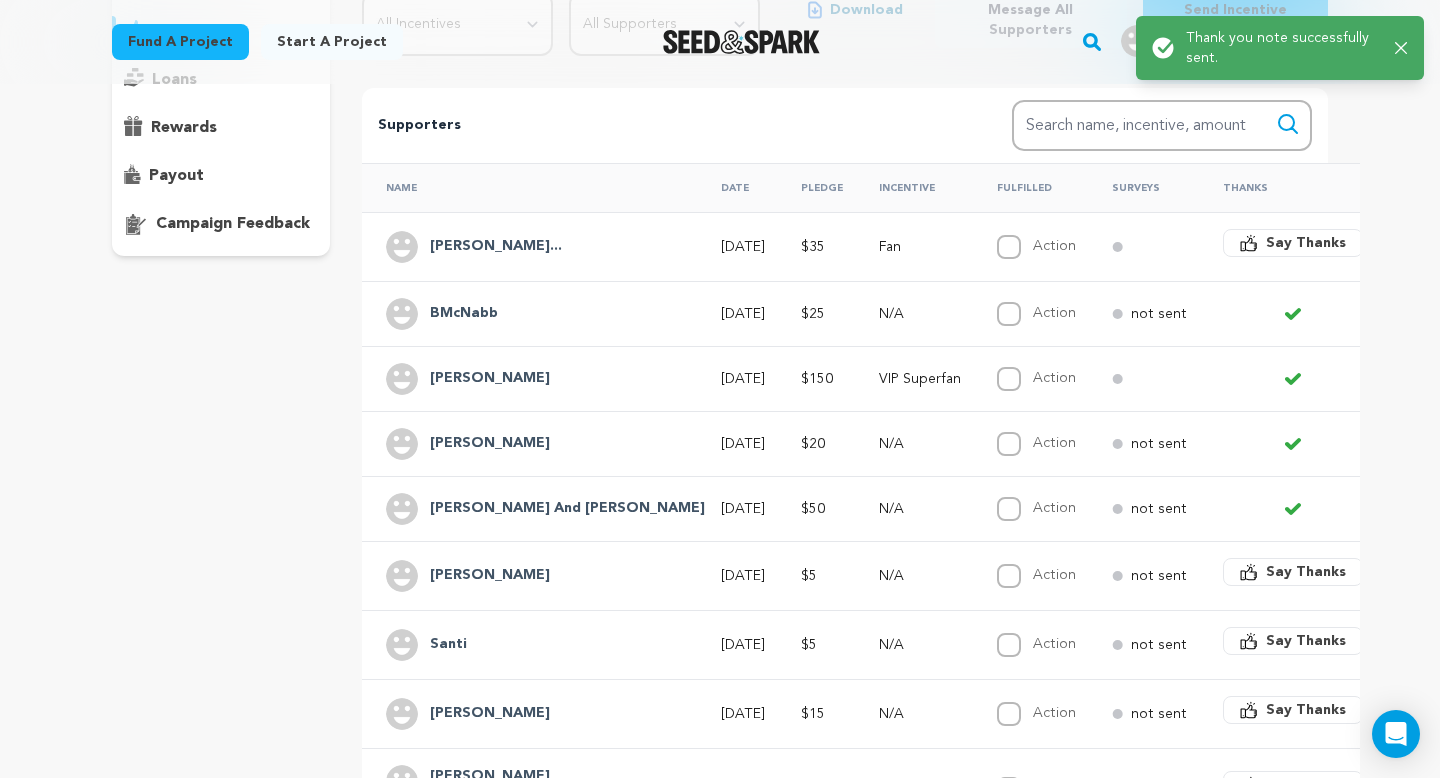 click on "Say Thanks" at bounding box center [1306, 572] 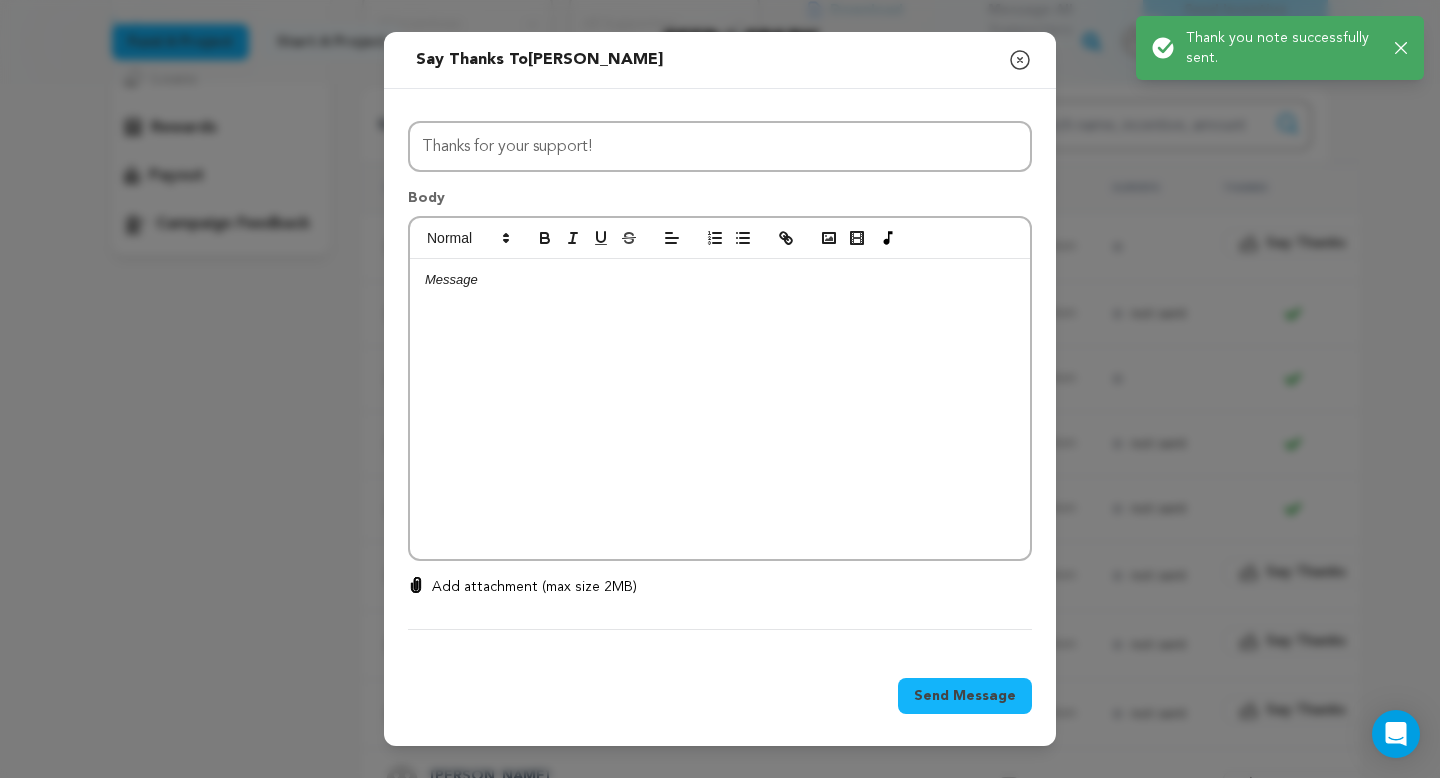 click at bounding box center [720, 409] 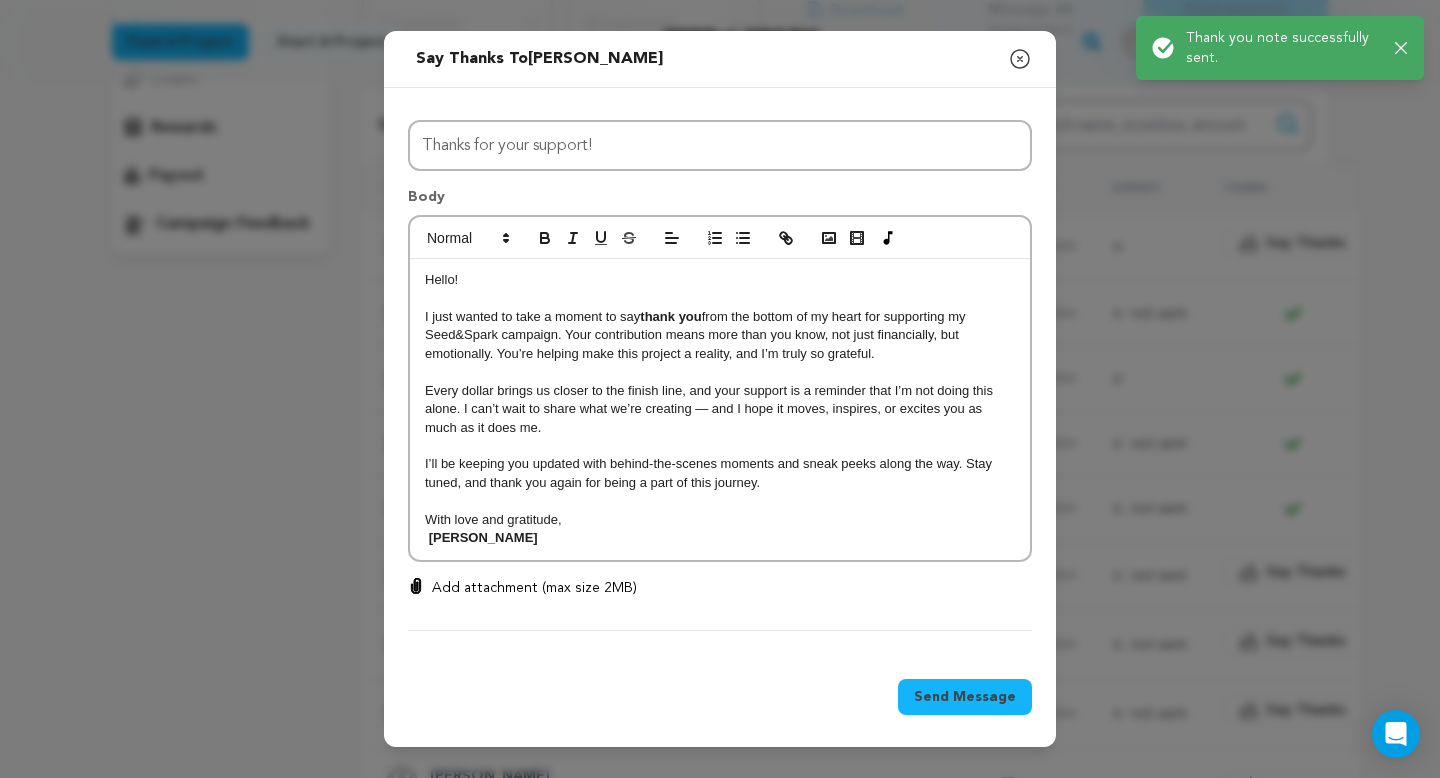 click on "Every dollar brings us closer to the finish line, and your support is a reminder that I’m not doing this alone. I can’t wait to share what we’re creating — and I hope it moves, inspires, or excites you as much as it does me." at bounding box center [720, 409] 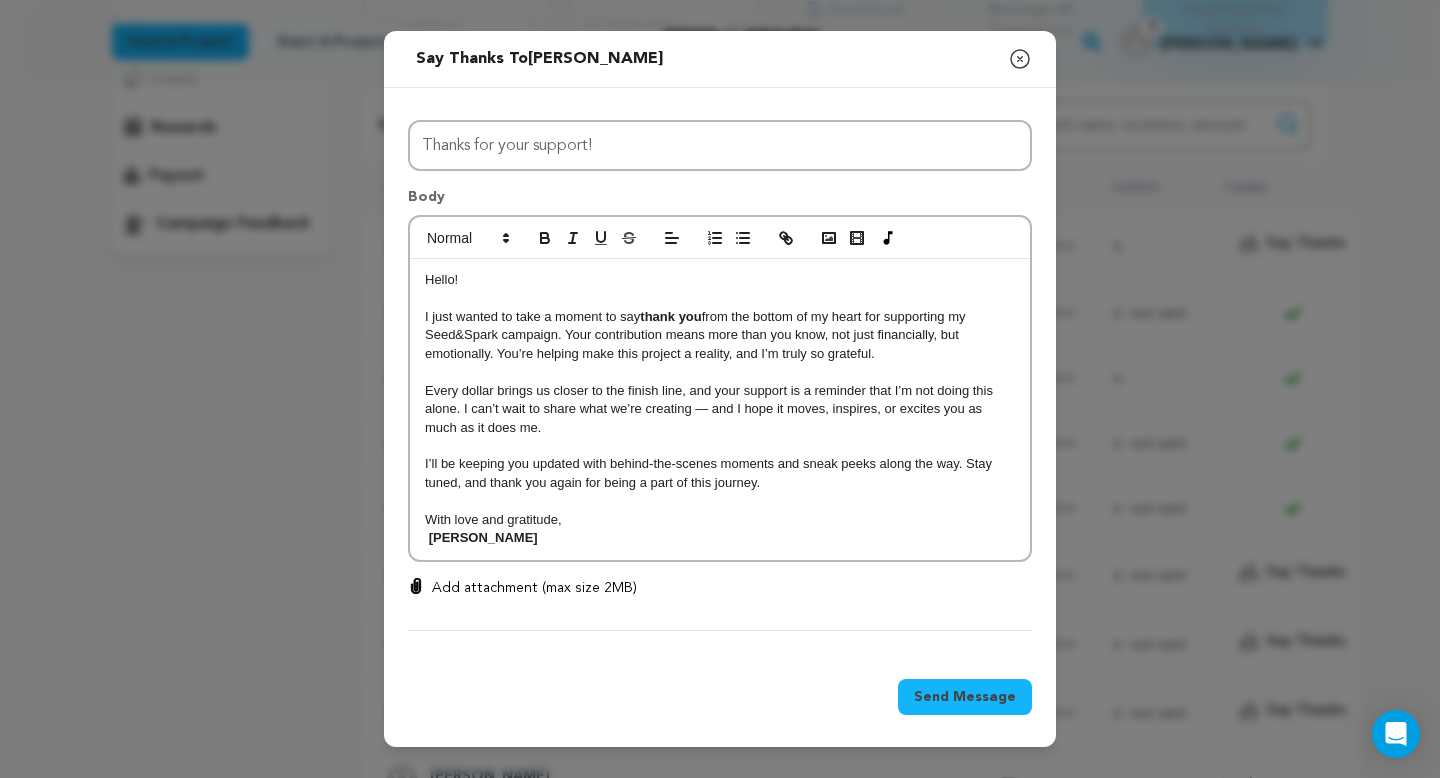 type 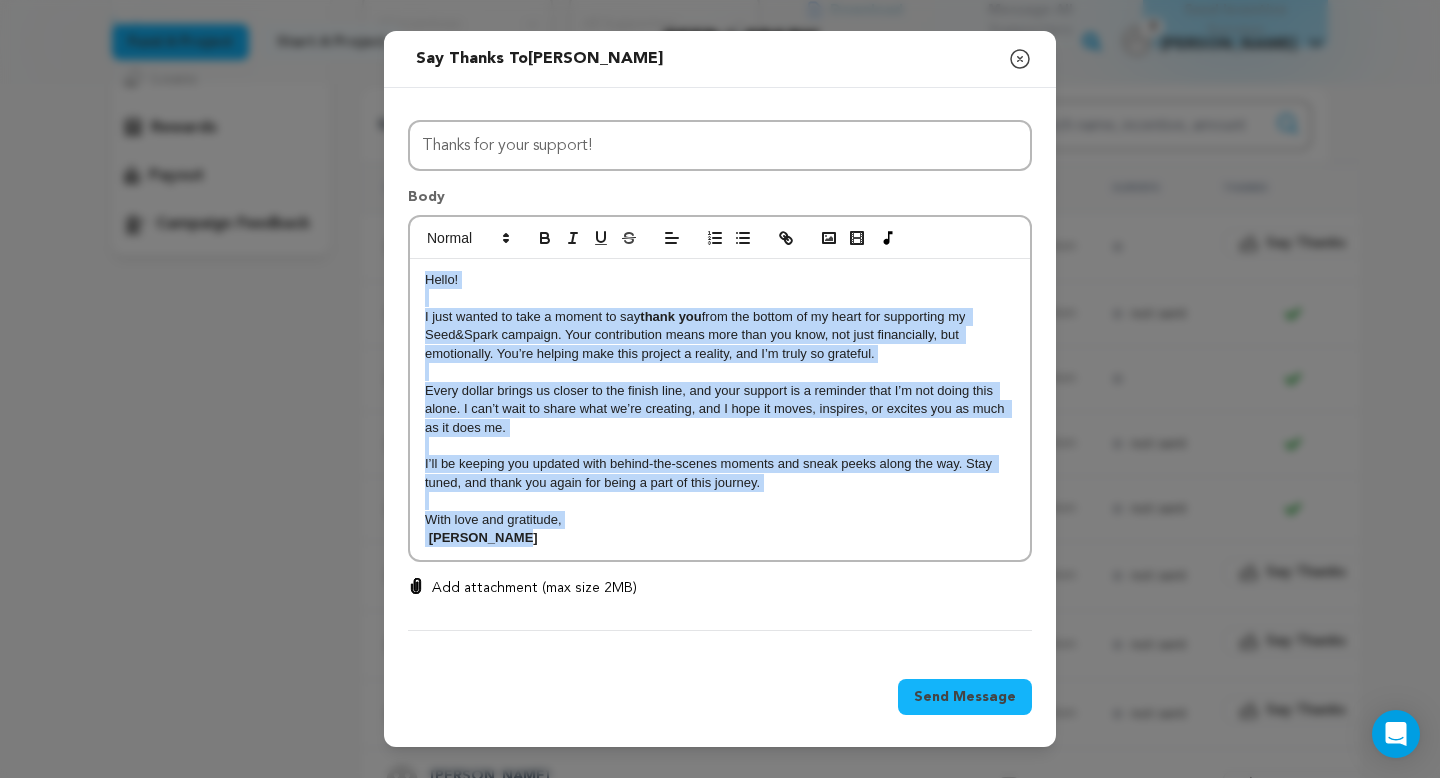 drag, startPoint x: 535, startPoint y: 550, endPoint x: 417, endPoint y: 258, distance: 314.94125 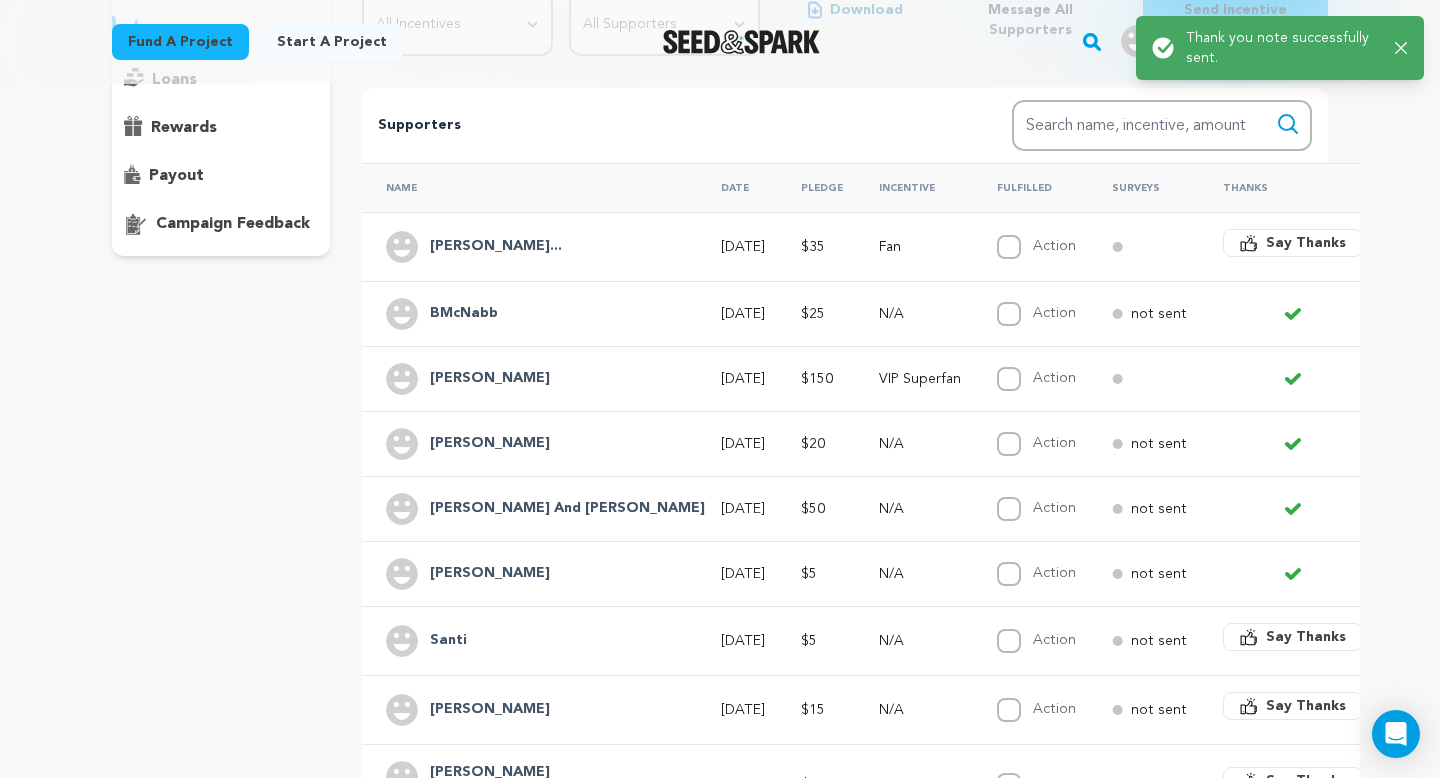 click on "Say Thanks" at bounding box center (1306, 637) 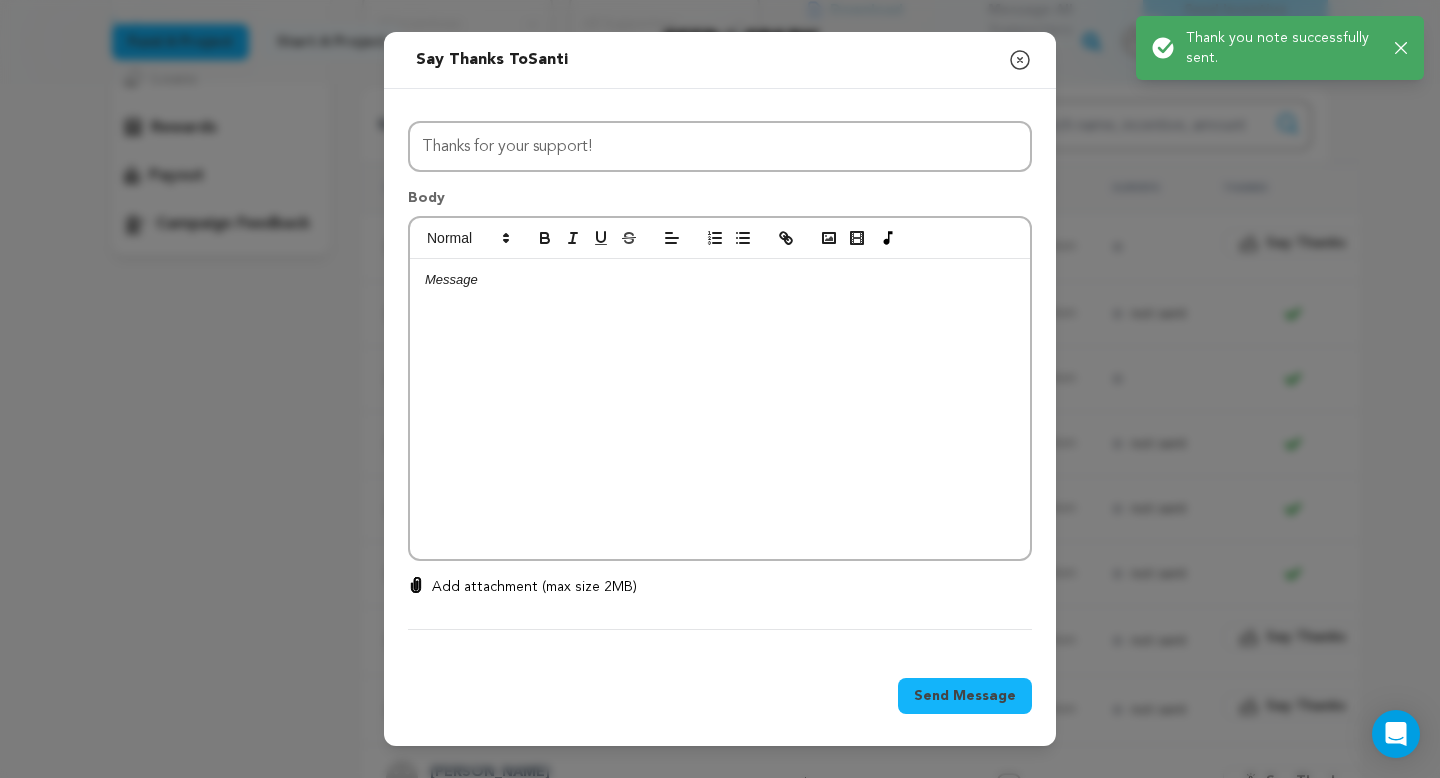 click at bounding box center (720, 409) 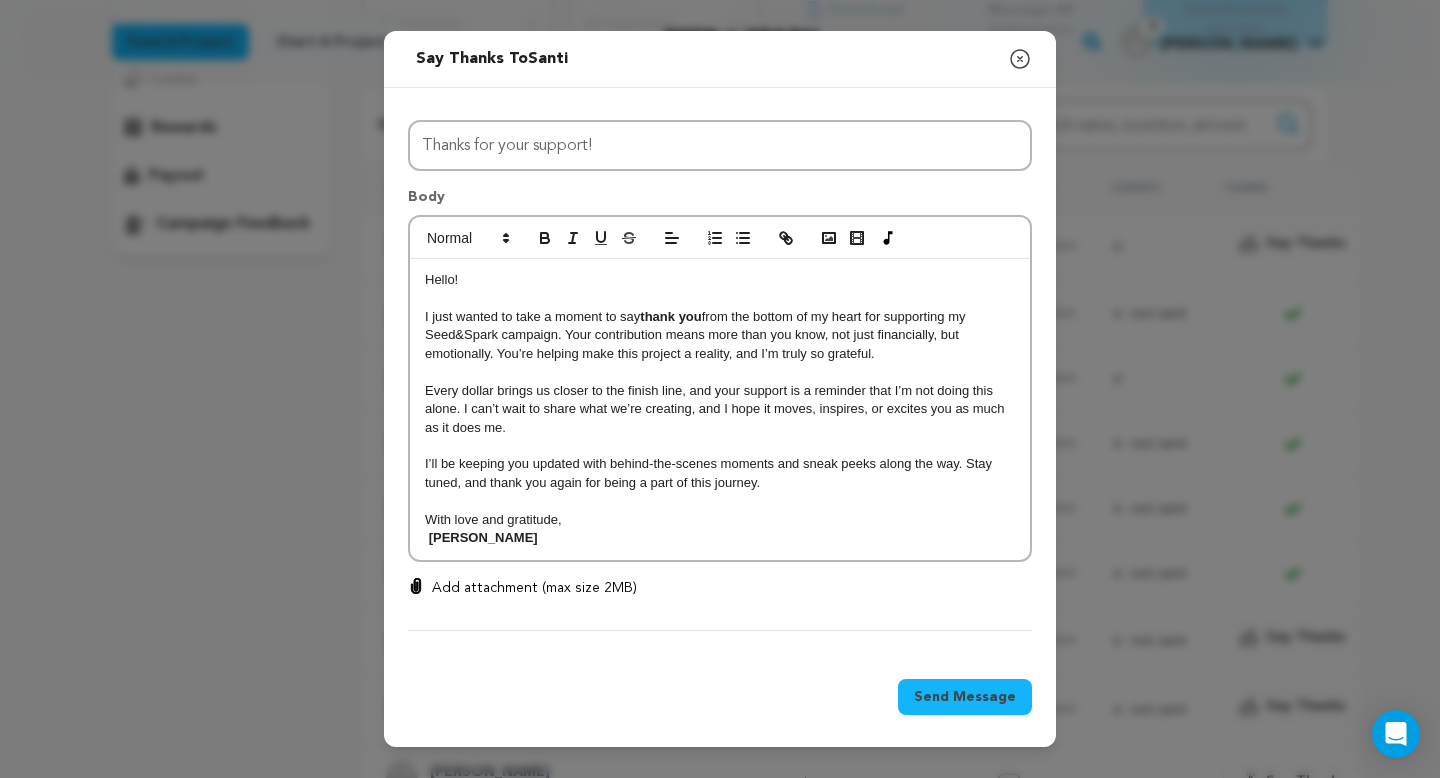 click on "Send Message" at bounding box center (965, 697) 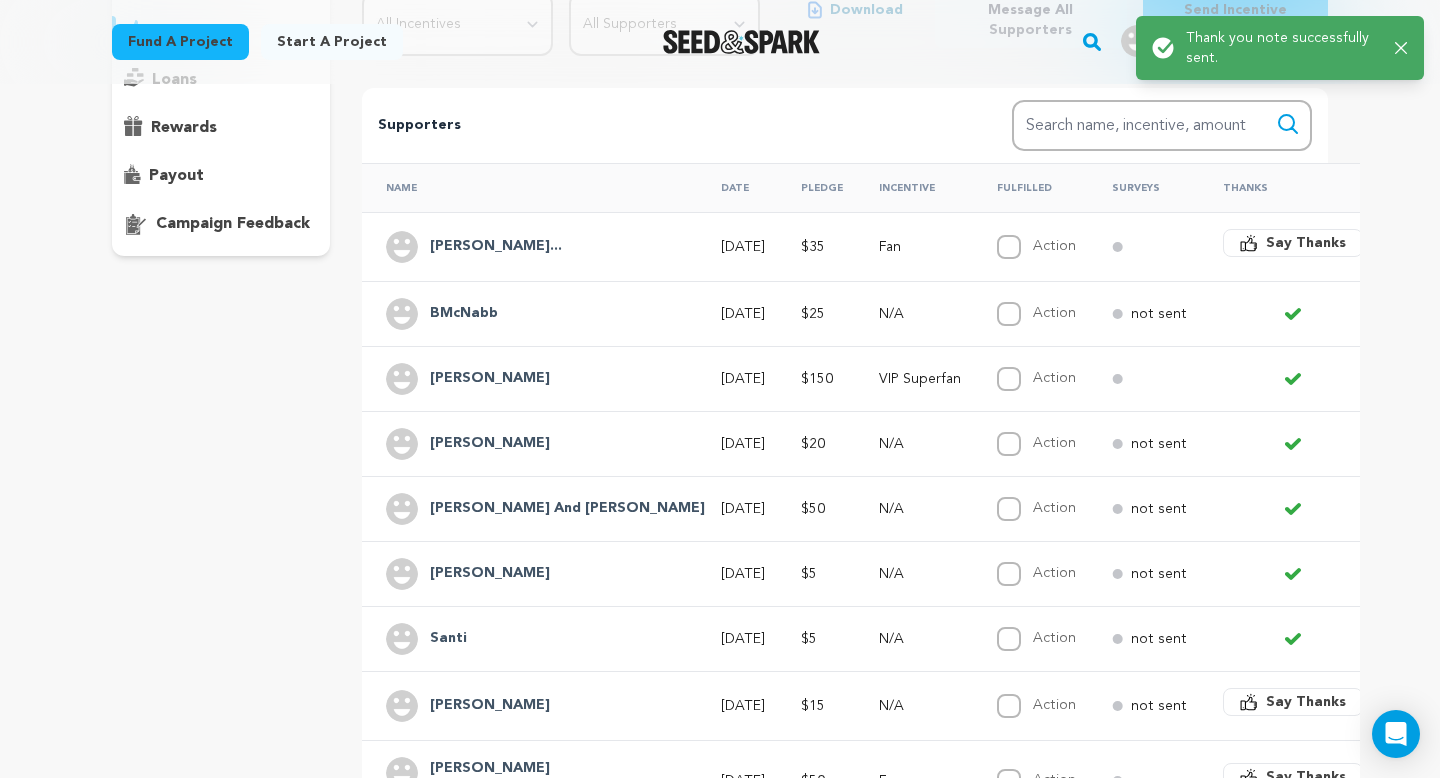 click 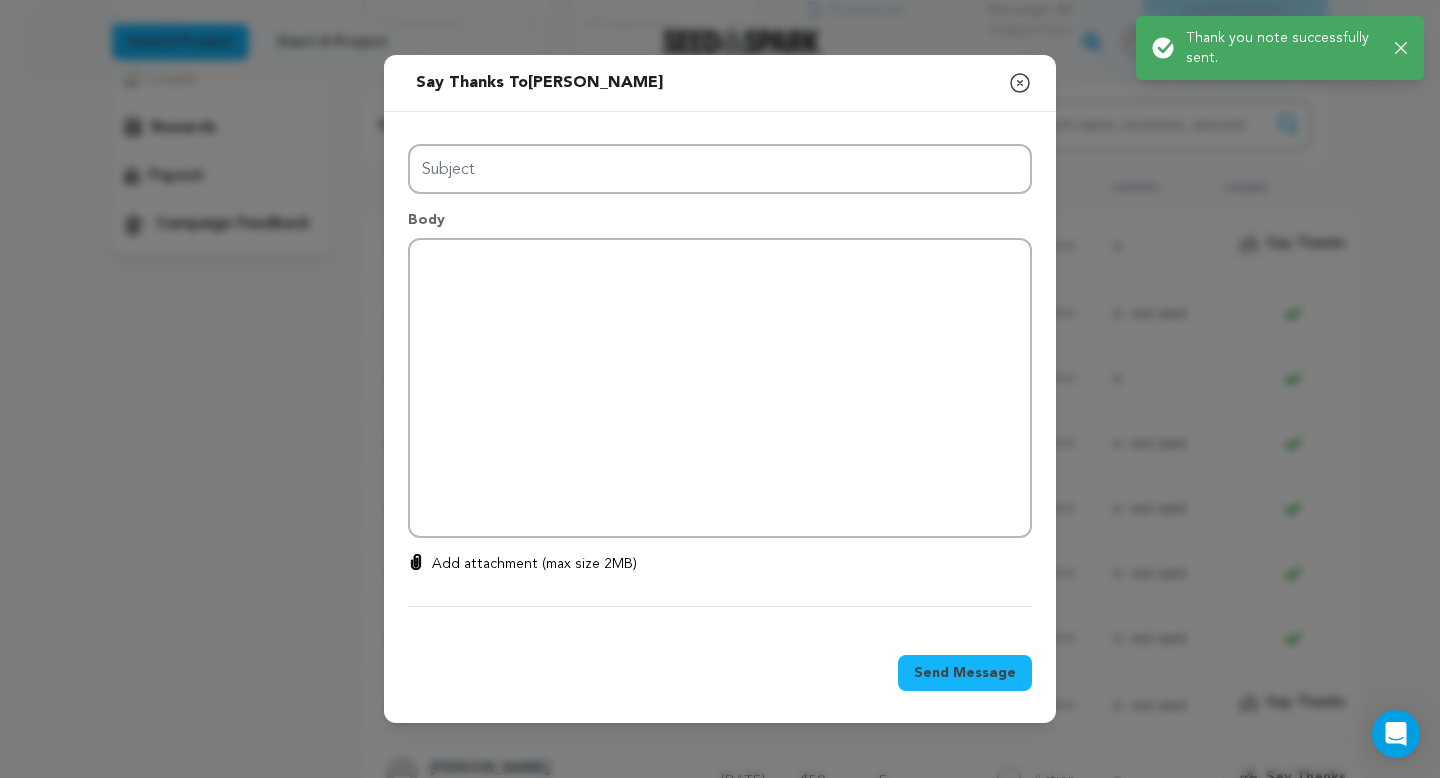 type on "Thanks for your support!" 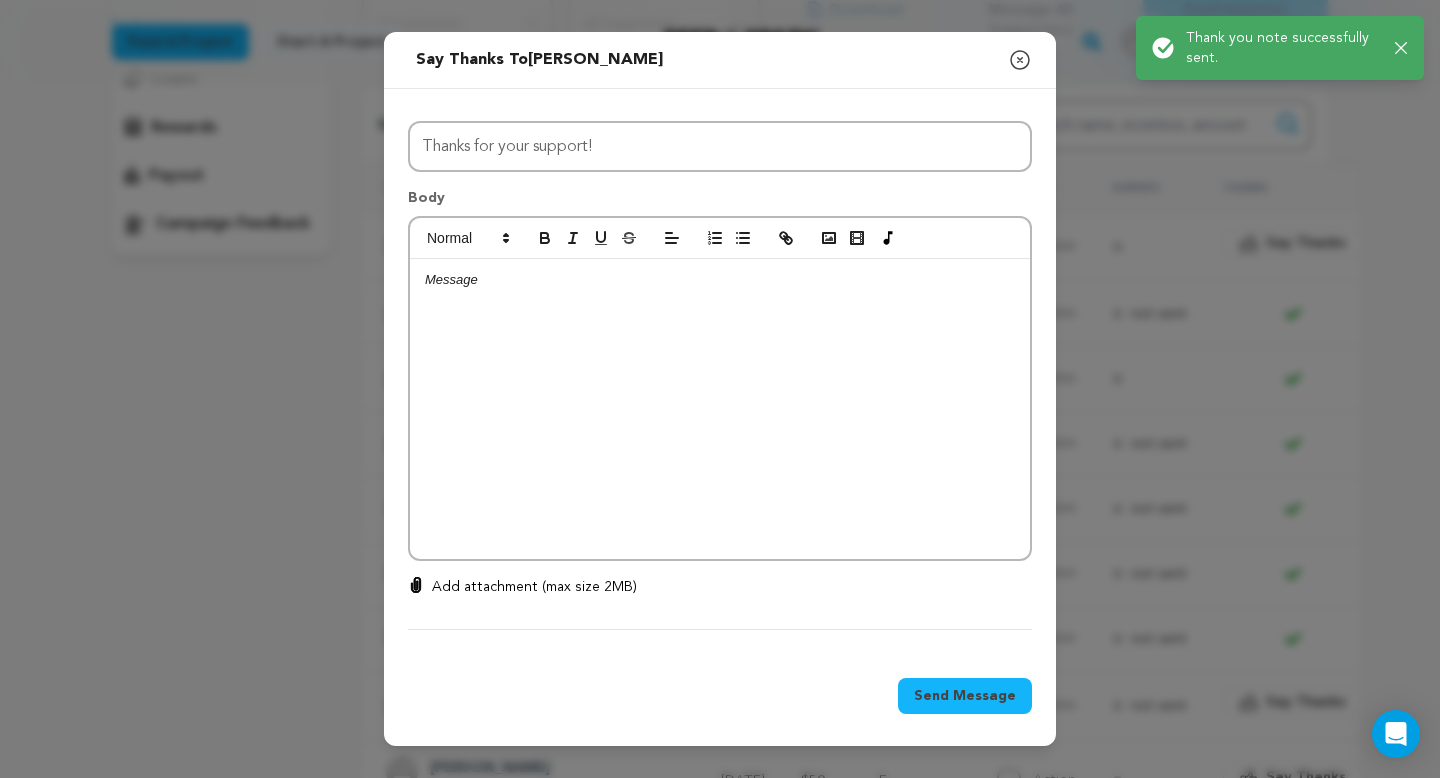 click at bounding box center (720, 409) 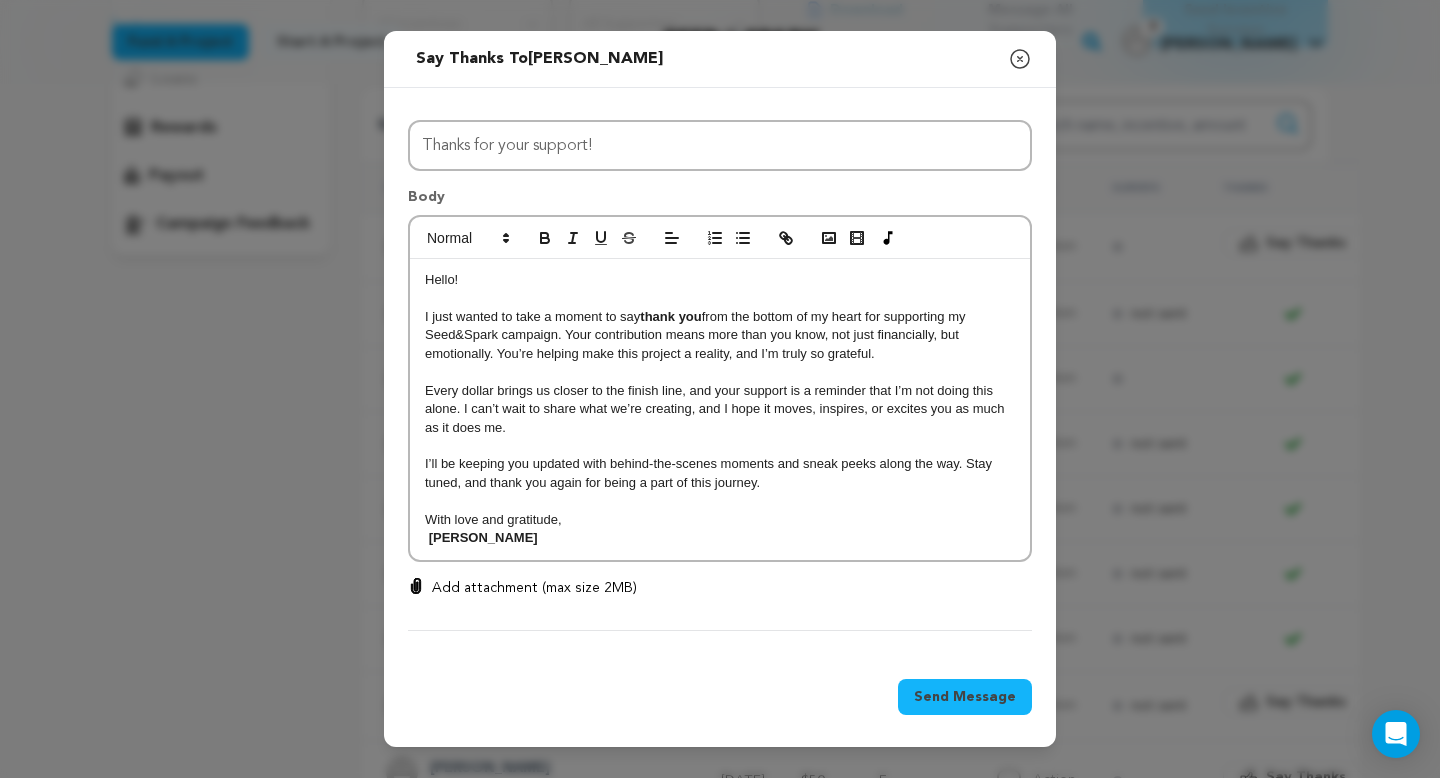 click on "Send Message" at bounding box center [965, 697] 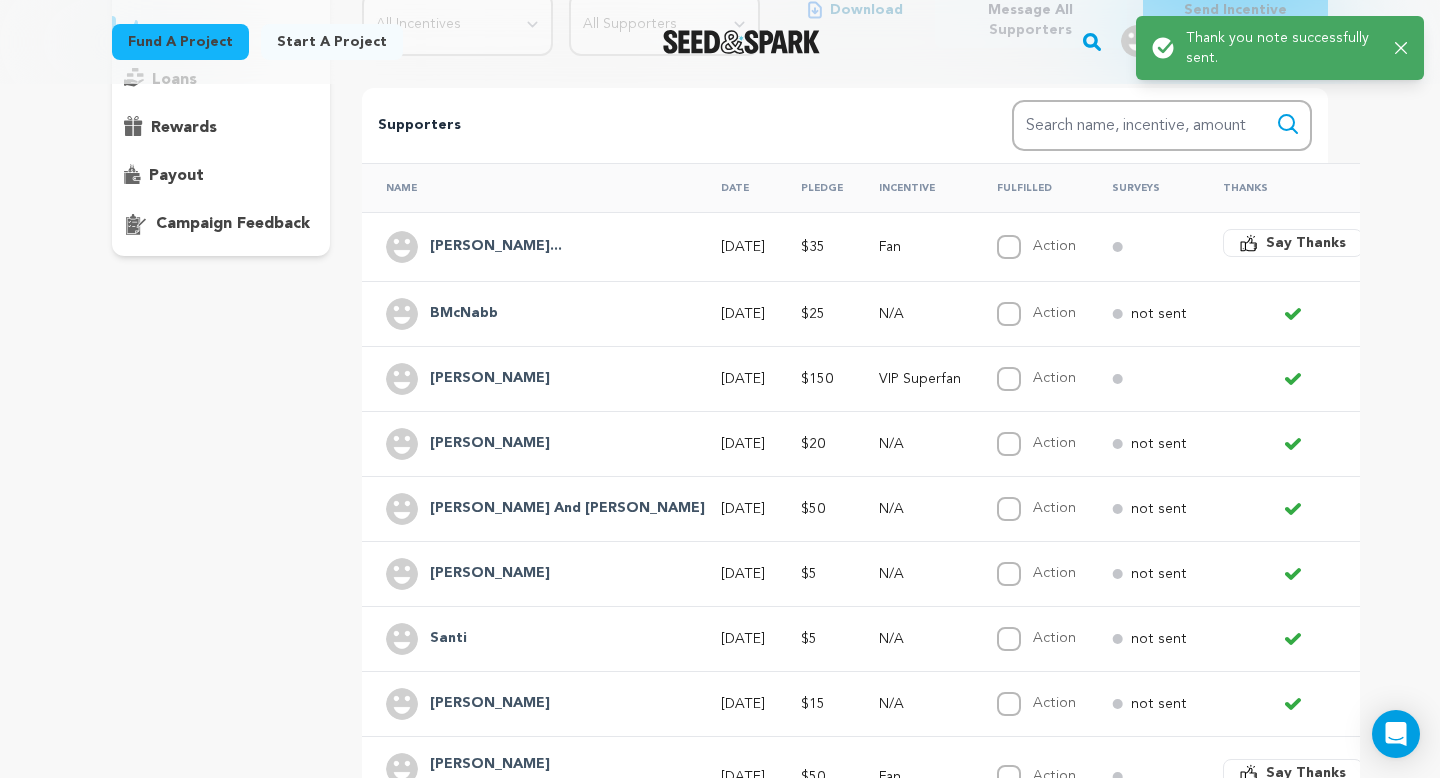 click on "Sweetie Pie
Copy public preview link
View project
Edit Project
View more option
View more option" at bounding box center [720, 487] 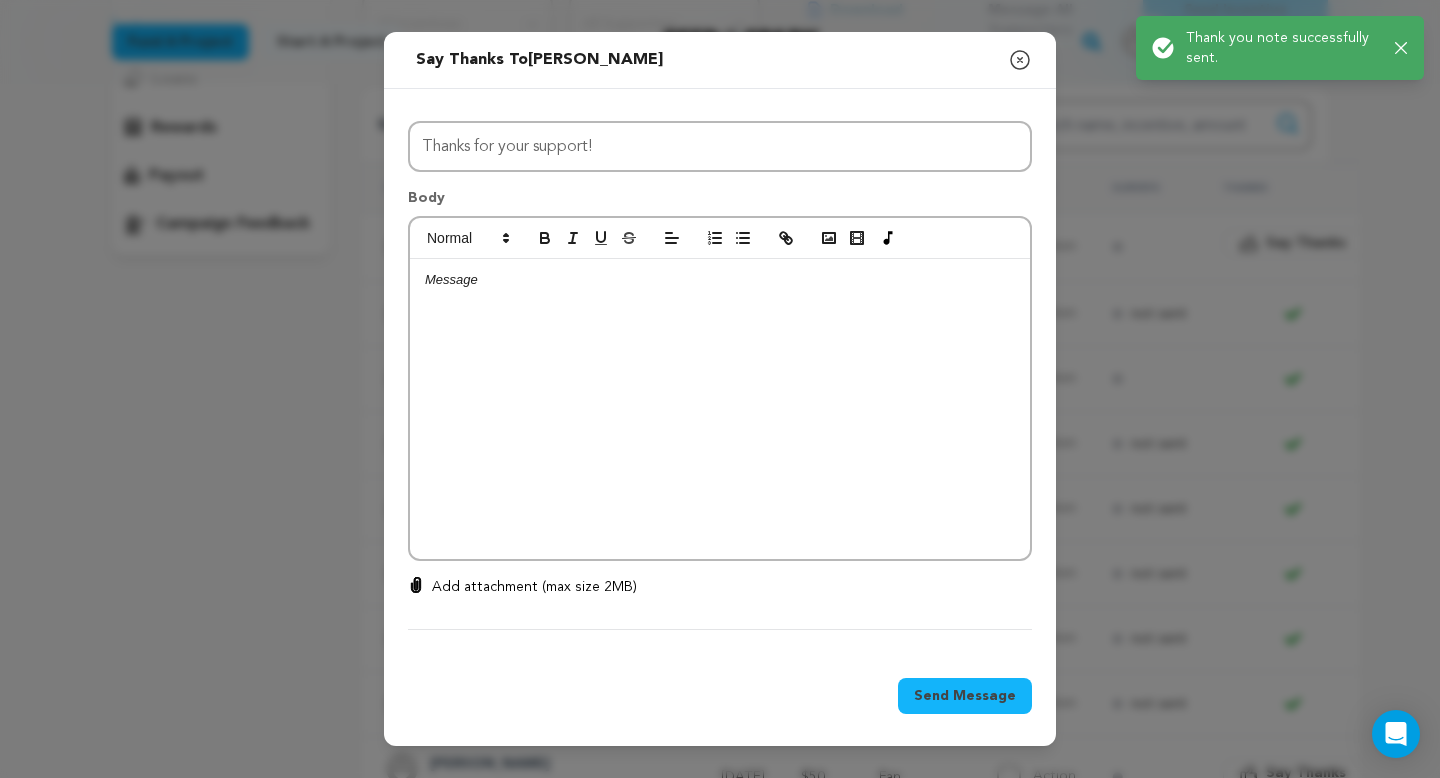 click at bounding box center [720, 409] 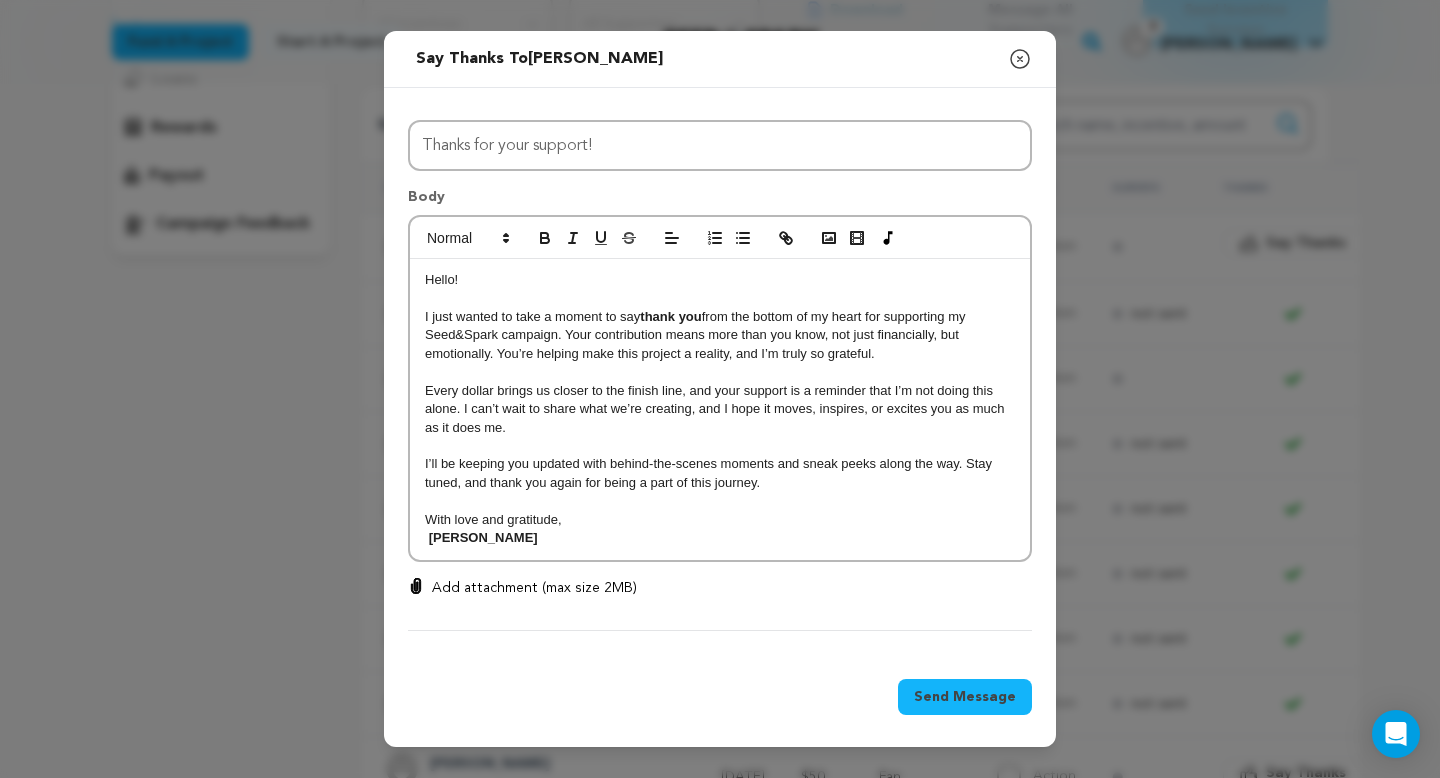 click on "Send Message" at bounding box center (965, 697) 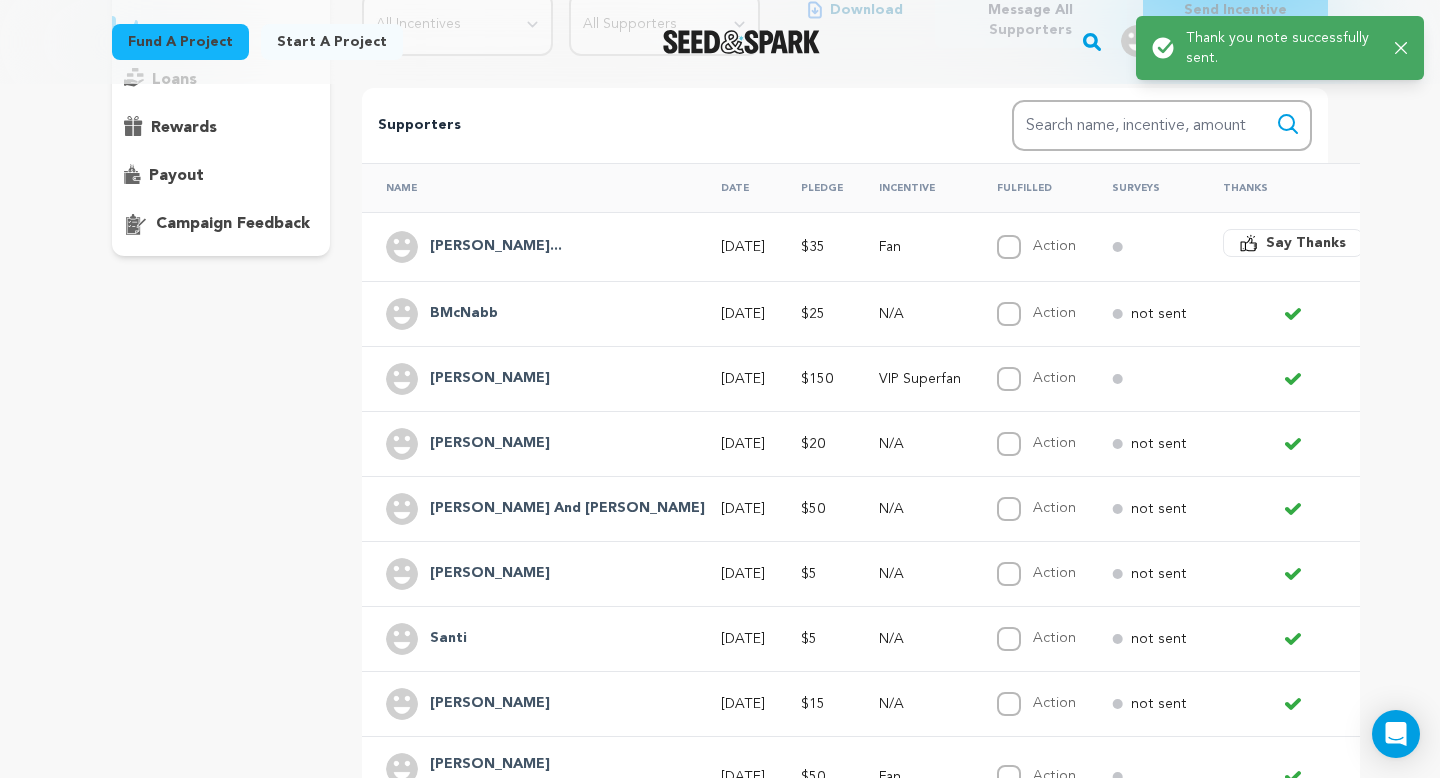 click 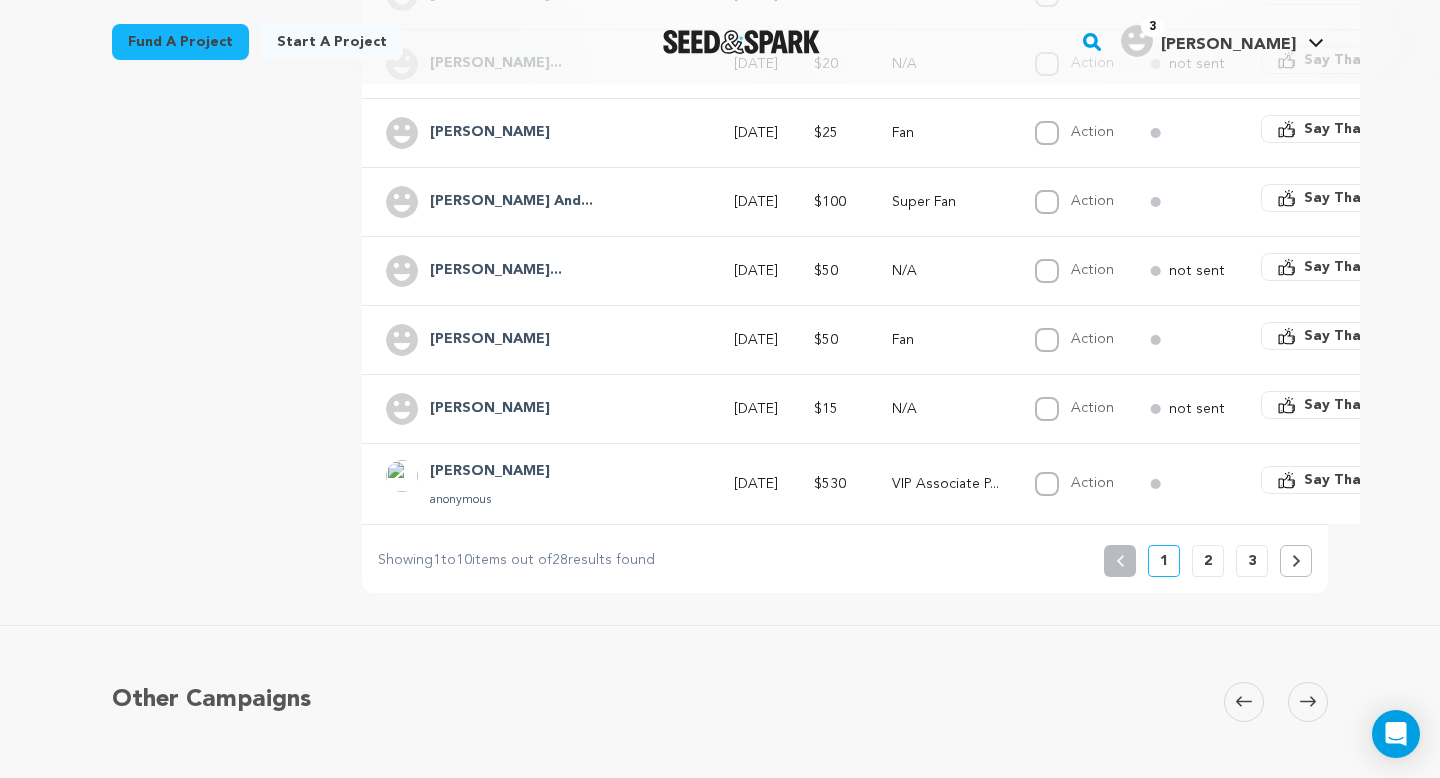 scroll, scrollTop: 827, scrollLeft: 0, axis: vertical 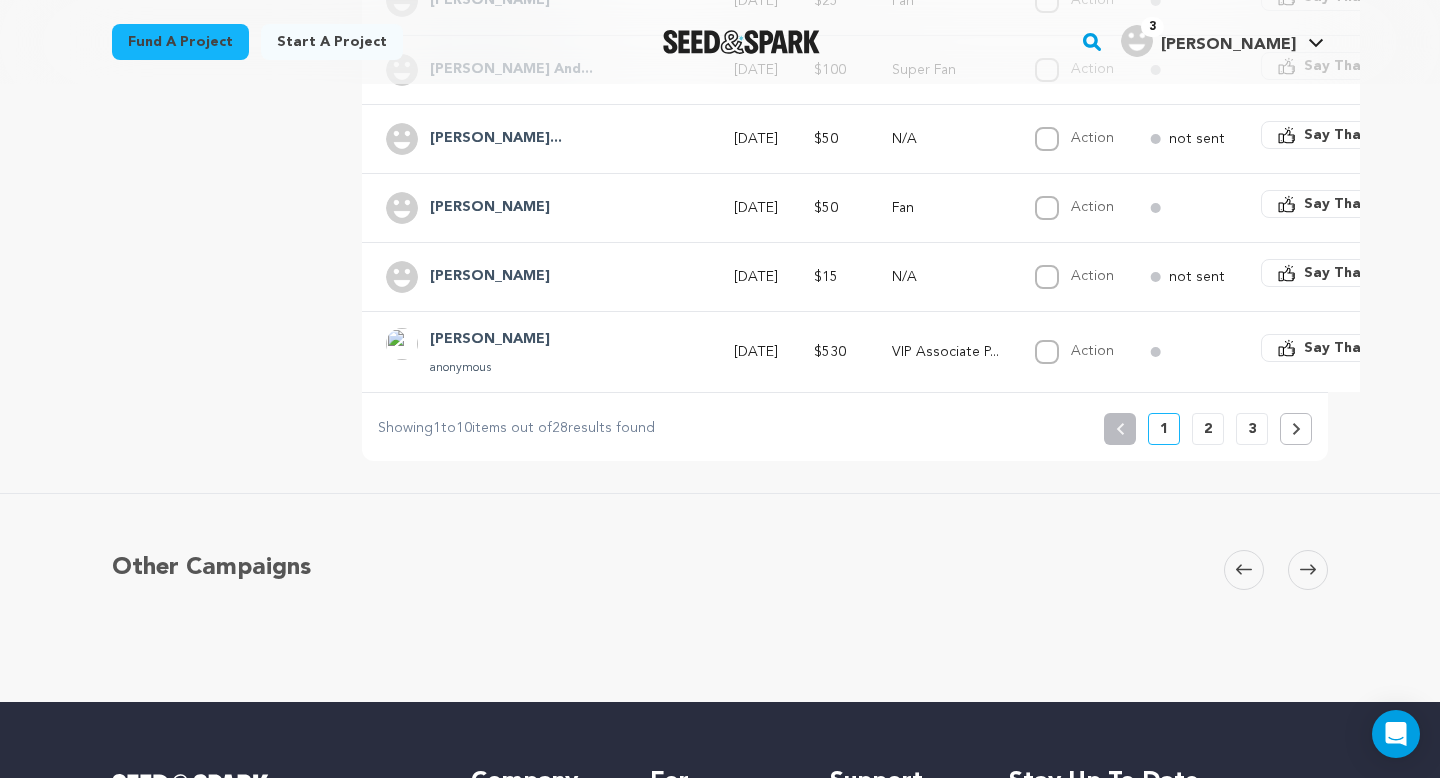 click on "2" at bounding box center (1208, 429) 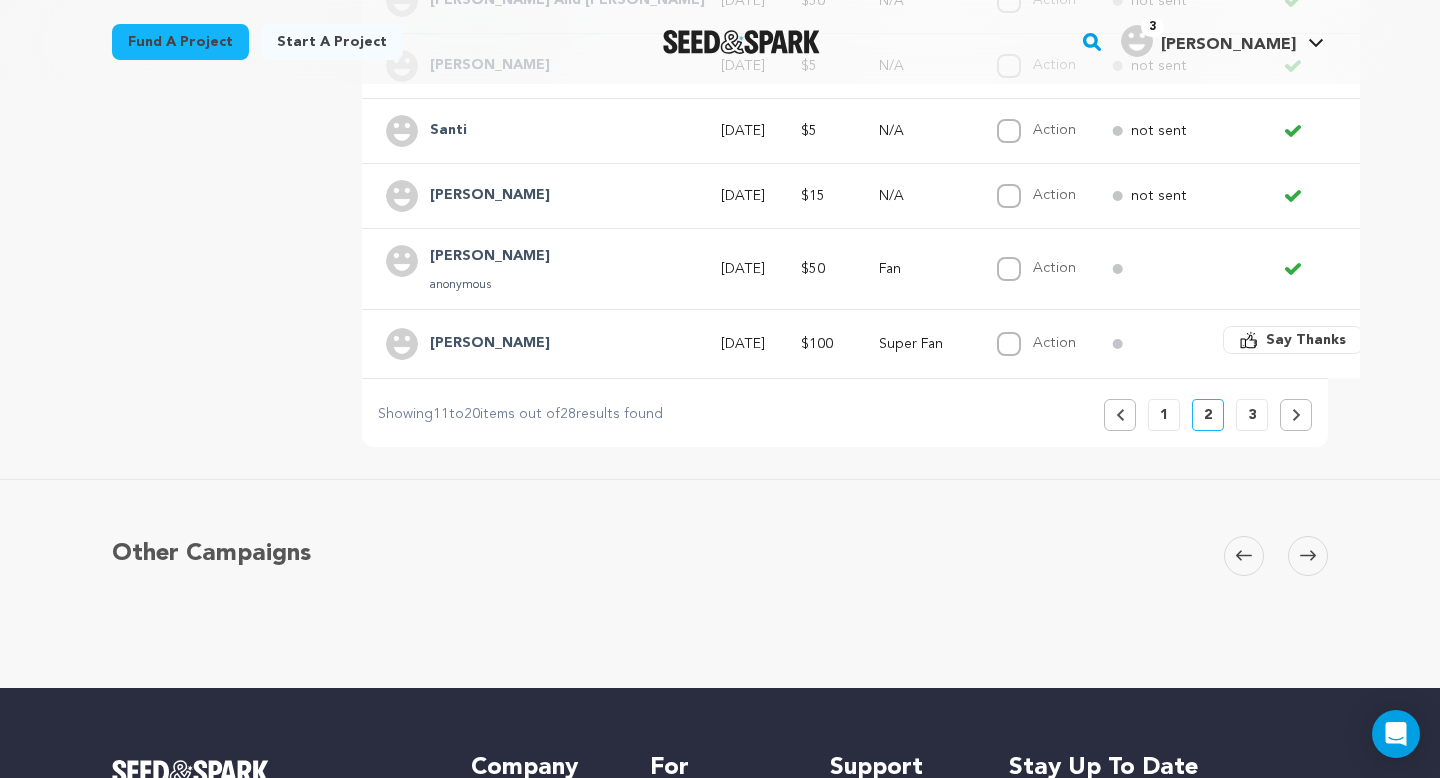 scroll, scrollTop: 807, scrollLeft: 0, axis: vertical 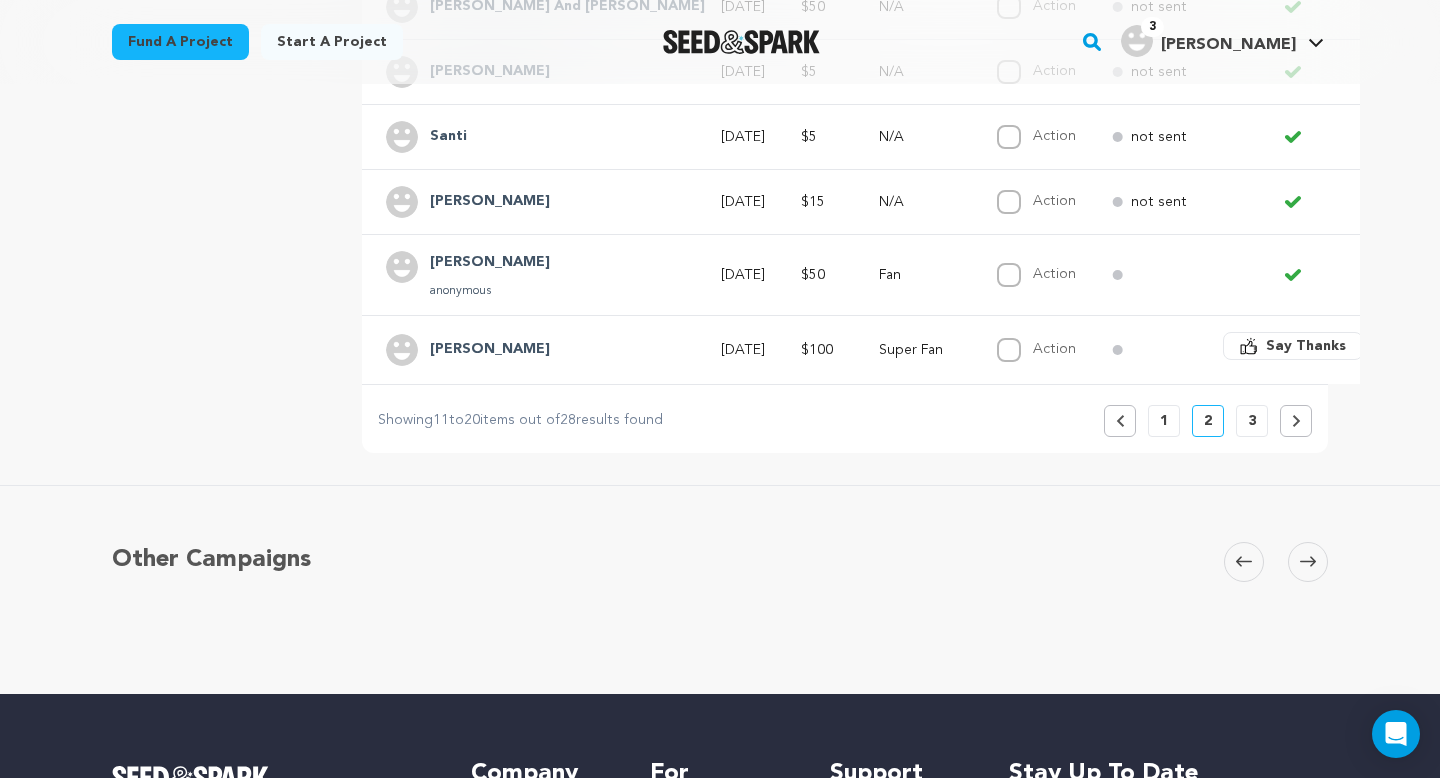 click on "Say Thanks" at bounding box center [1306, 346] 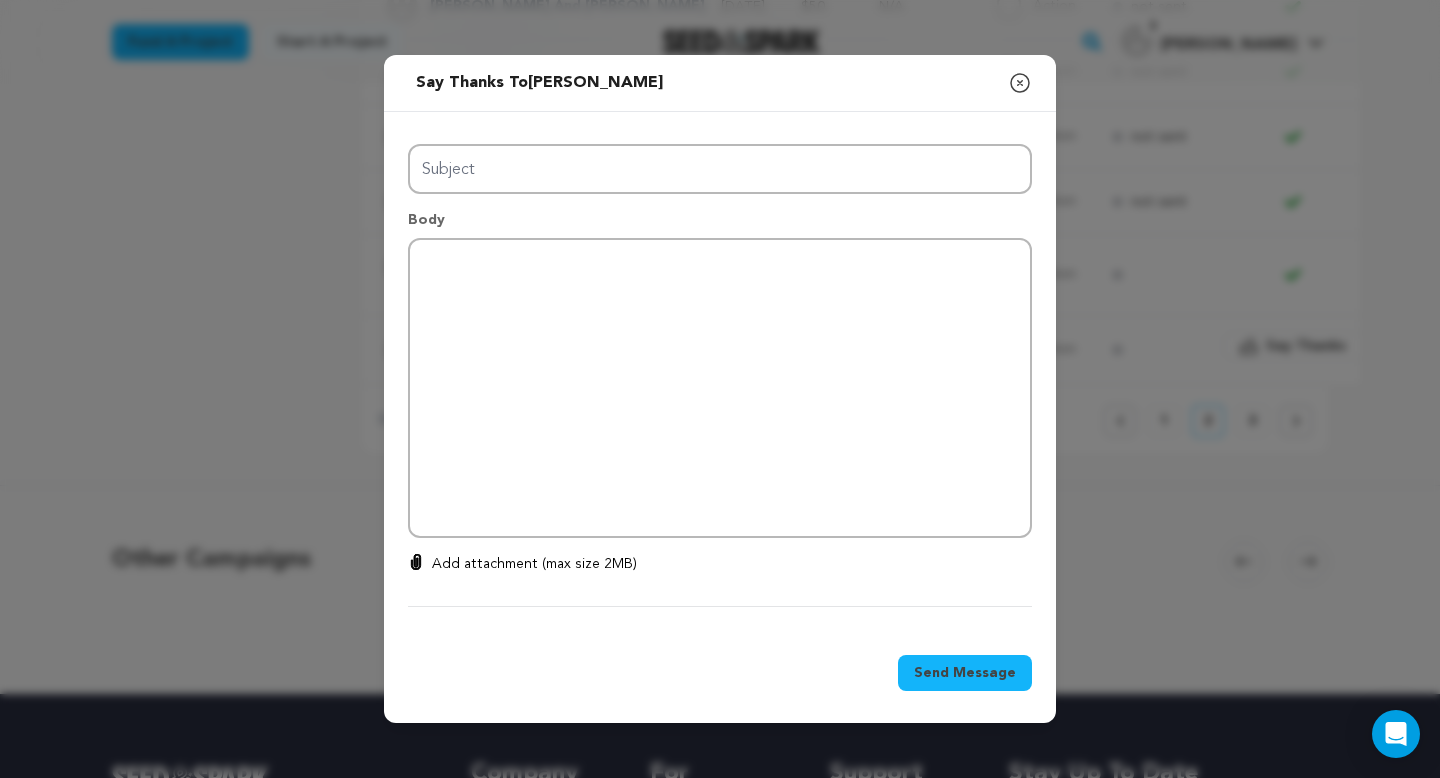 type on "Thanks for your support!" 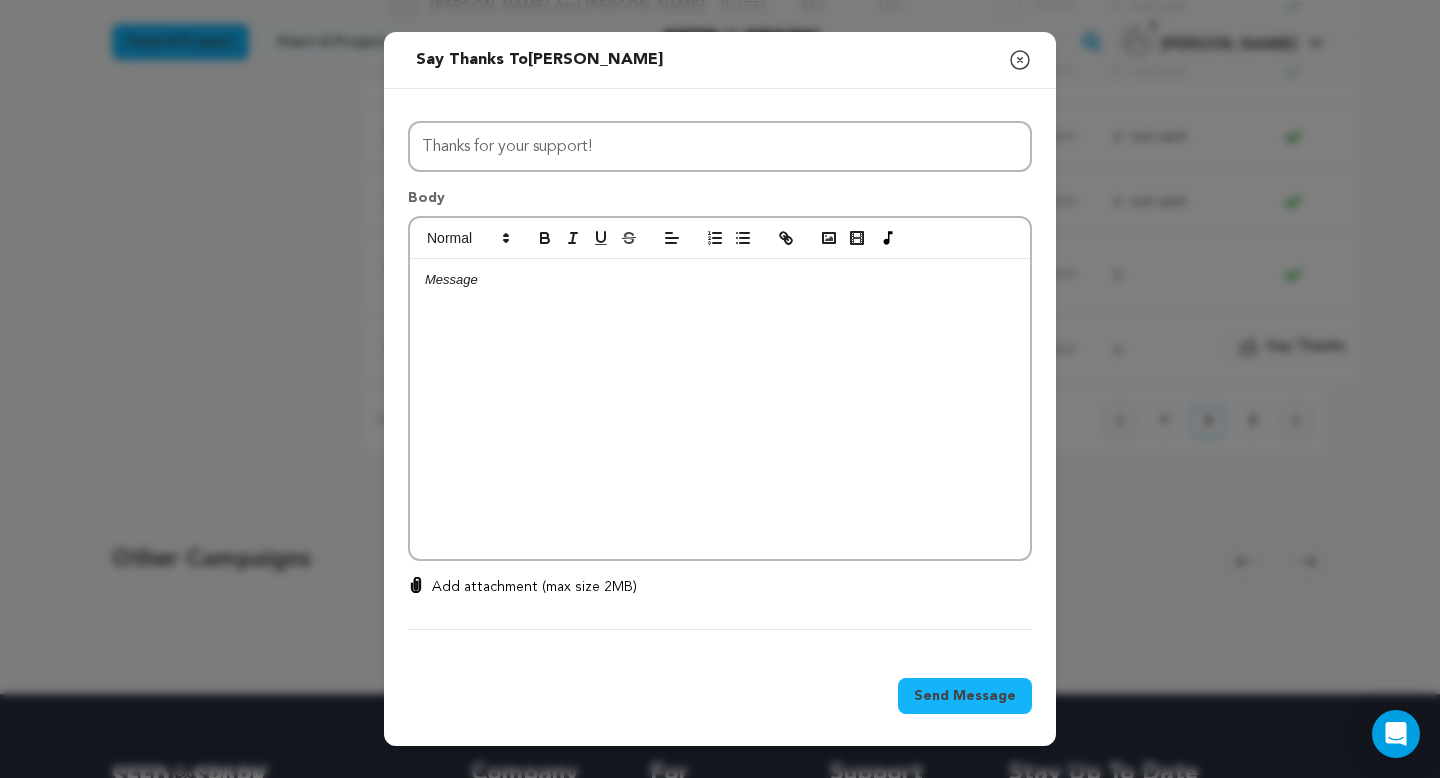 click at bounding box center [720, 409] 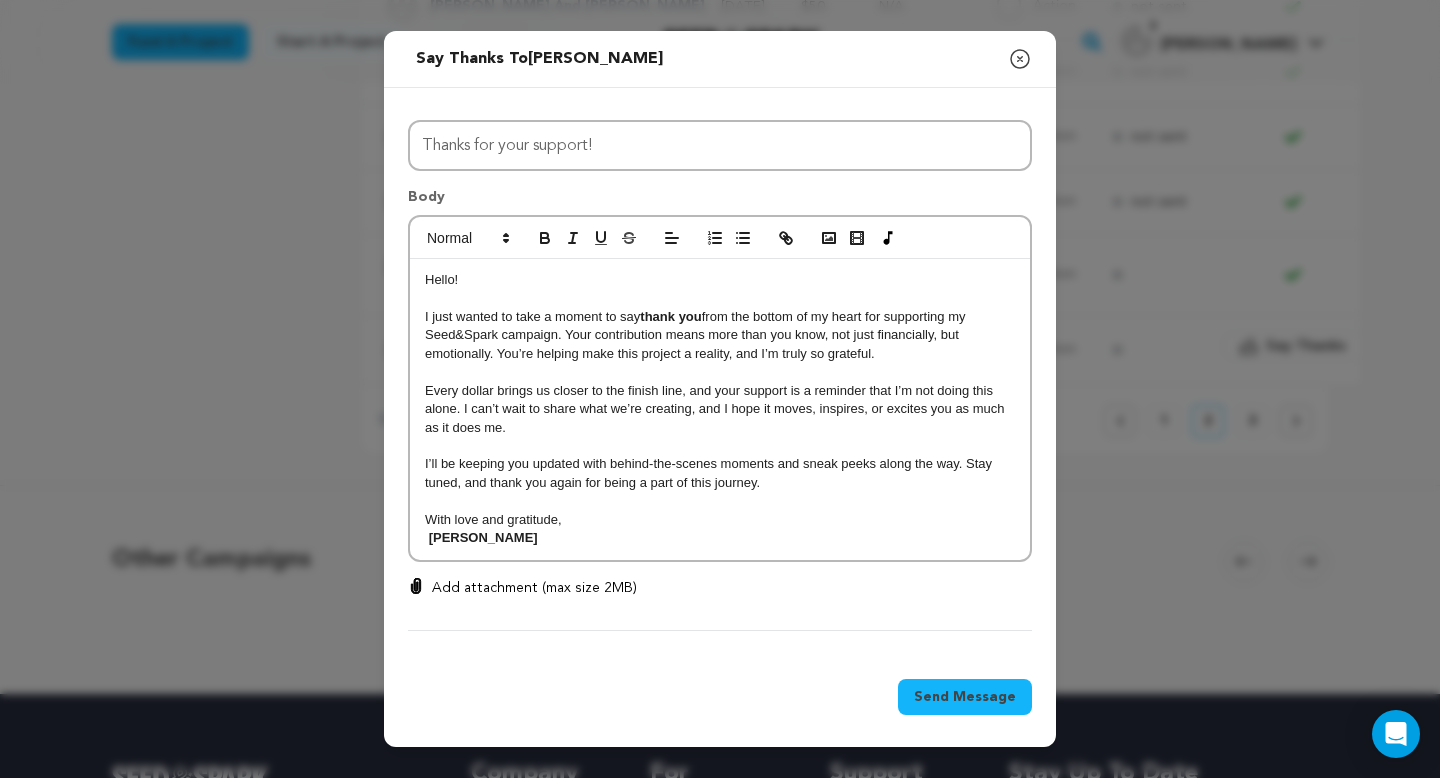 scroll, scrollTop: 0, scrollLeft: 0, axis: both 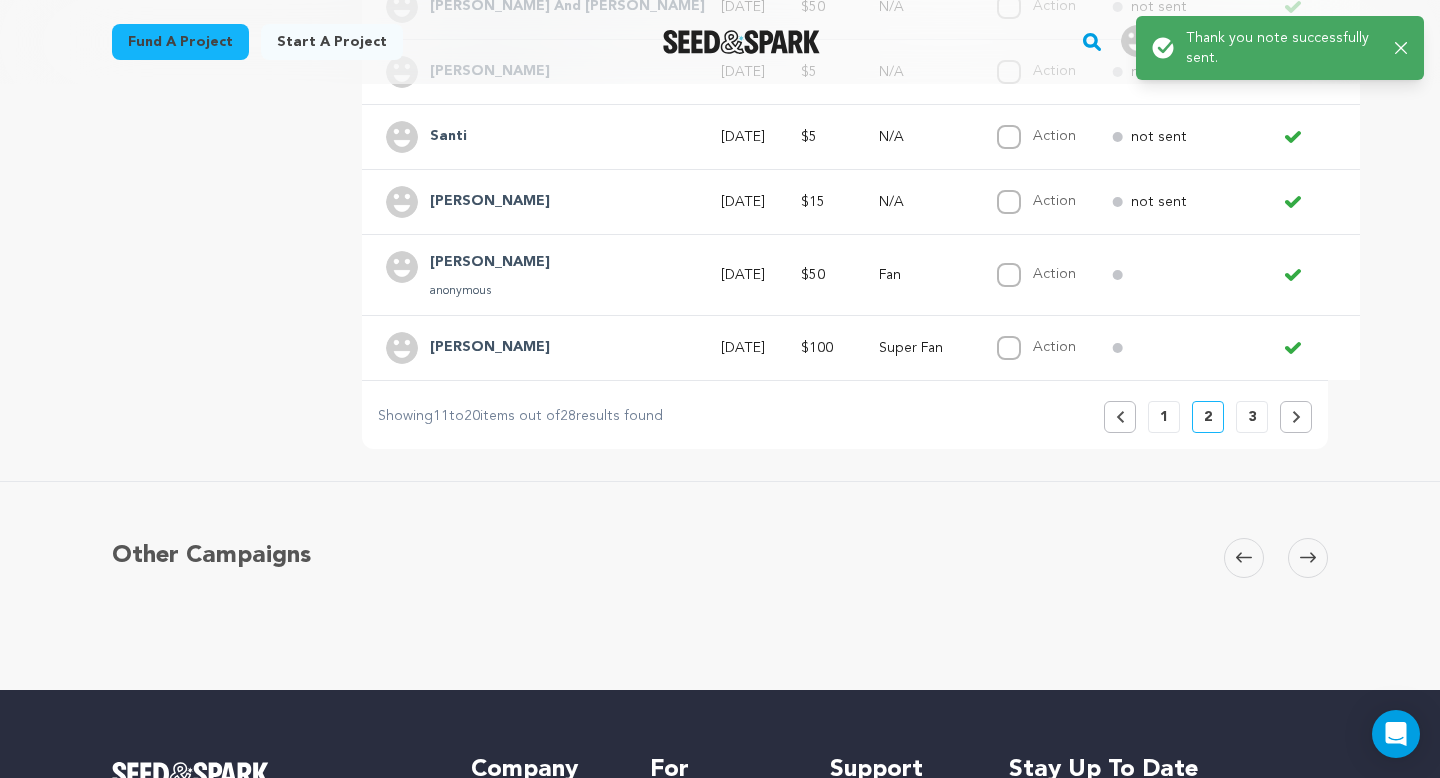 click on "1" at bounding box center [1164, 417] 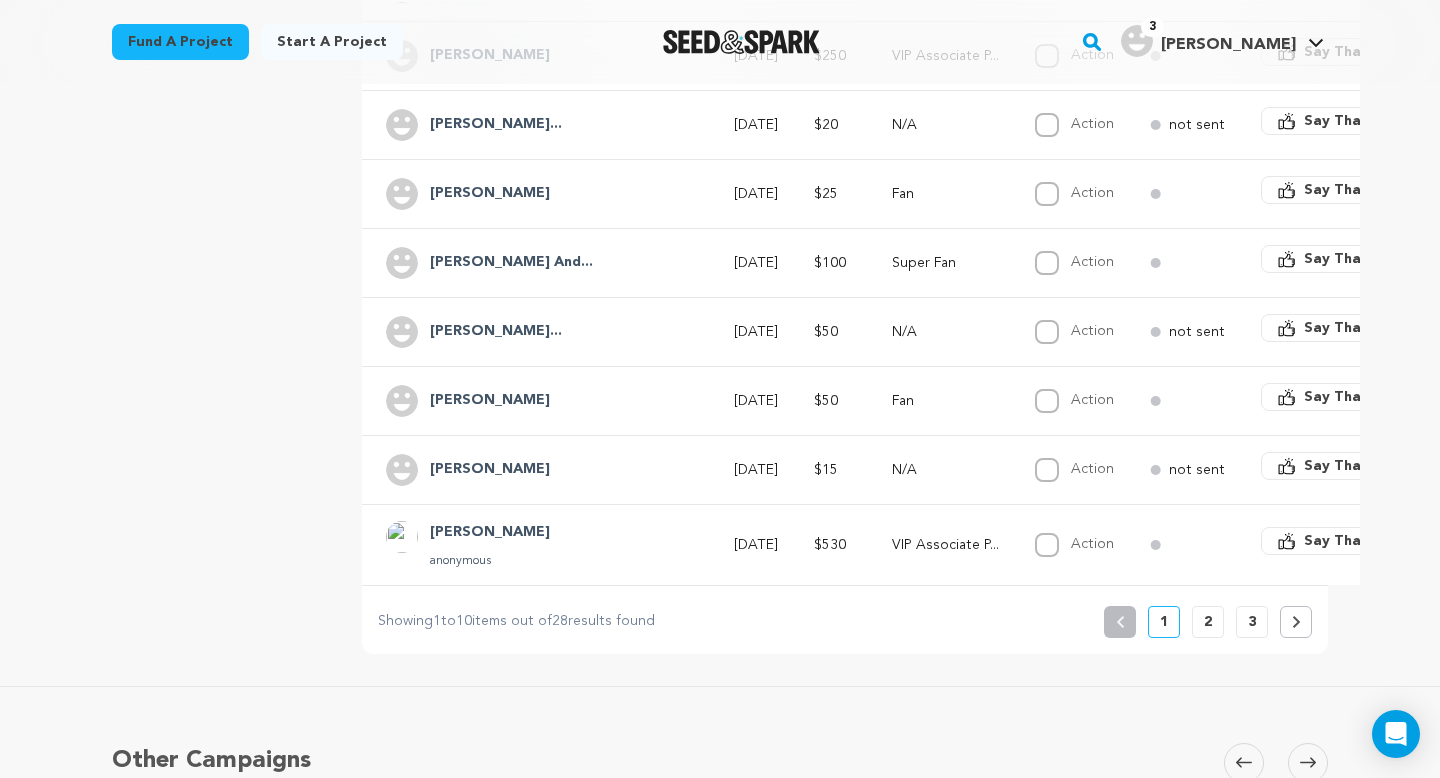 scroll, scrollTop: 596, scrollLeft: 0, axis: vertical 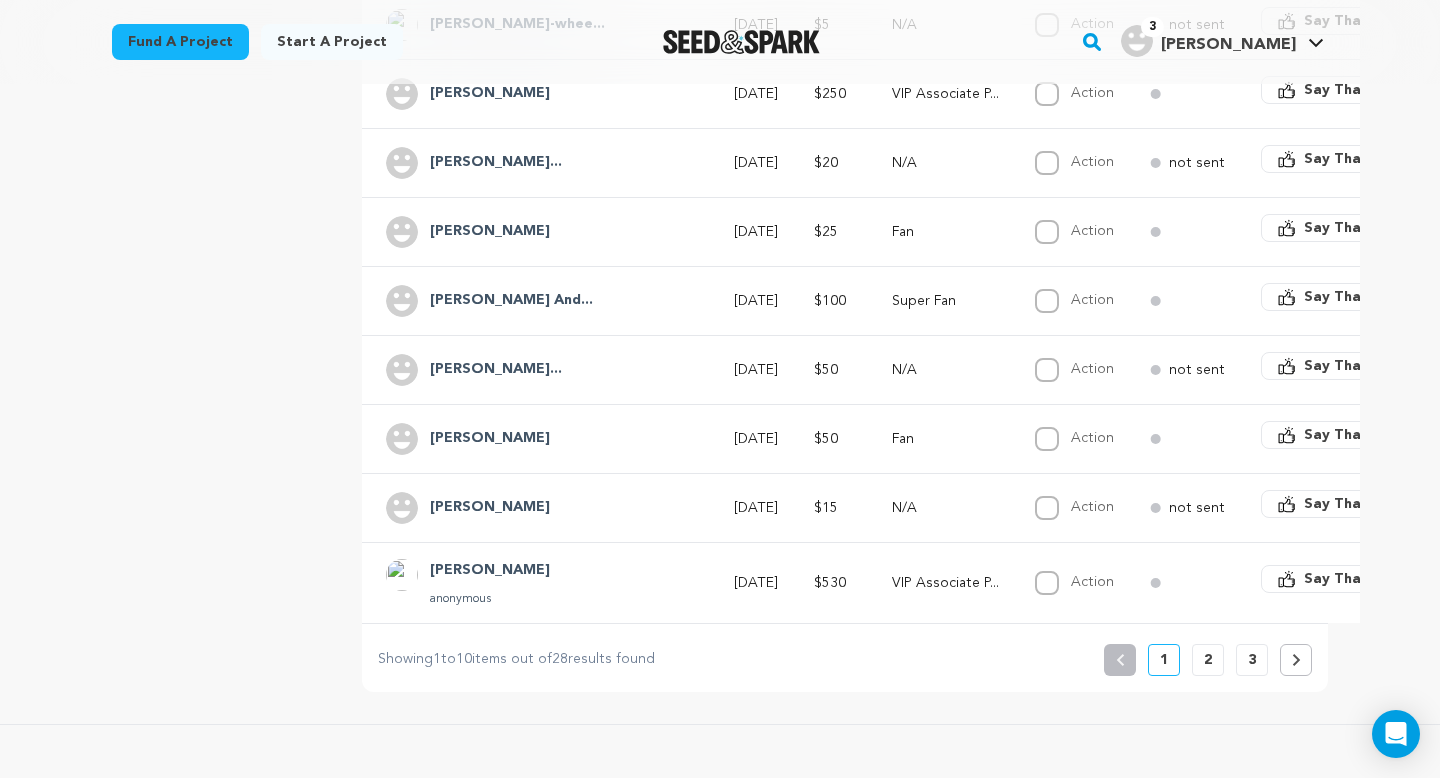 click on "Say Thanks" at bounding box center (1344, 579) 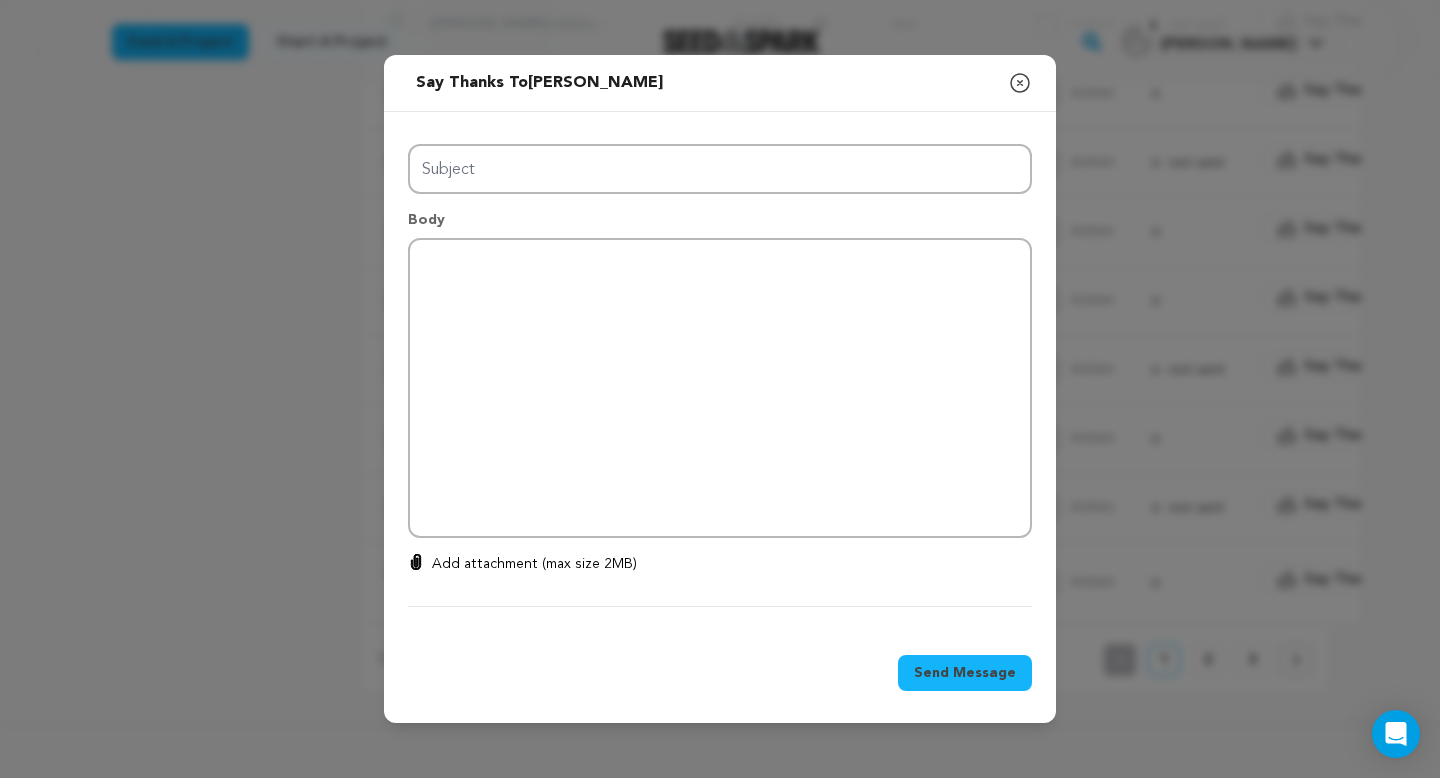 type on "Thanks for your support!" 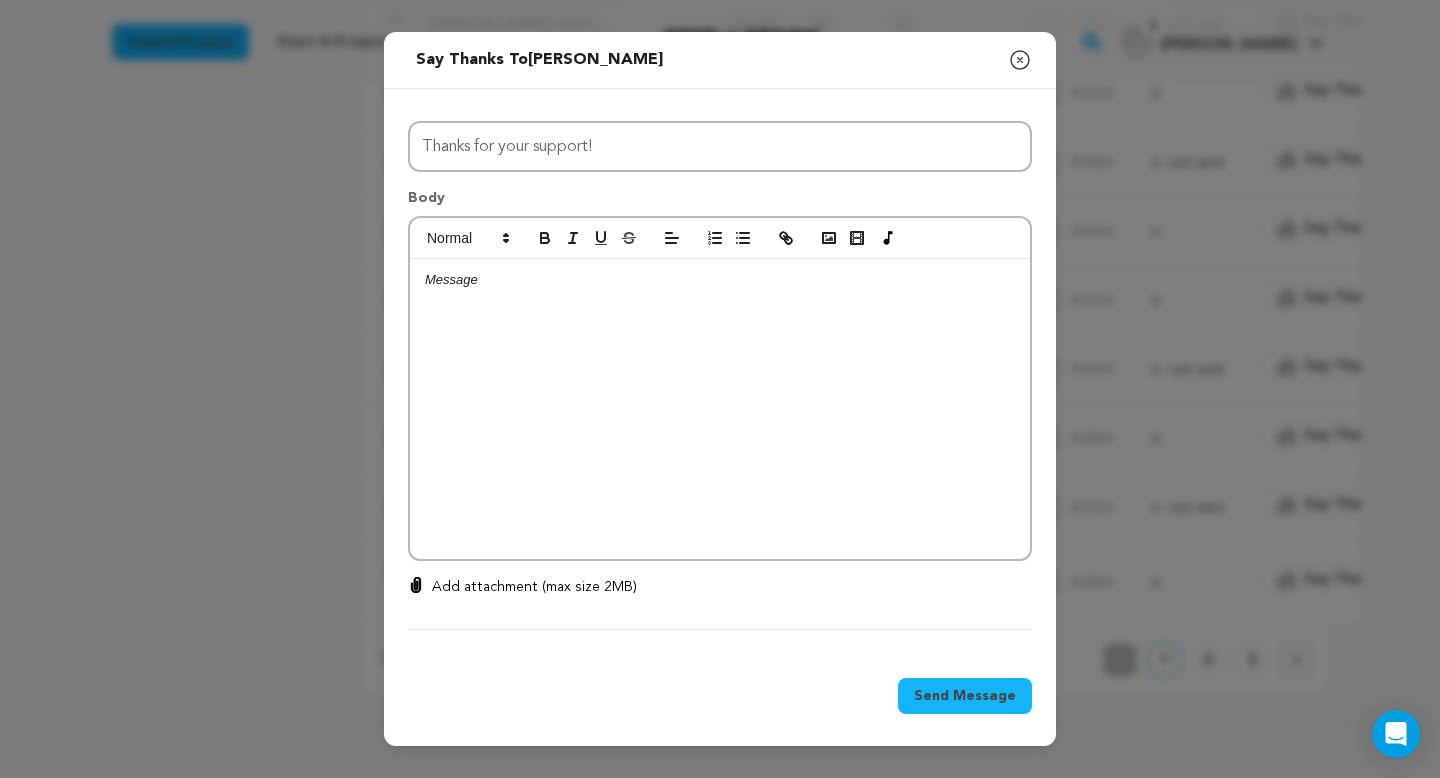 click at bounding box center (720, 409) 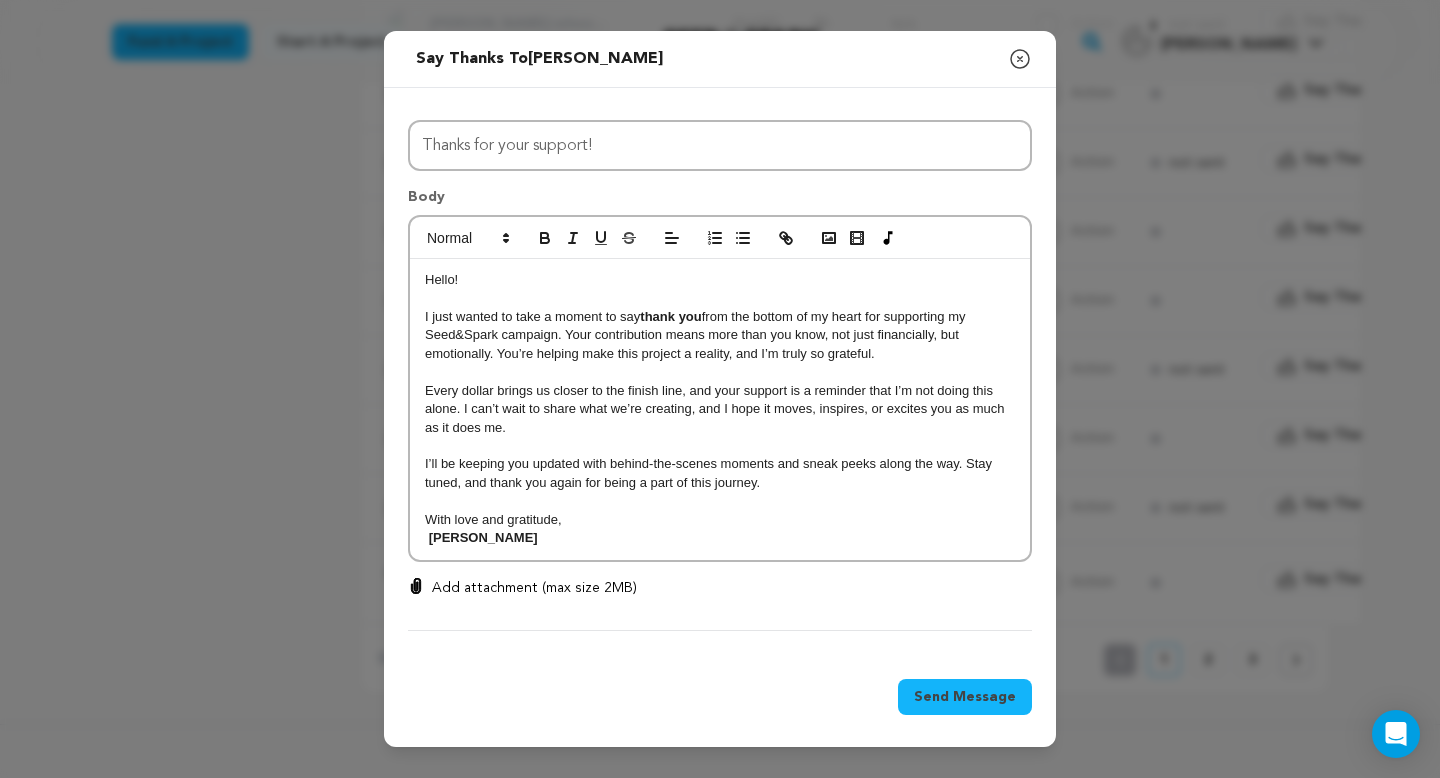 scroll, scrollTop: 0, scrollLeft: 0, axis: both 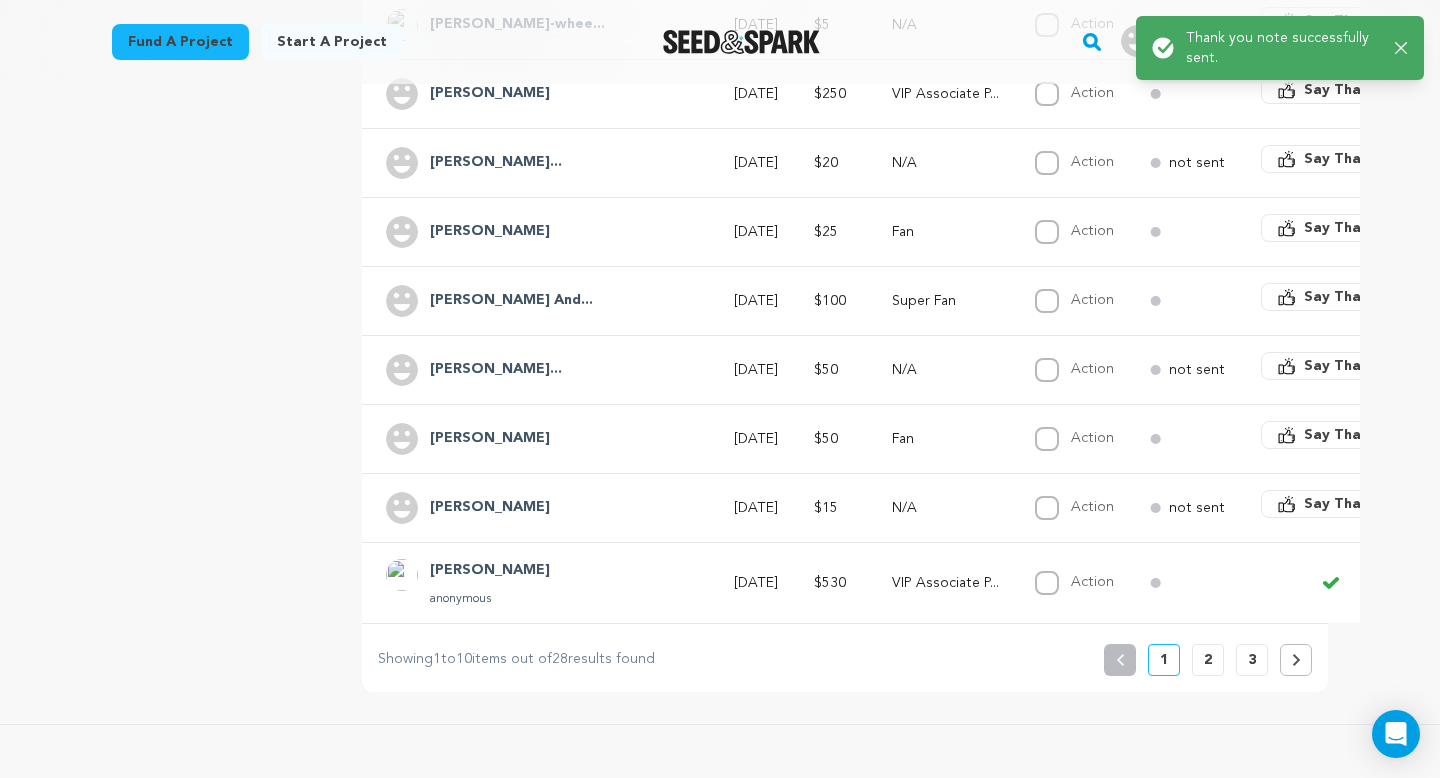 click on "Say Thanks" at bounding box center [1344, 504] 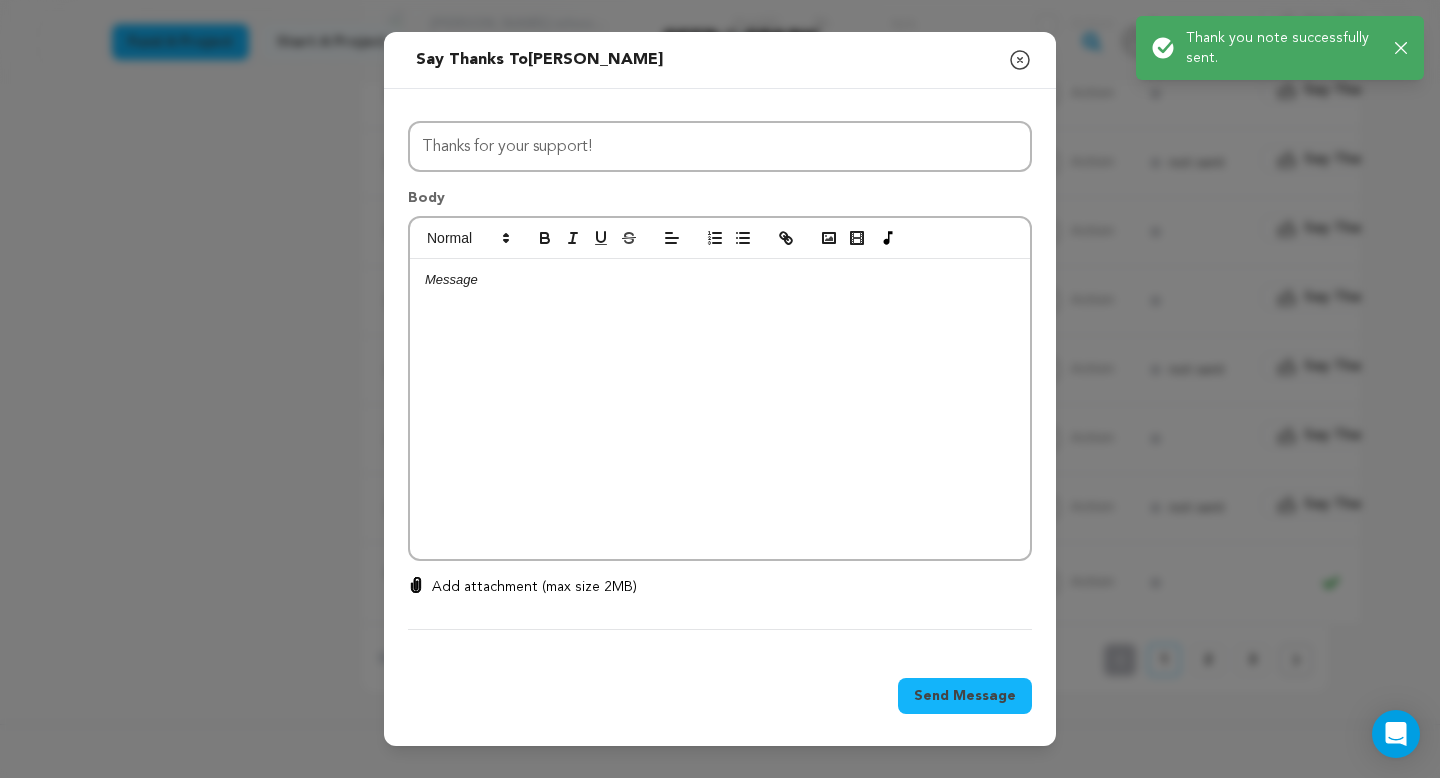 click at bounding box center (720, 409) 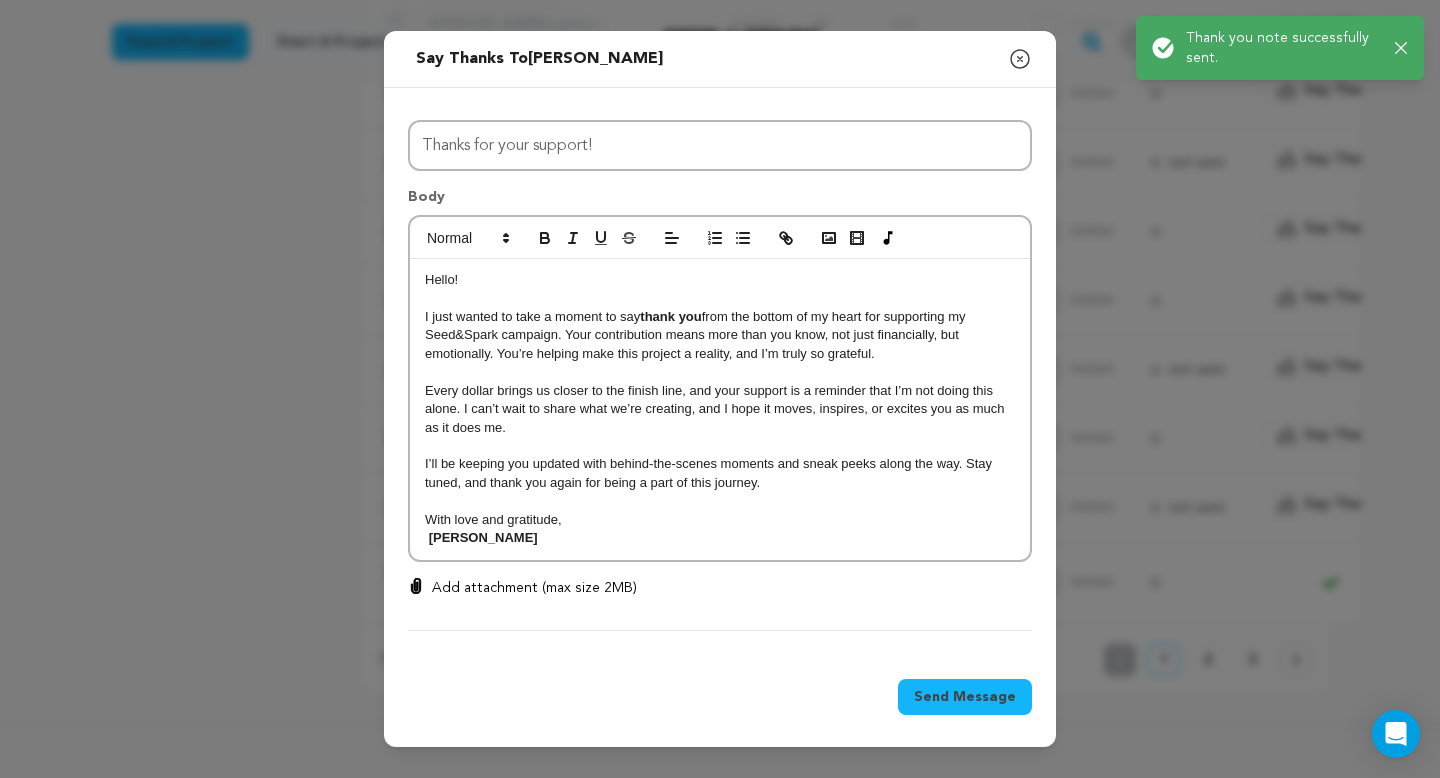 scroll, scrollTop: 0, scrollLeft: 0, axis: both 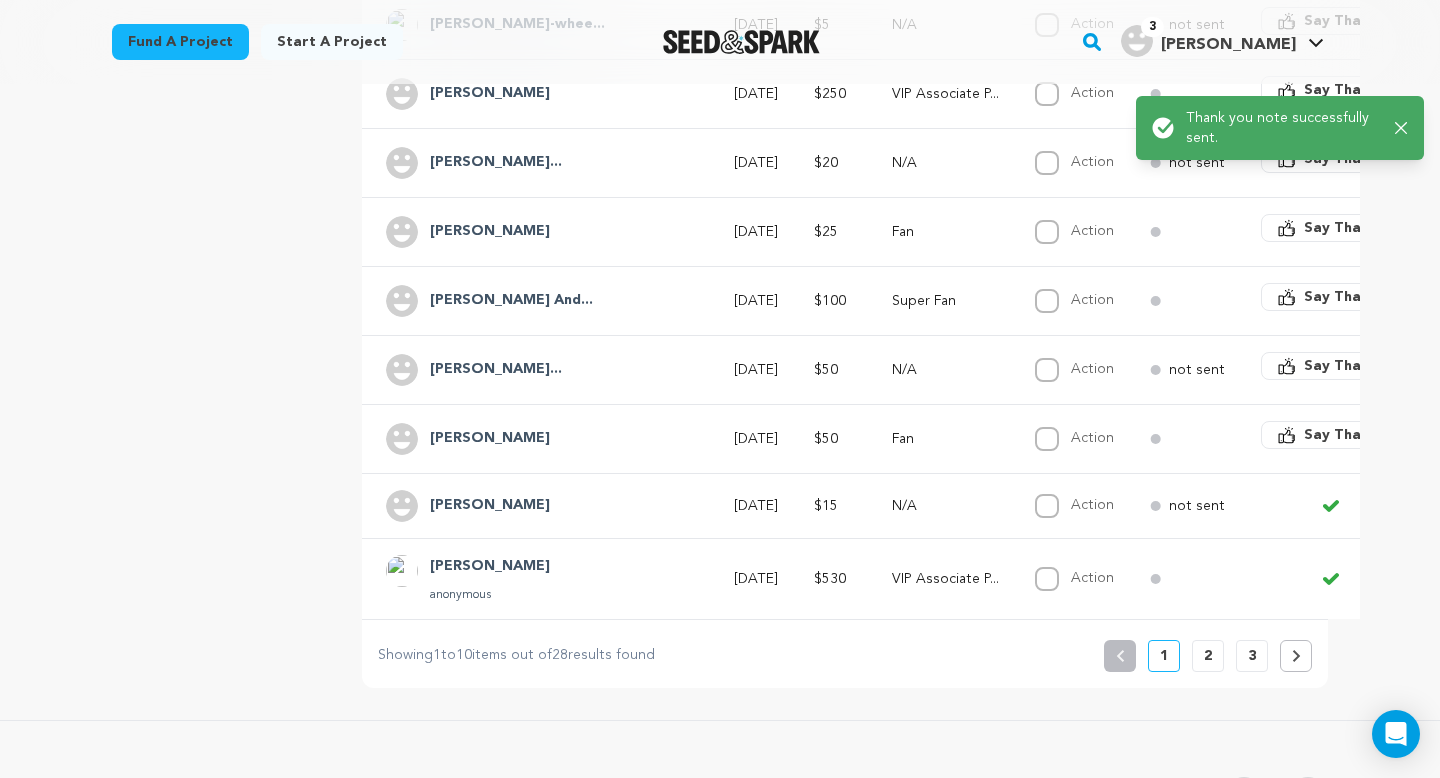 click on "Say Thanks" at bounding box center [1344, 435] 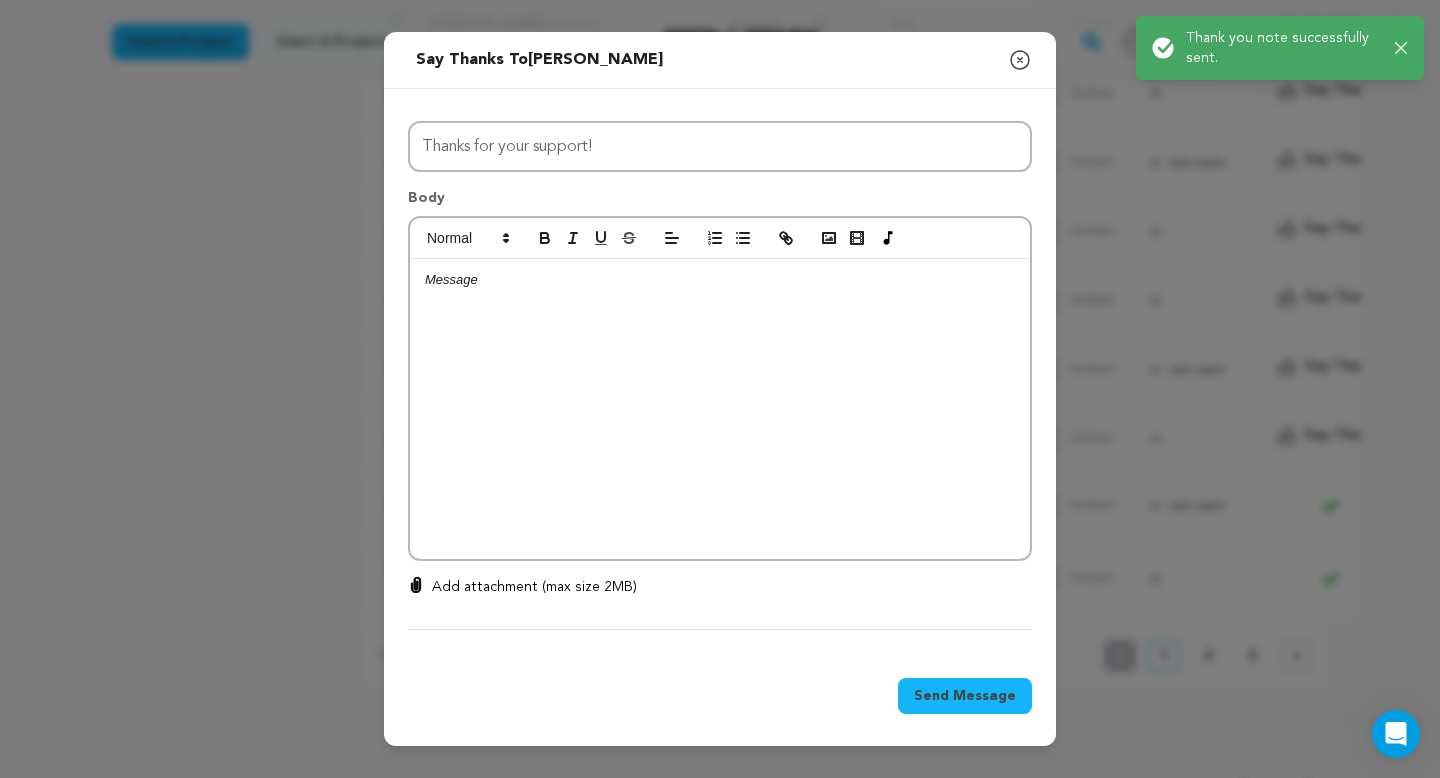click at bounding box center (720, 409) 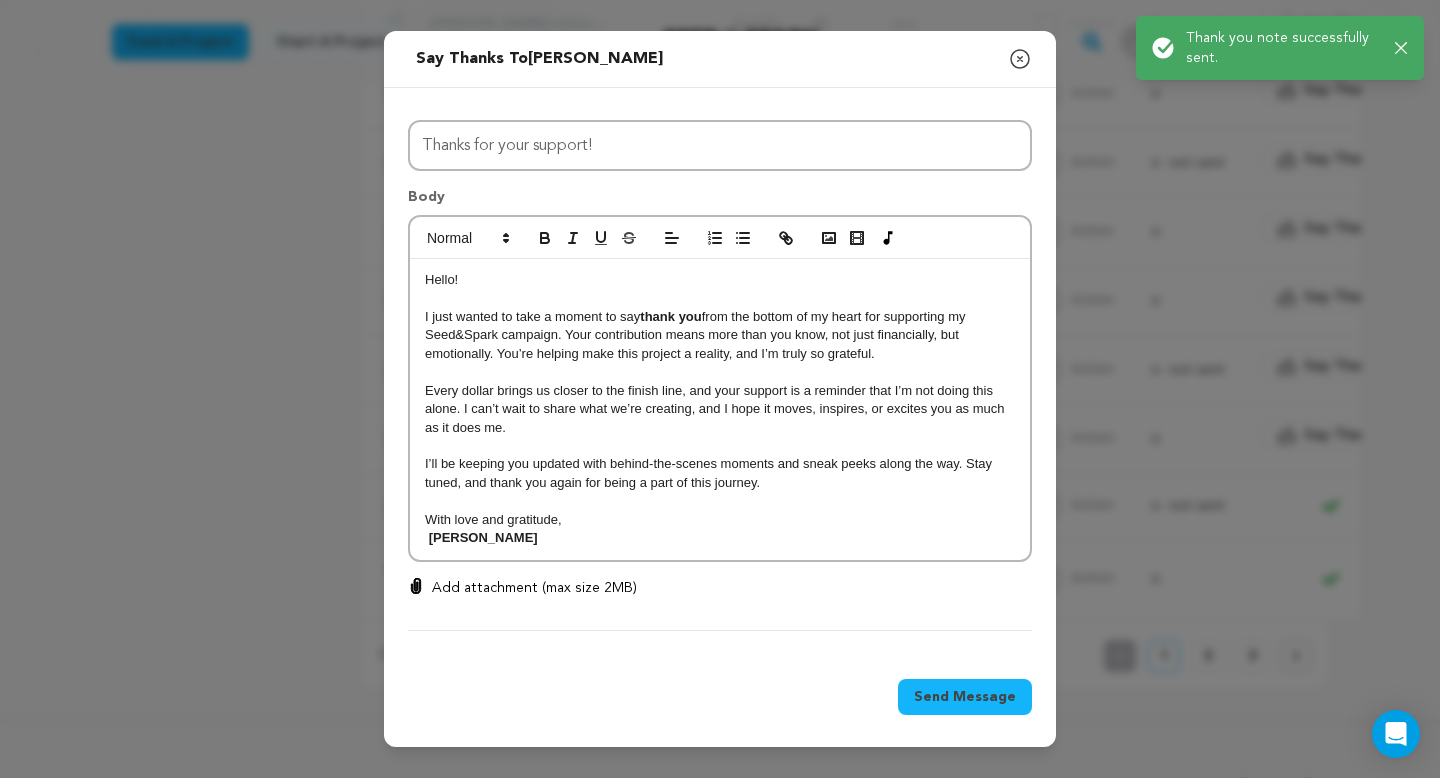 scroll, scrollTop: 0, scrollLeft: 0, axis: both 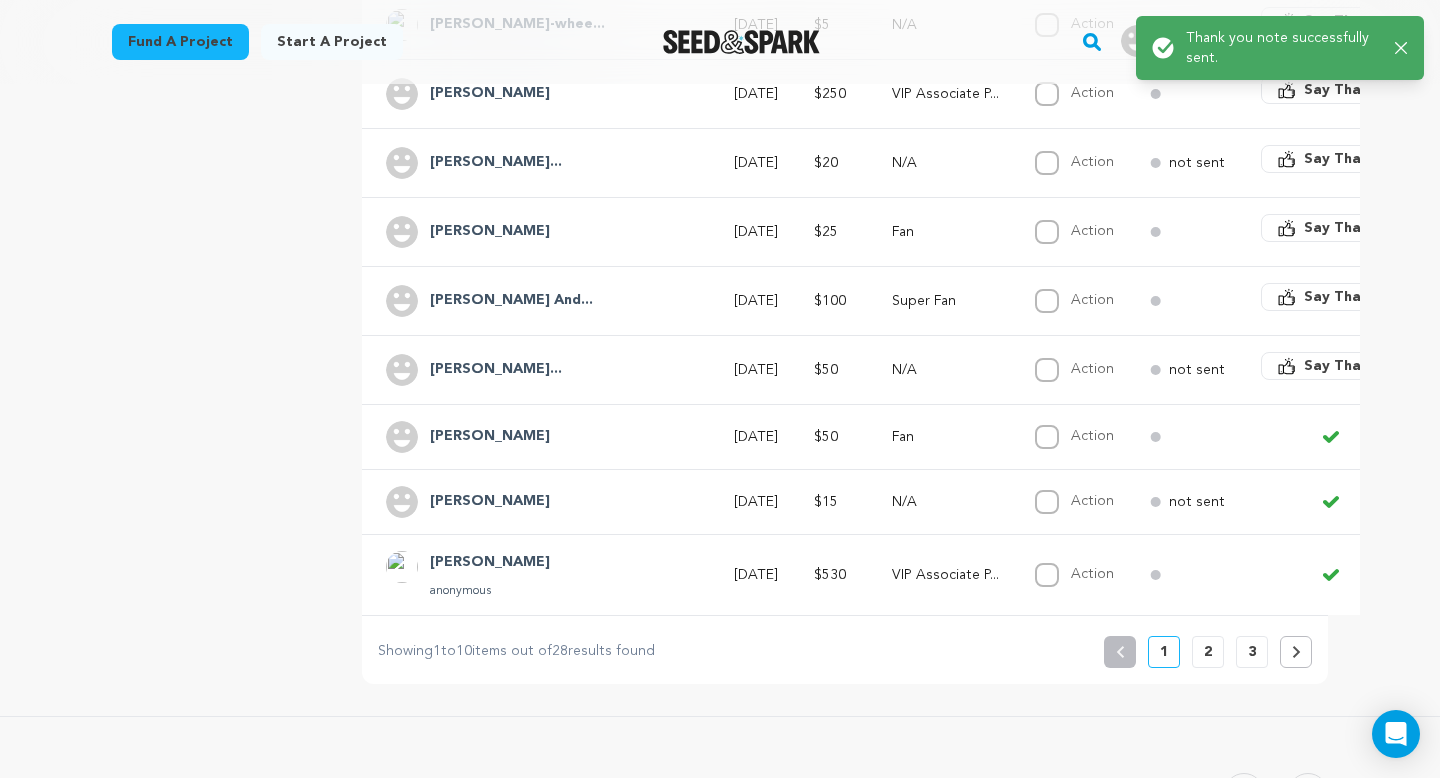 click on "Say Thanks" at bounding box center [1344, 366] 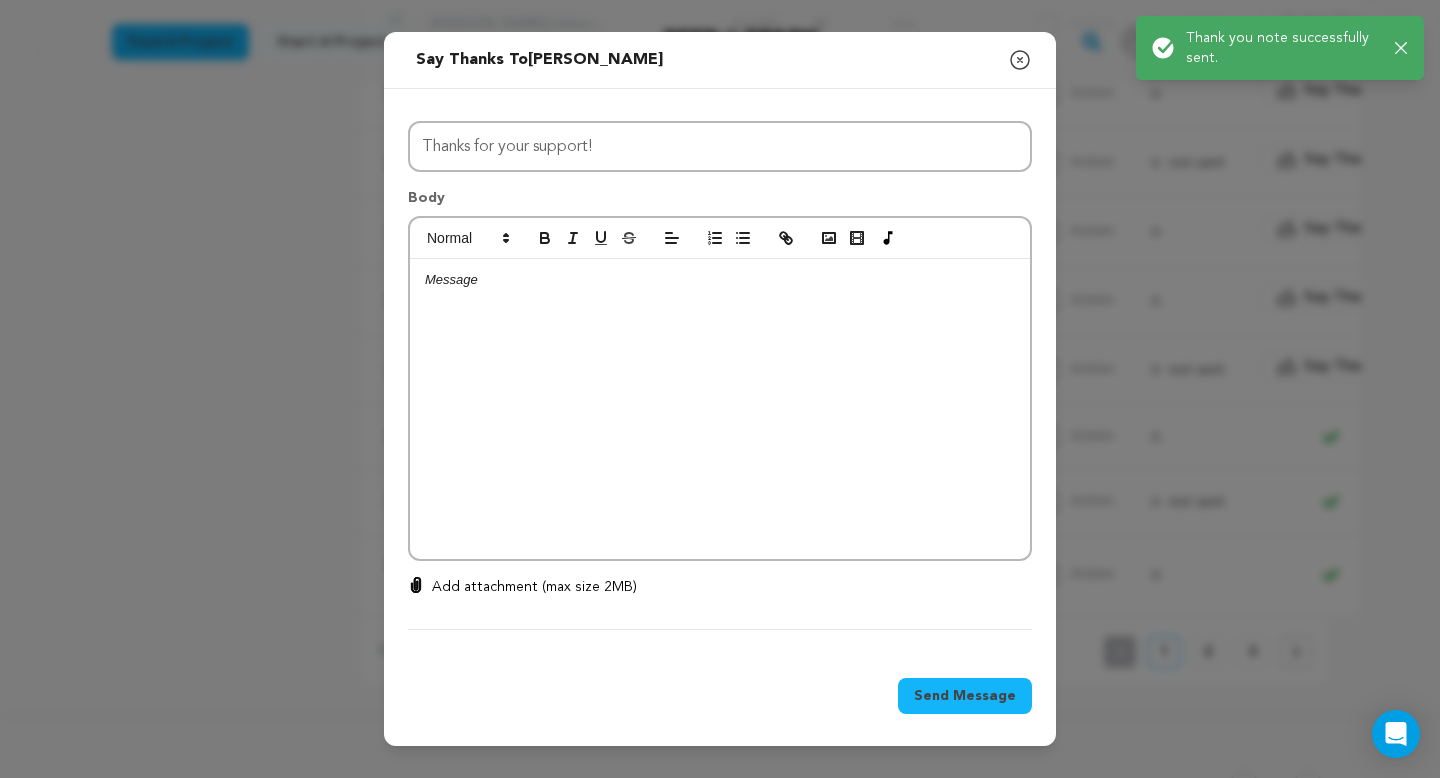 click at bounding box center [720, 409] 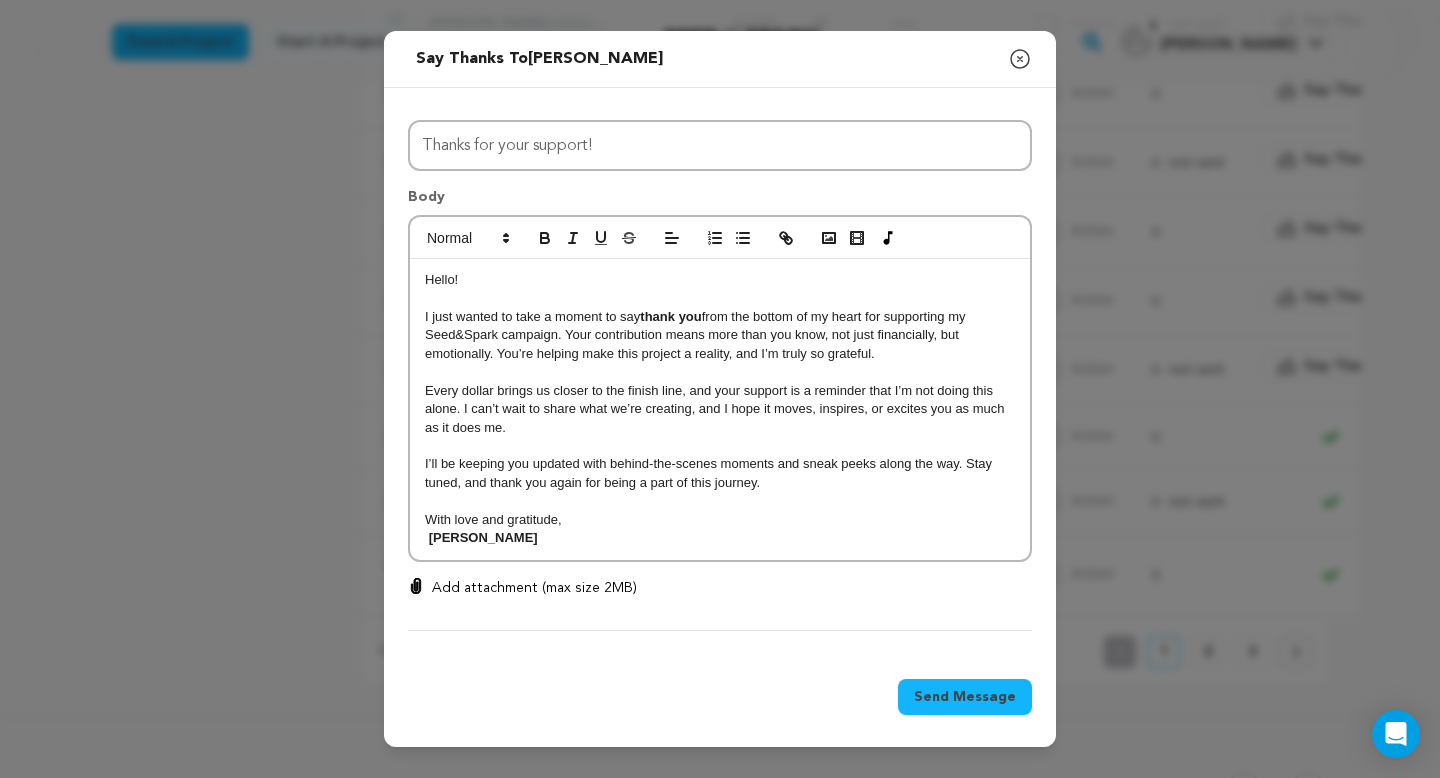 click on "Send Message" at bounding box center (965, 697) 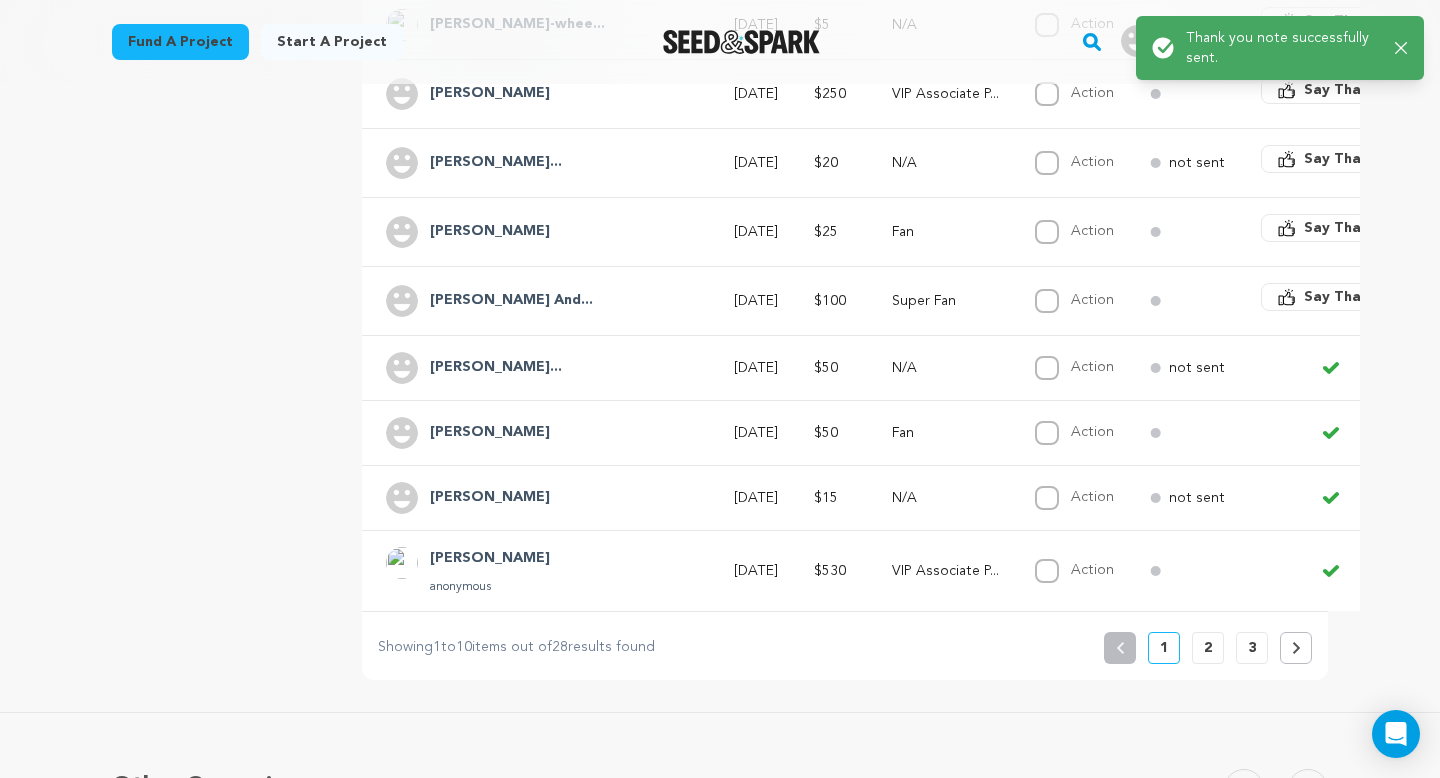 click on "Say Thanks" at bounding box center (1331, 297) 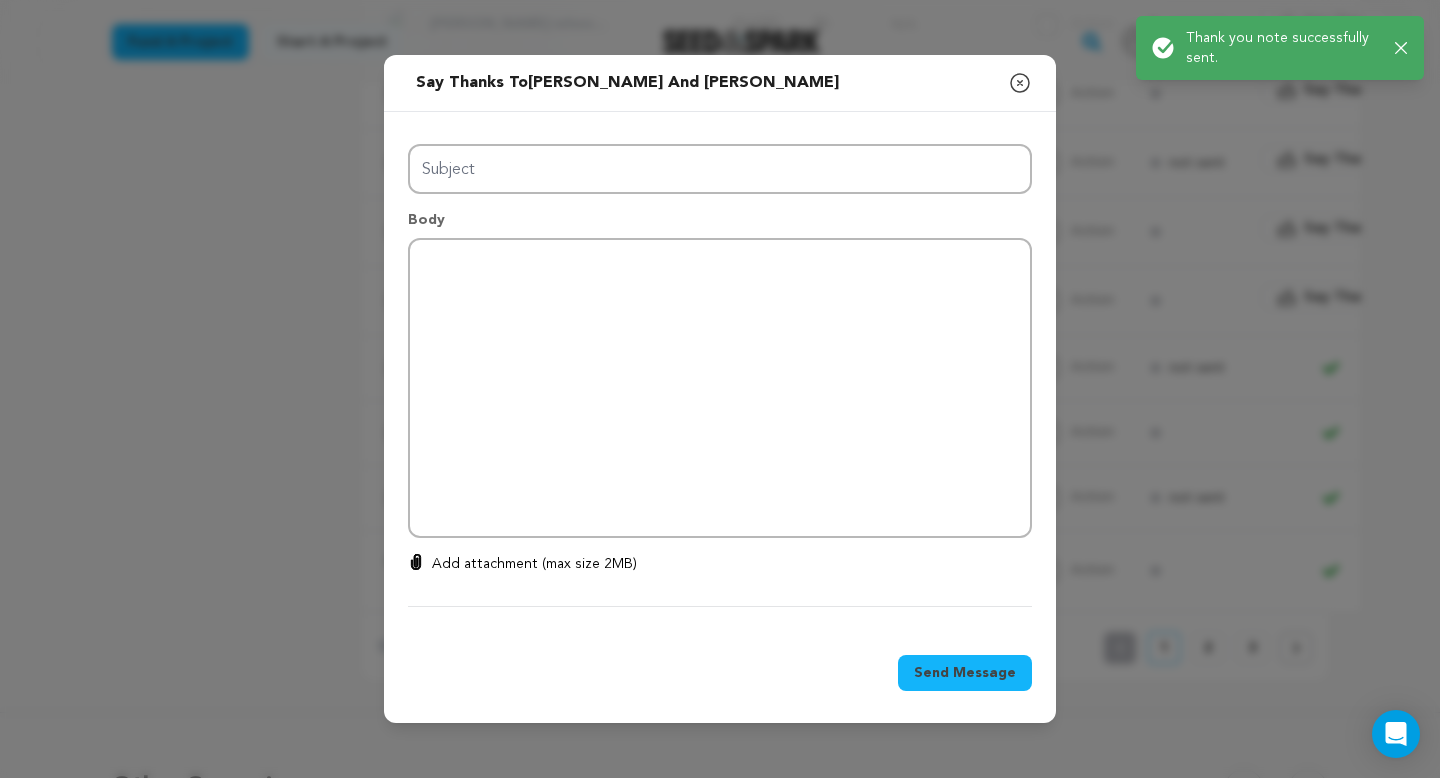 type on "Thanks for your support!" 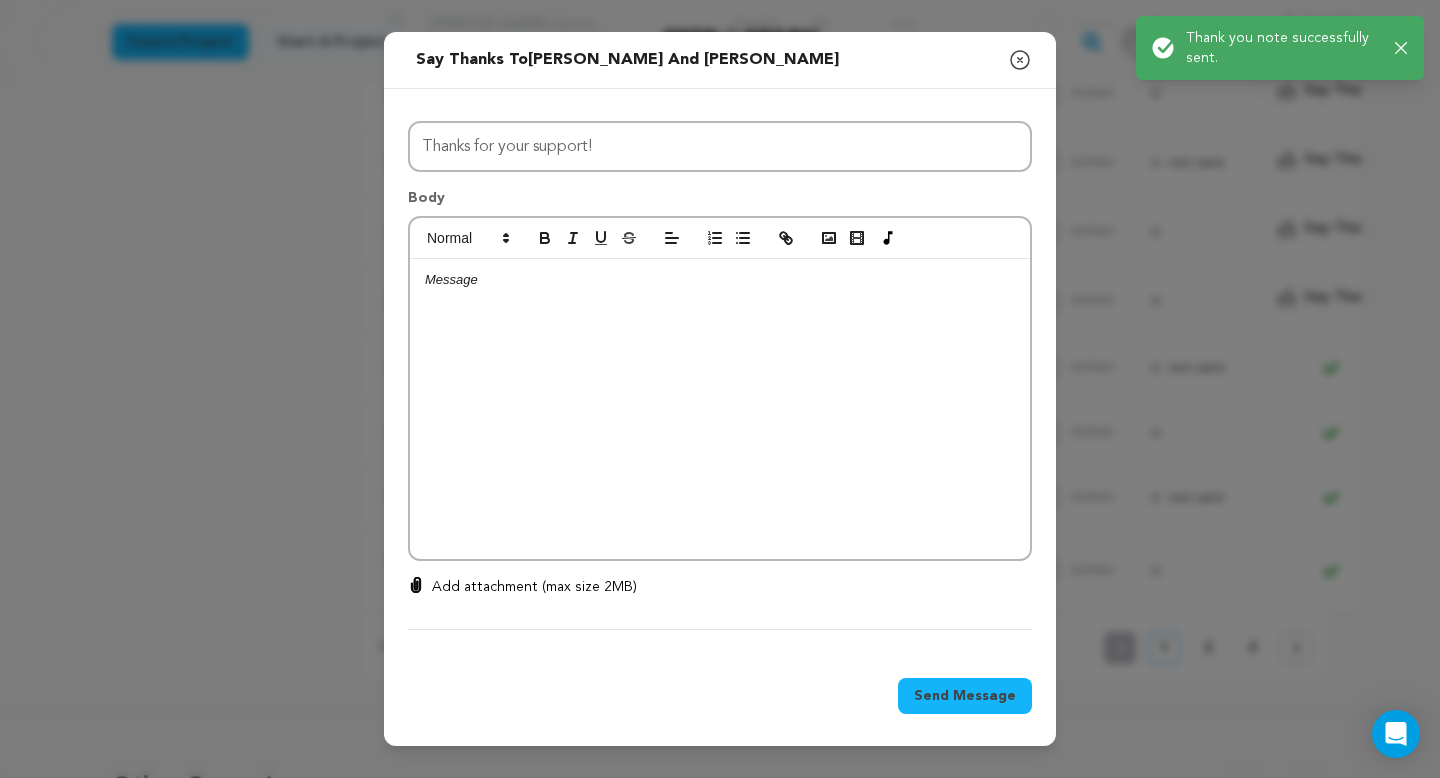 click at bounding box center [720, 409] 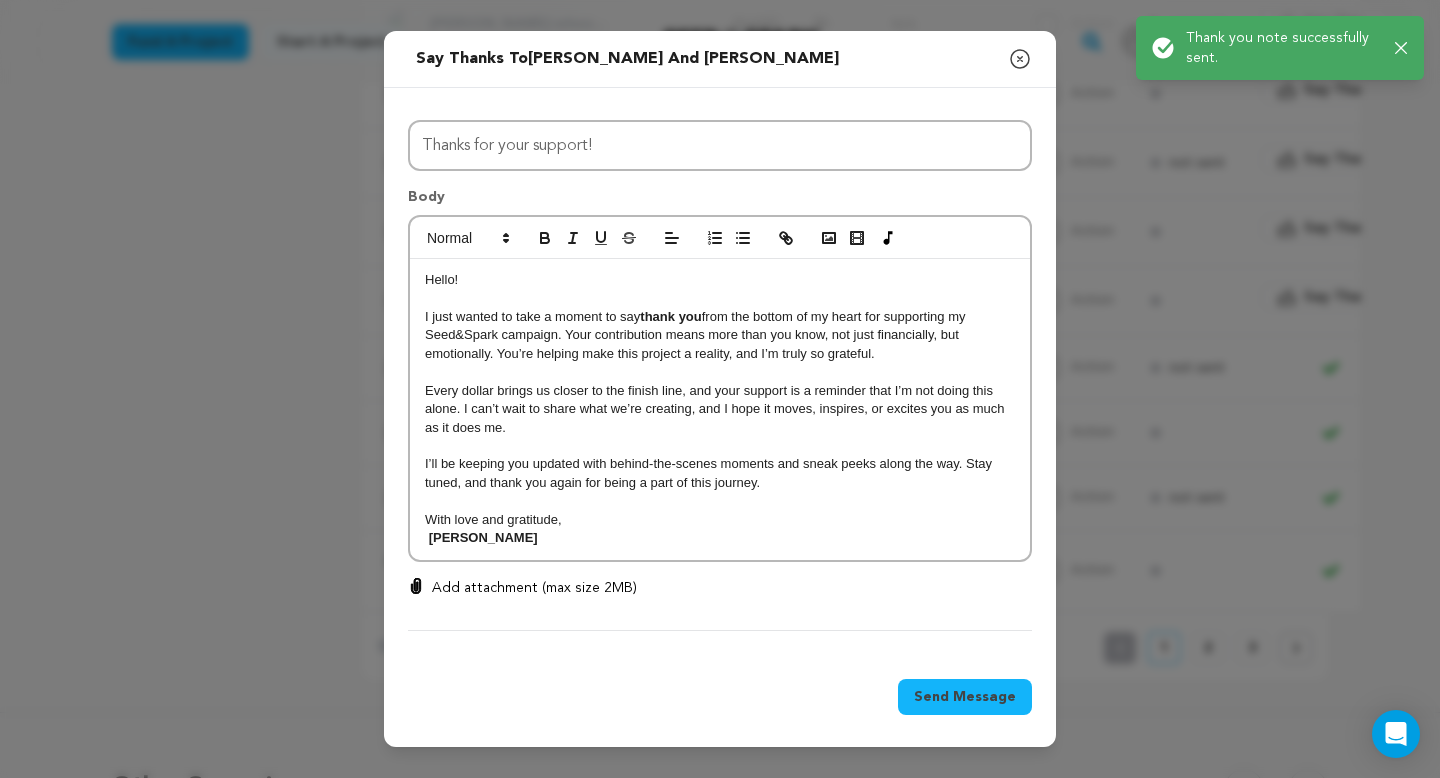 scroll, scrollTop: 0, scrollLeft: 0, axis: both 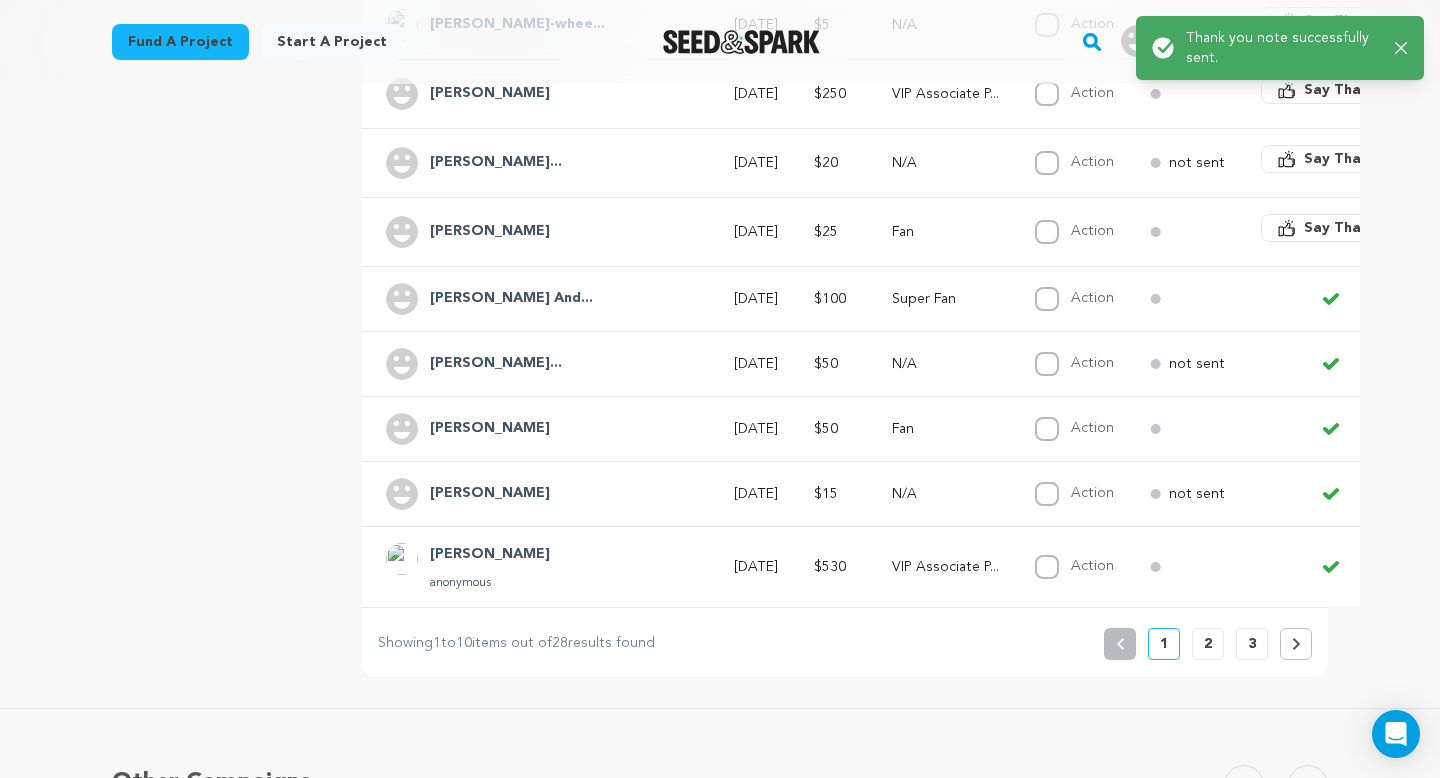 click on "Say Thanks" at bounding box center (1344, 228) 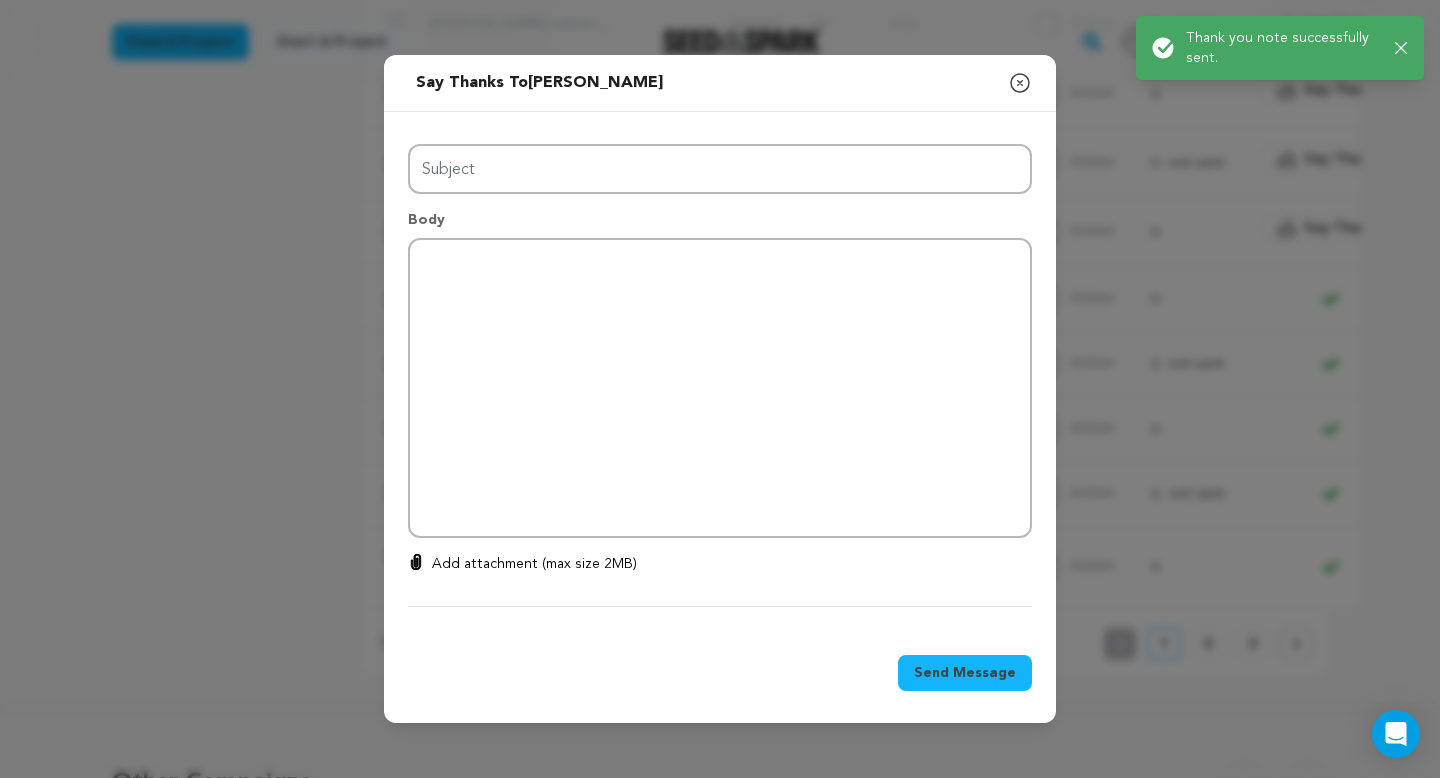 type on "Thanks for your support!" 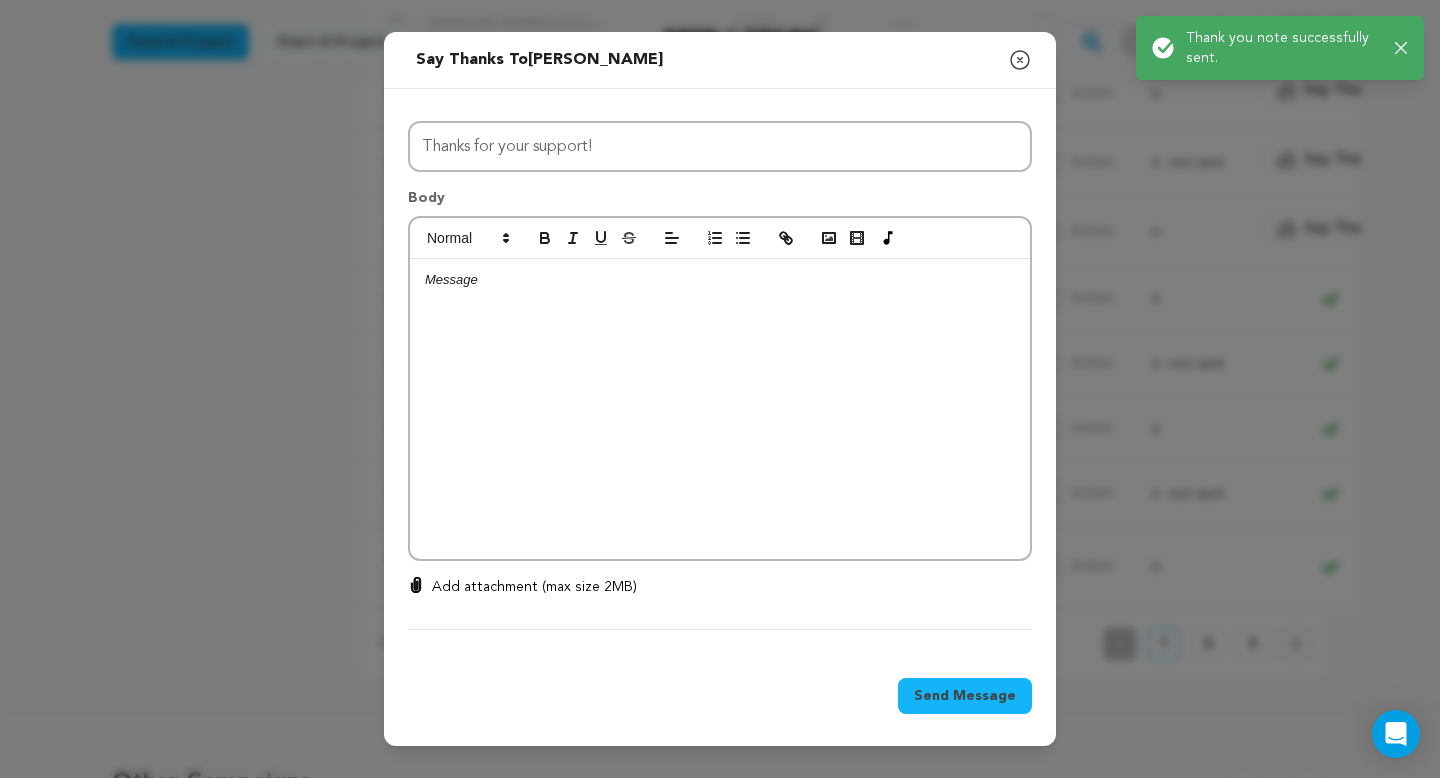 click at bounding box center [720, 409] 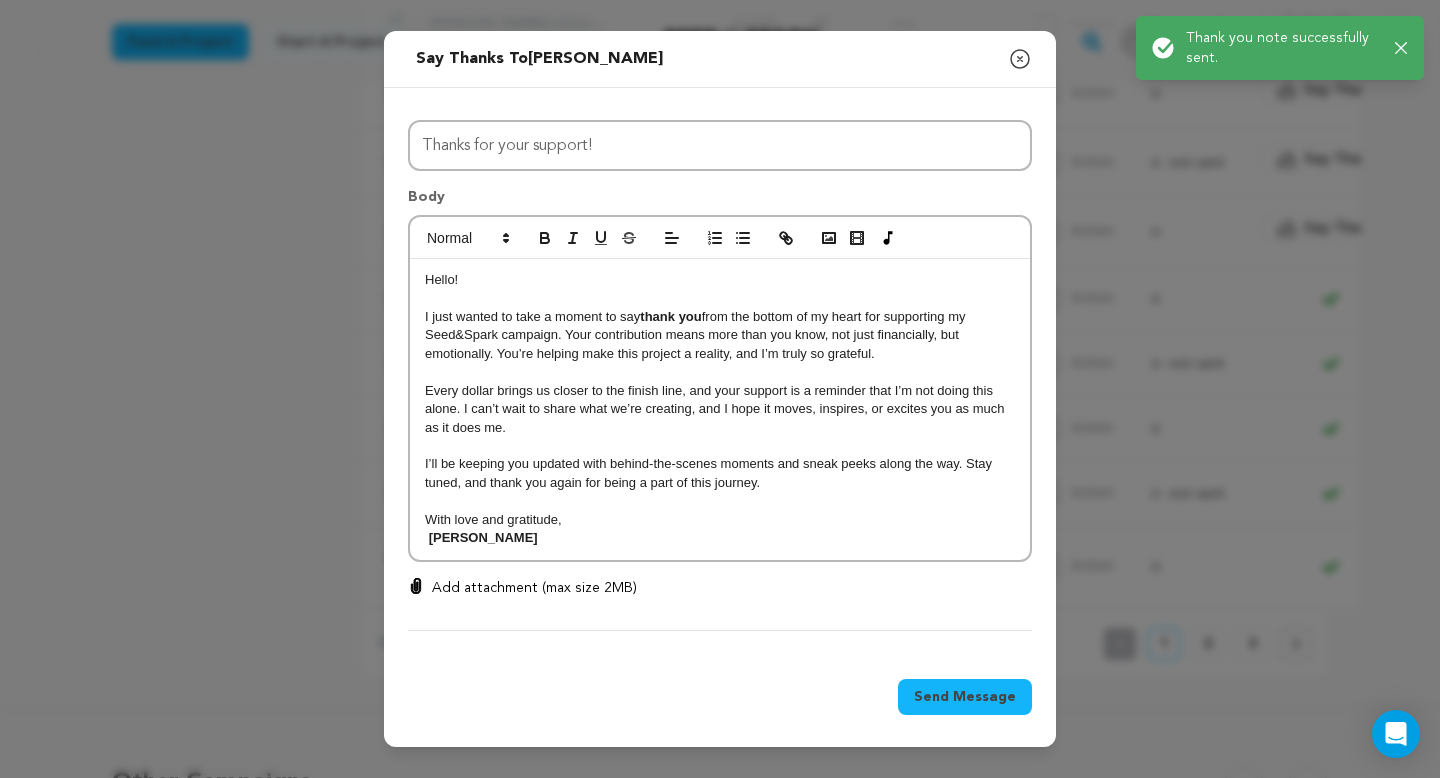 click on "Send Message" at bounding box center (965, 697) 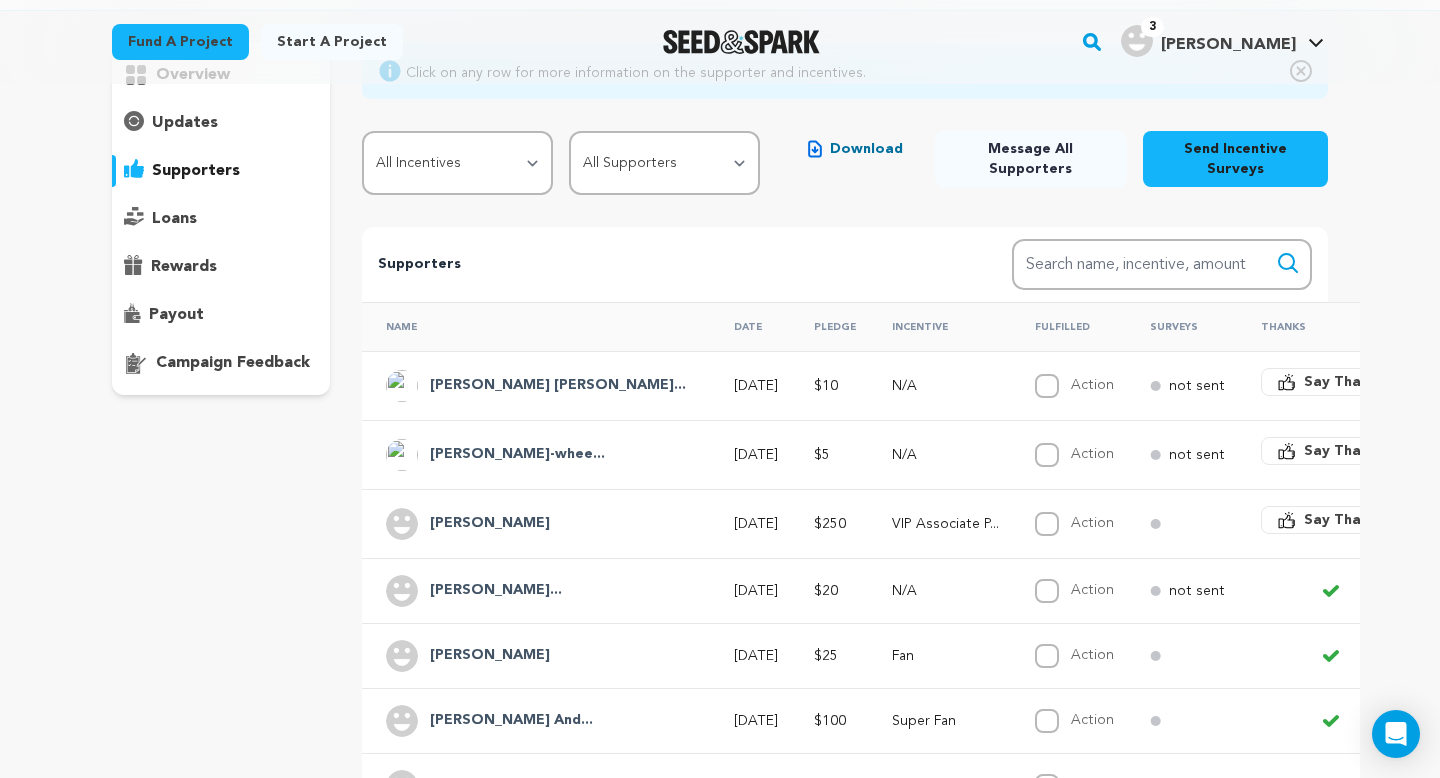 scroll, scrollTop: 168, scrollLeft: 0, axis: vertical 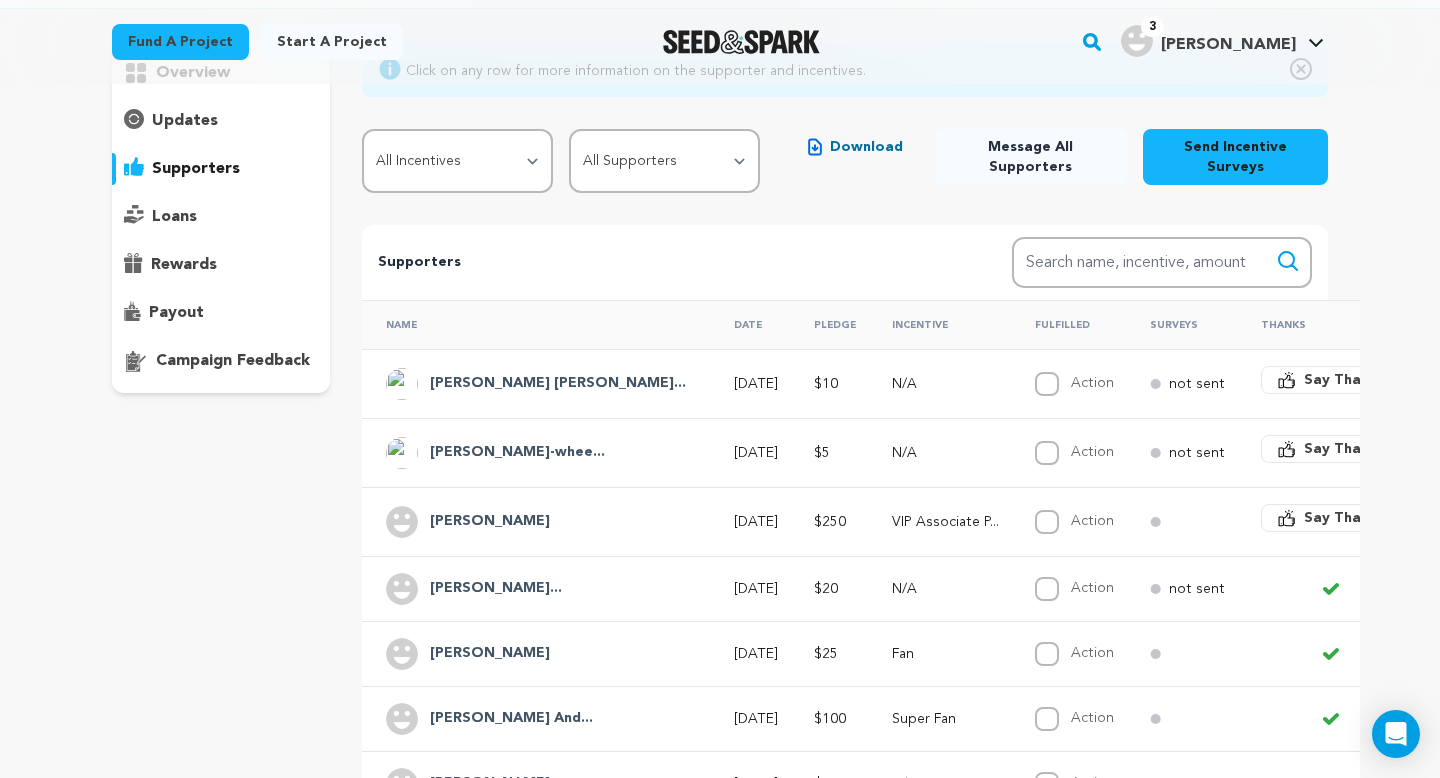 click on "Say Thanks" at bounding box center (1344, 518) 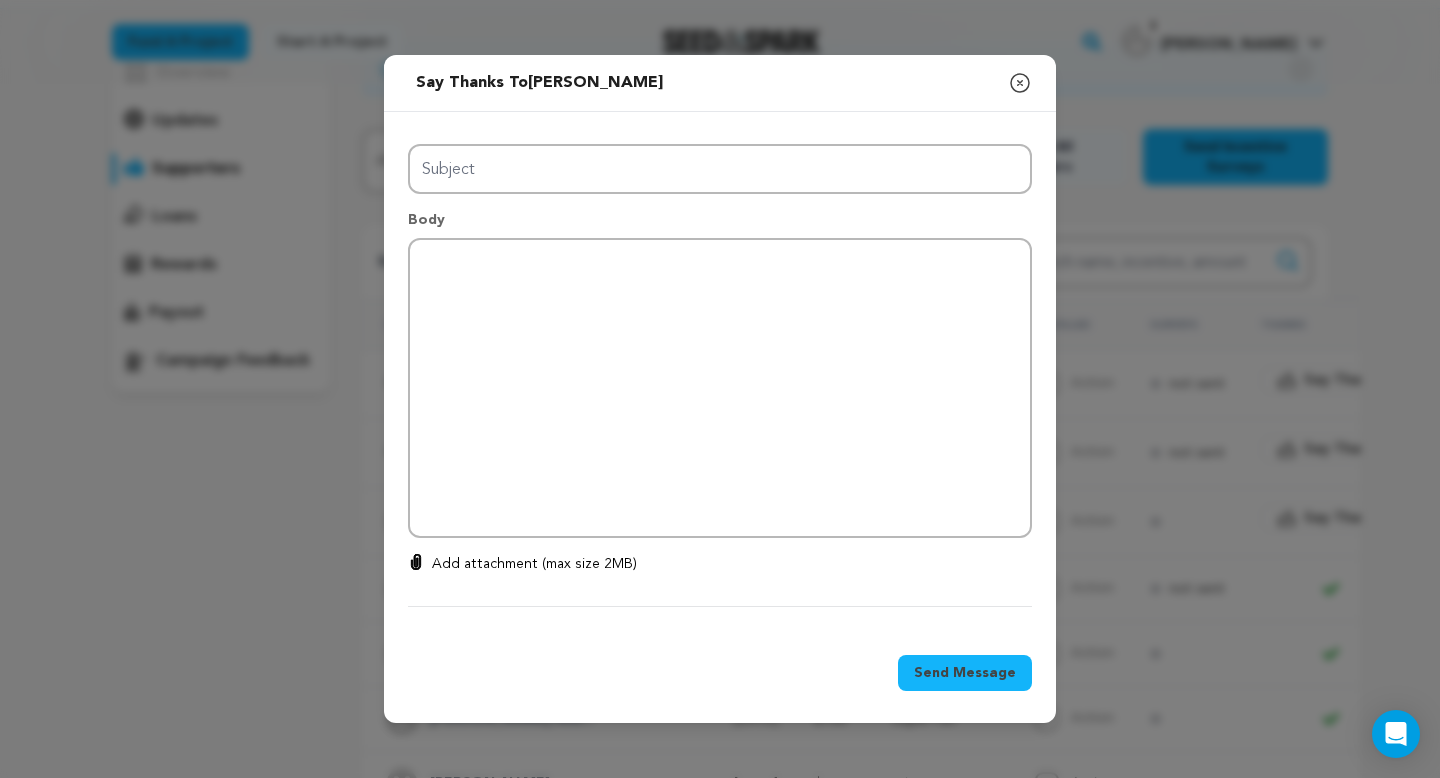 type on "Thanks for your support!" 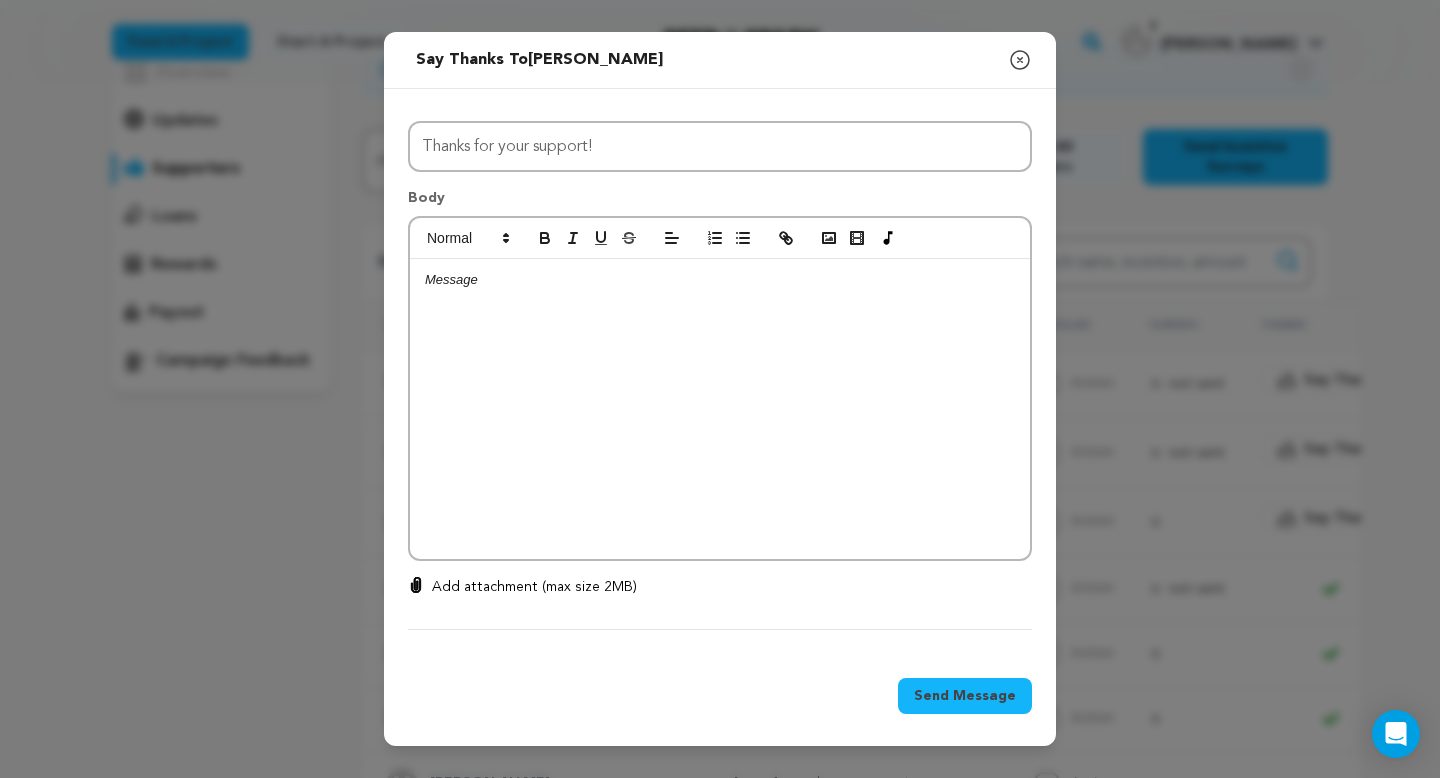 click at bounding box center (720, 409) 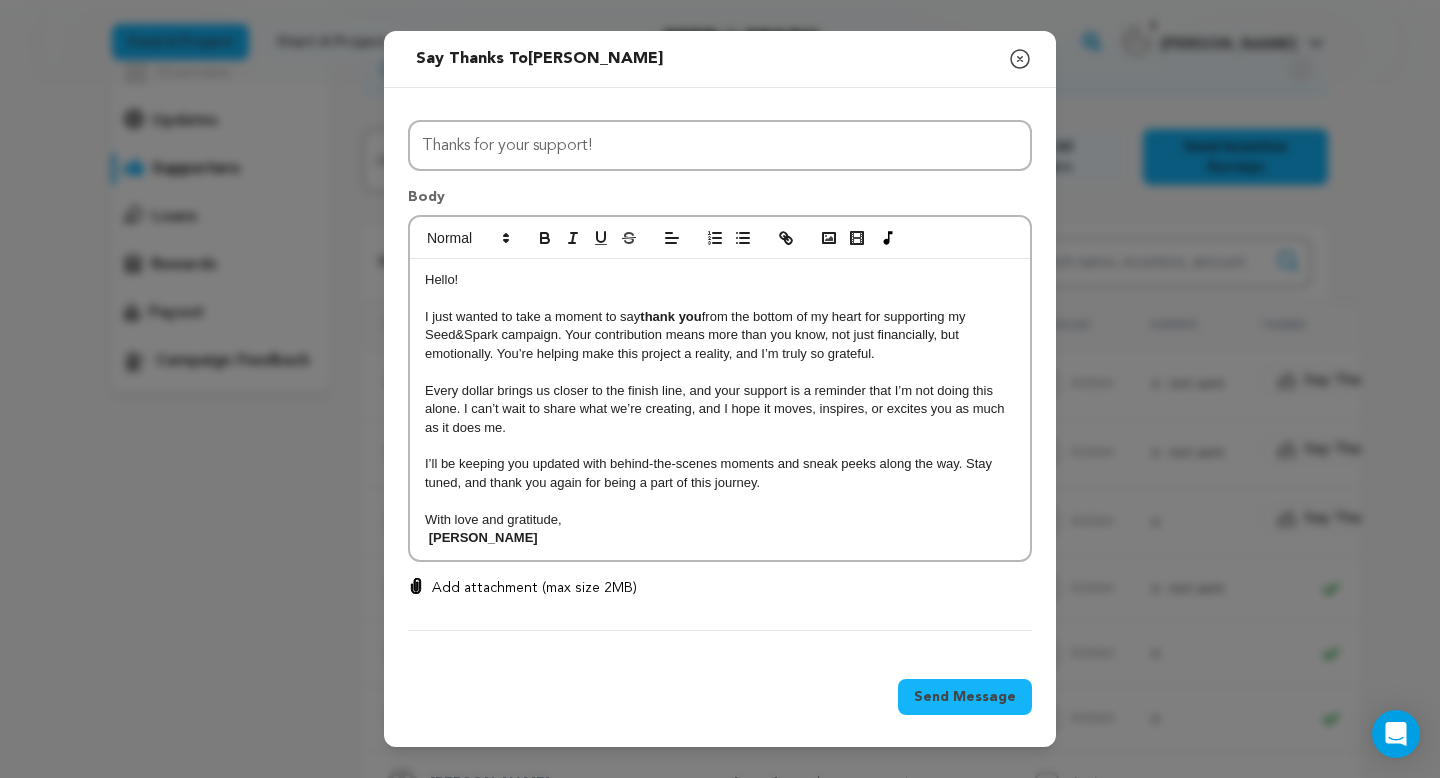 click on "Send Message" at bounding box center [965, 697] 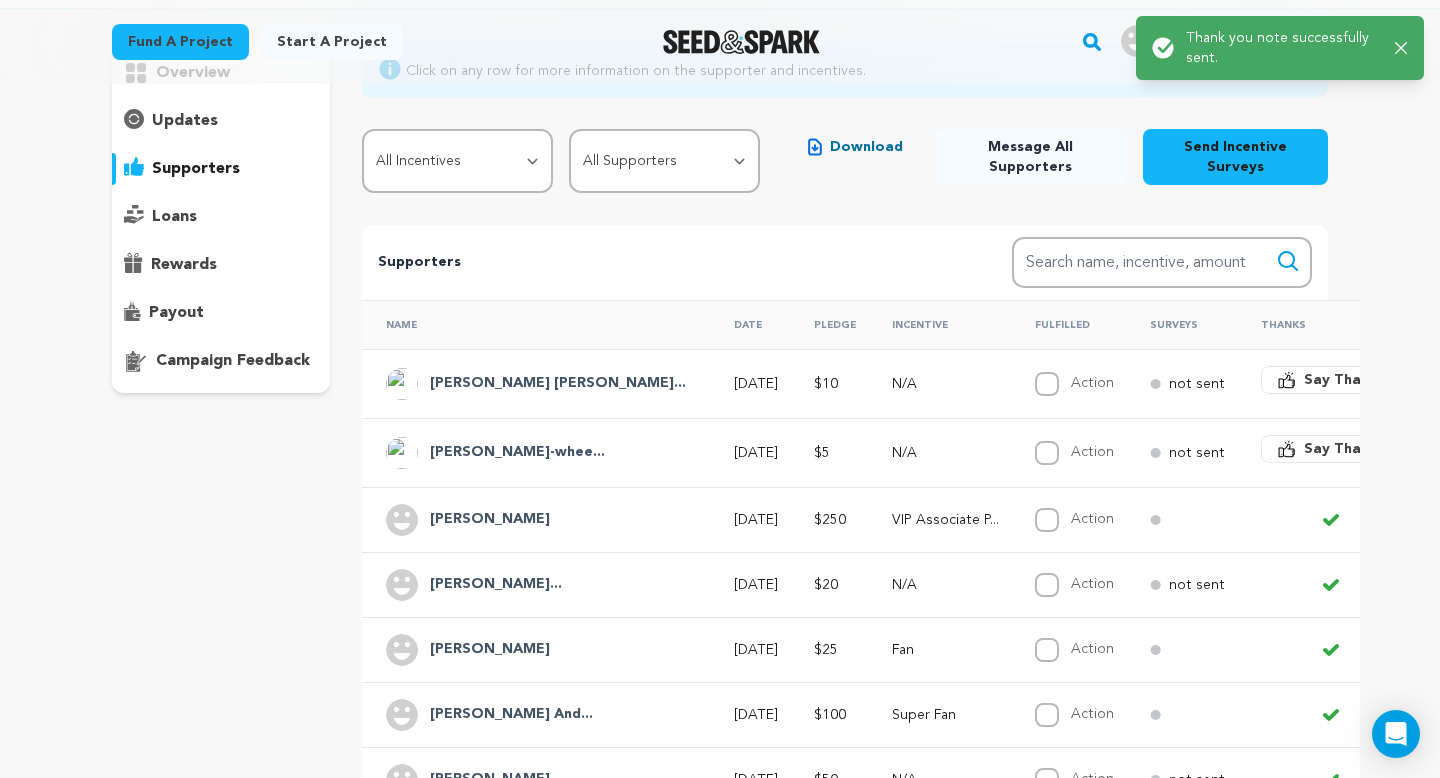 click on "Say Thanks" at bounding box center (1344, 449) 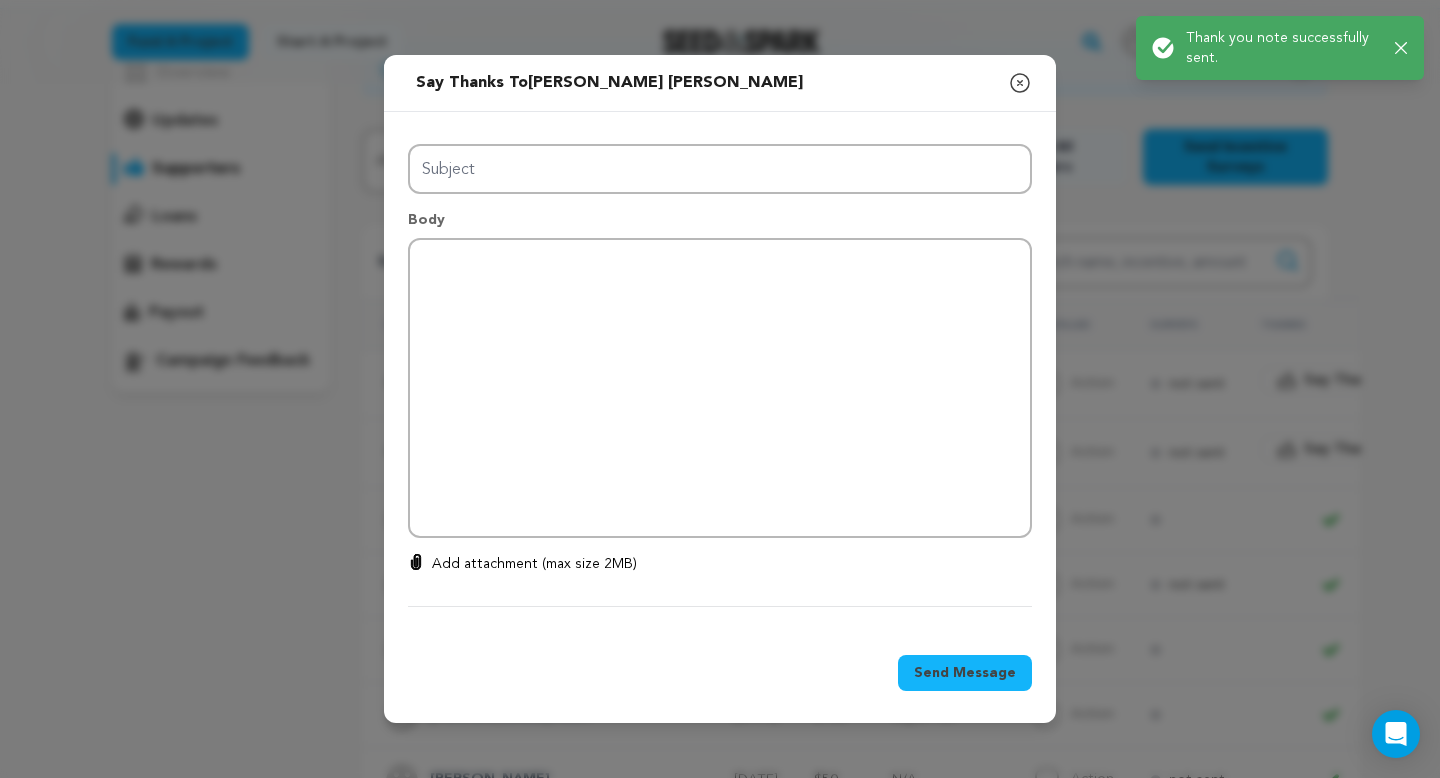 type on "Thanks for your support!" 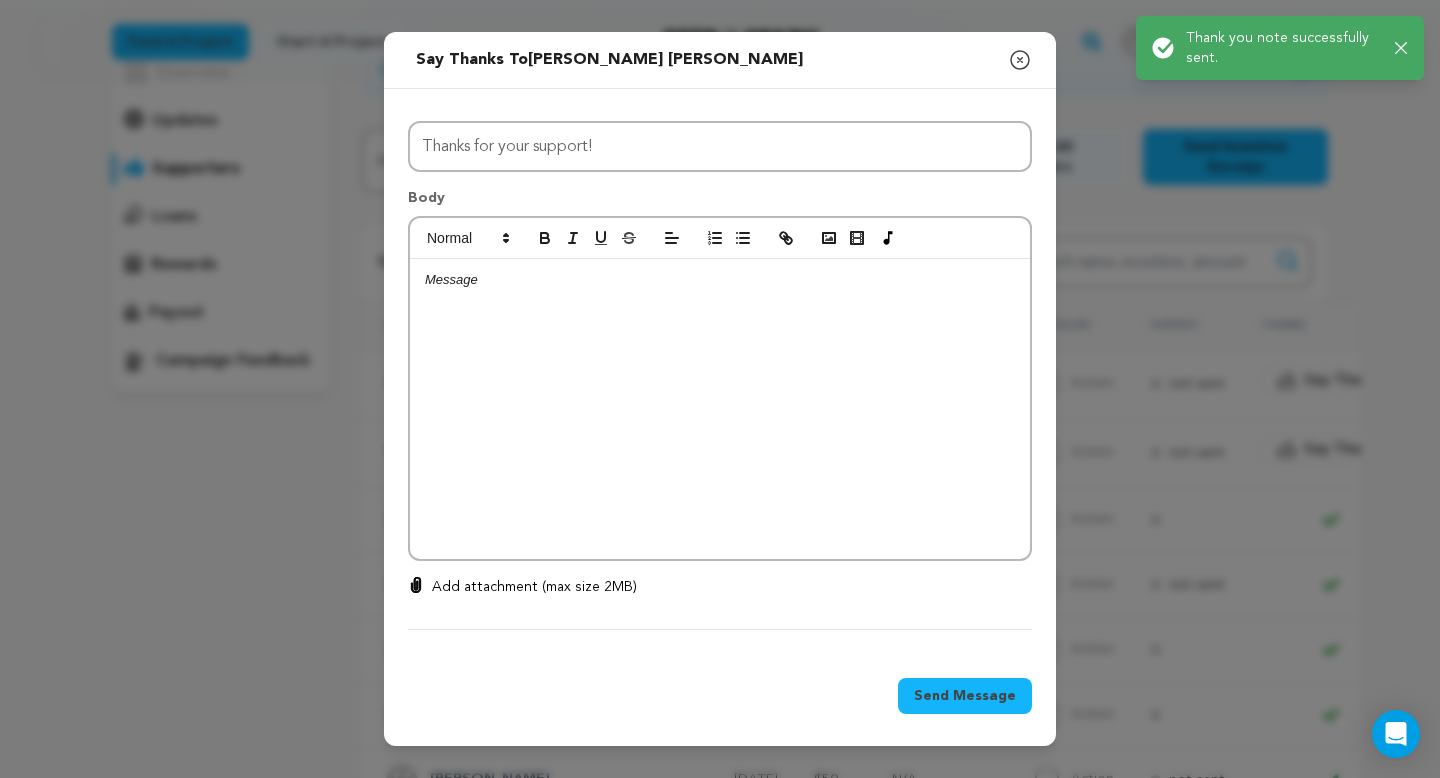 click at bounding box center (720, 409) 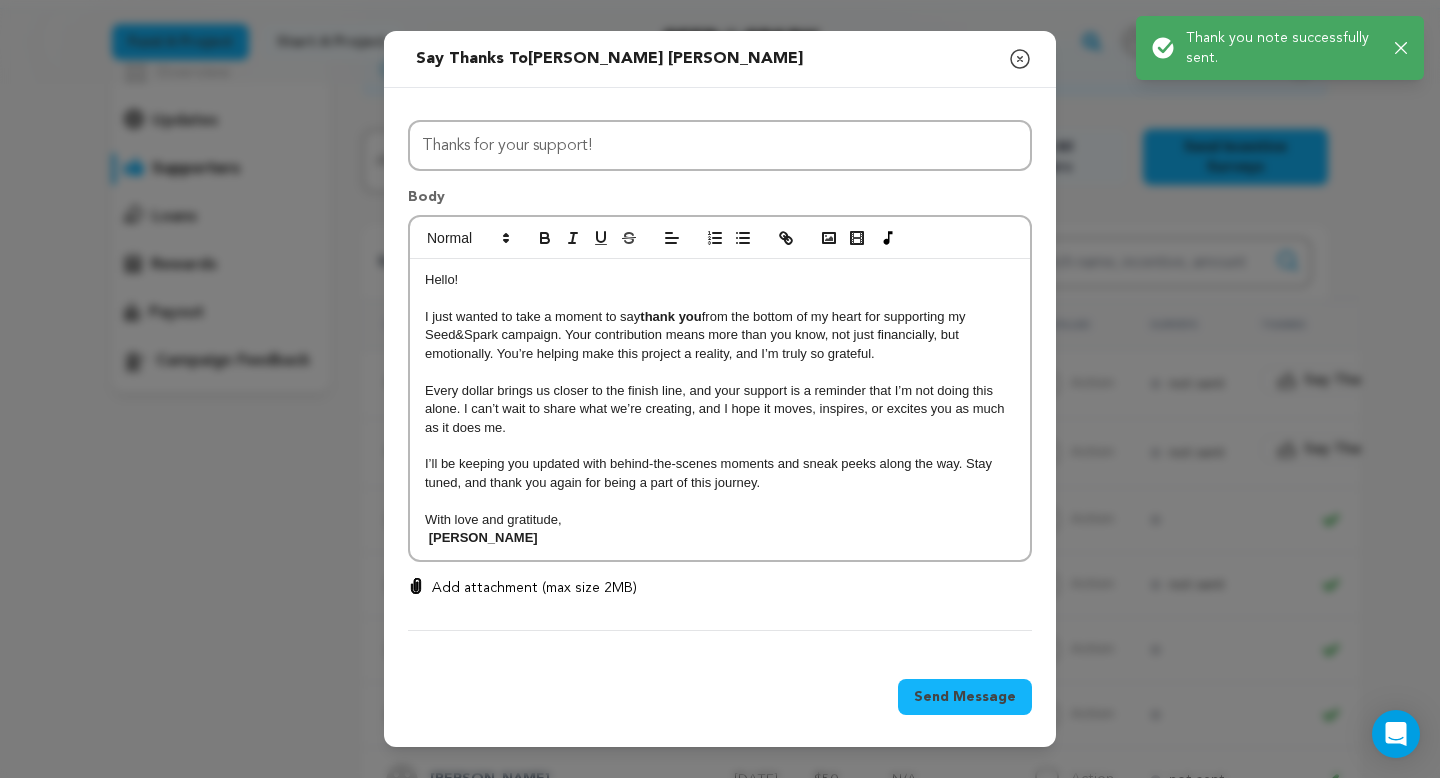click on "Send Message" at bounding box center (965, 697) 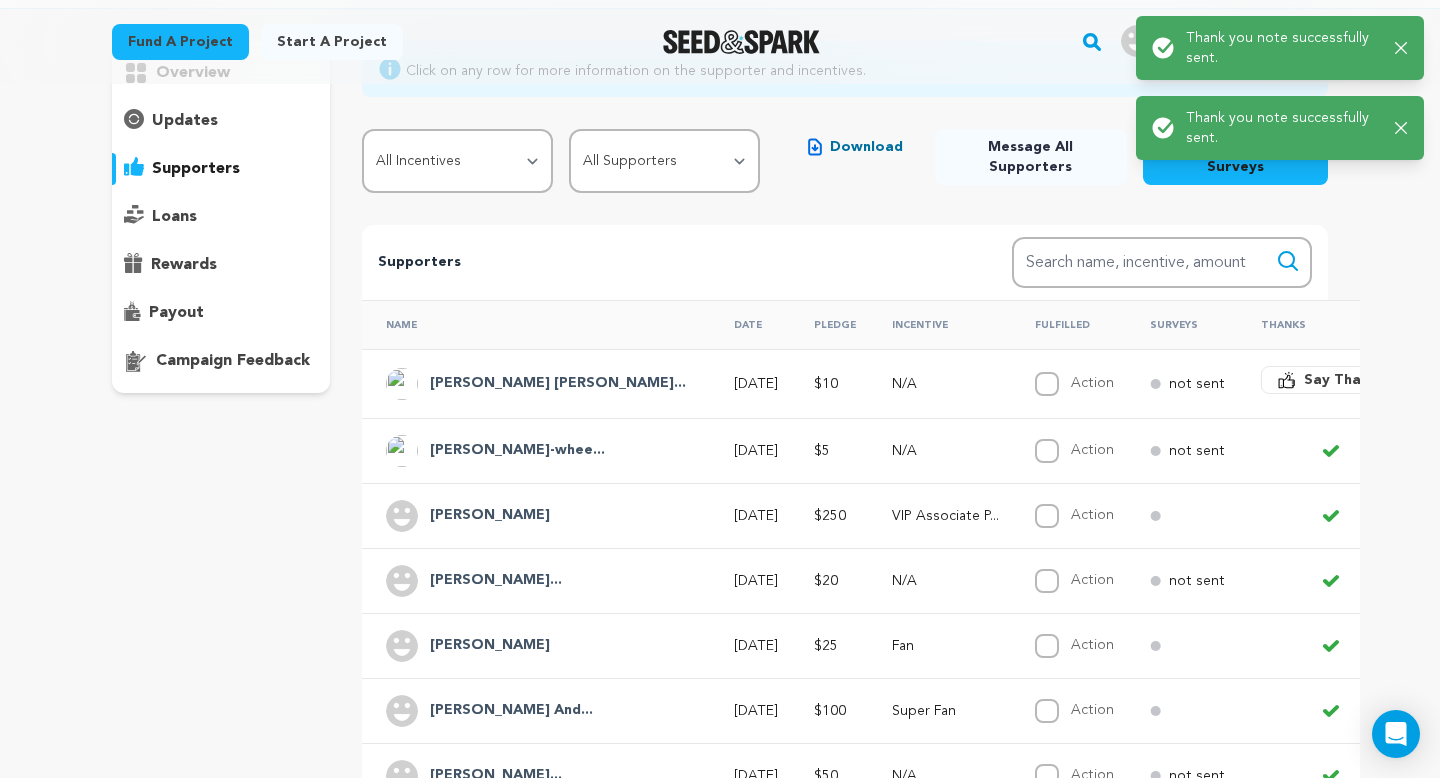 click on "Say Thanks" at bounding box center (1344, 380) 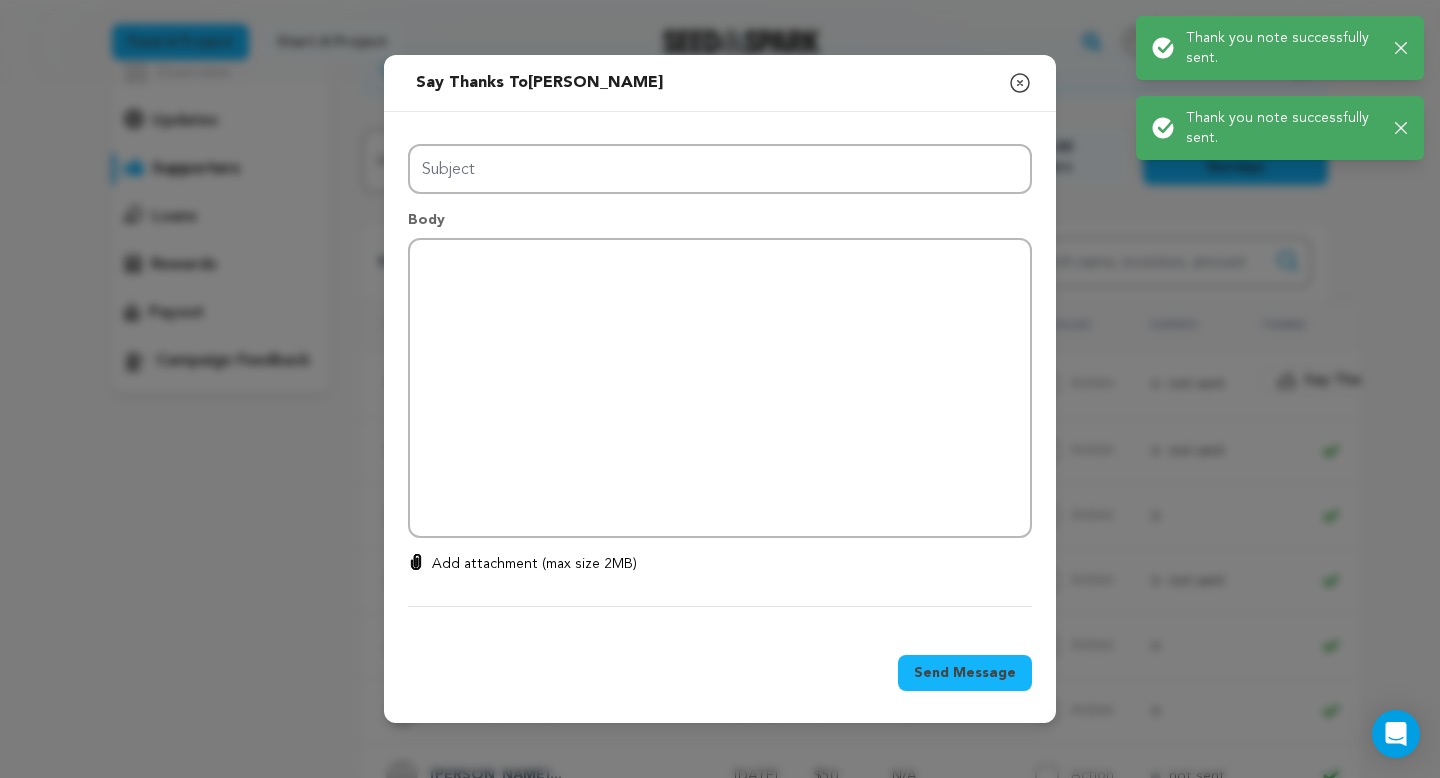 type on "Thanks for your support!" 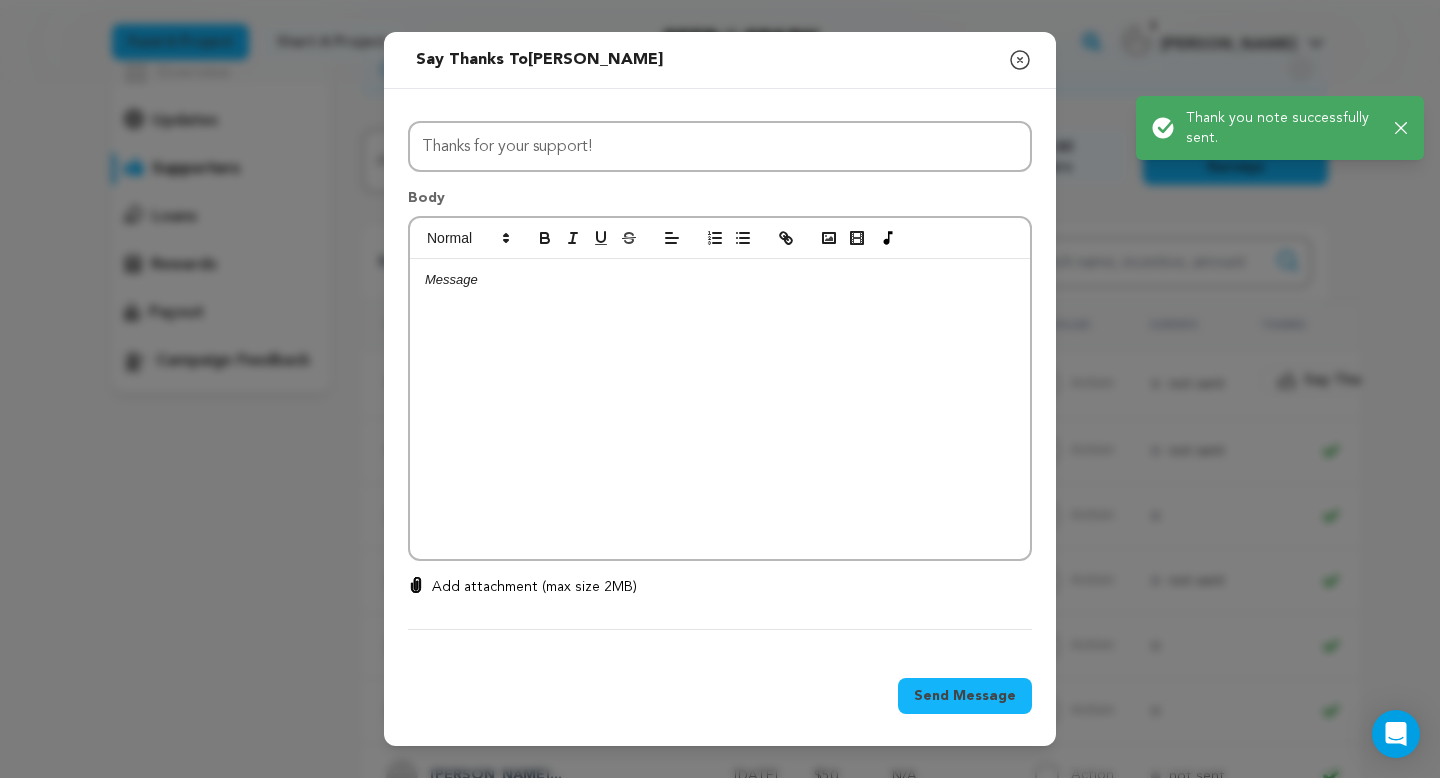 click at bounding box center (720, 409) 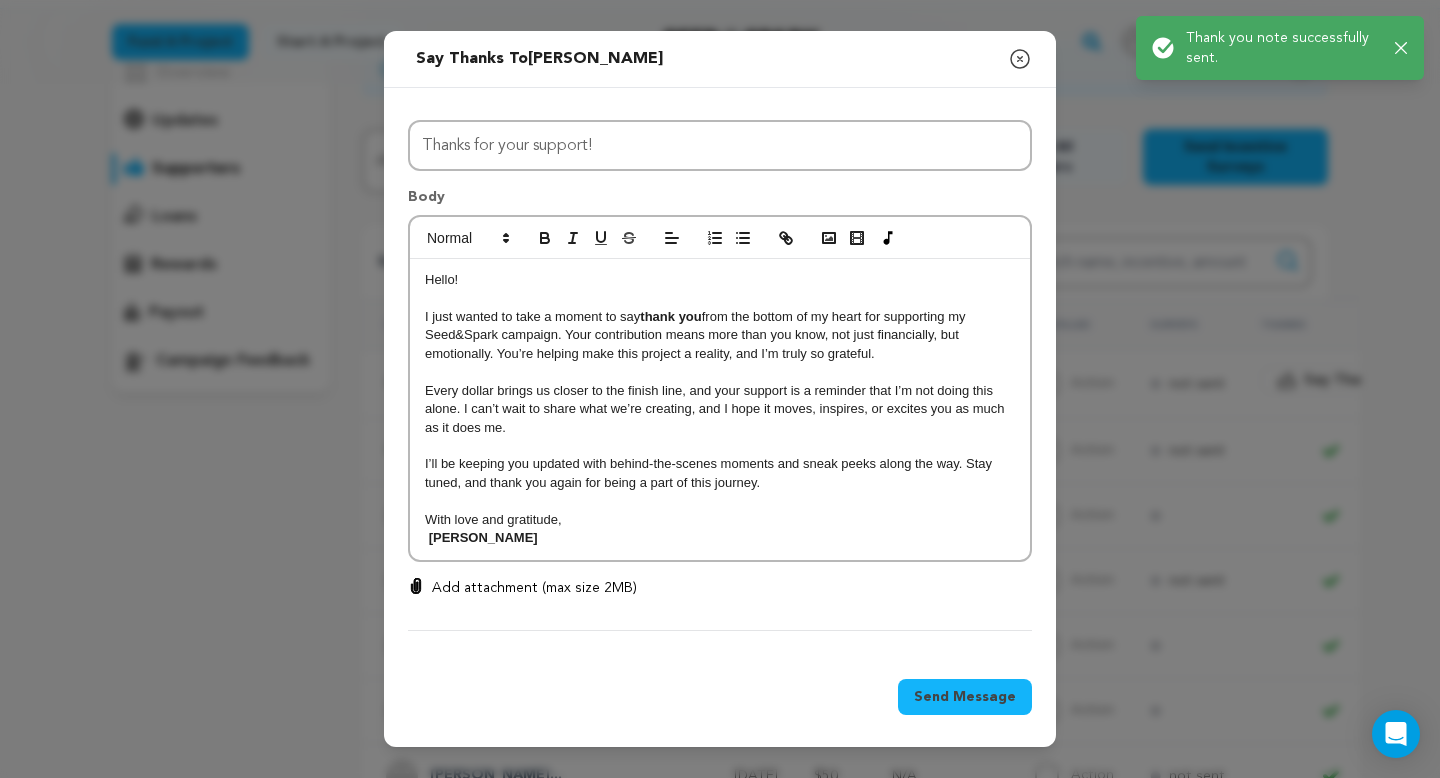 scroll, scrollTop: 0, scrollLeft: 0, axis: both 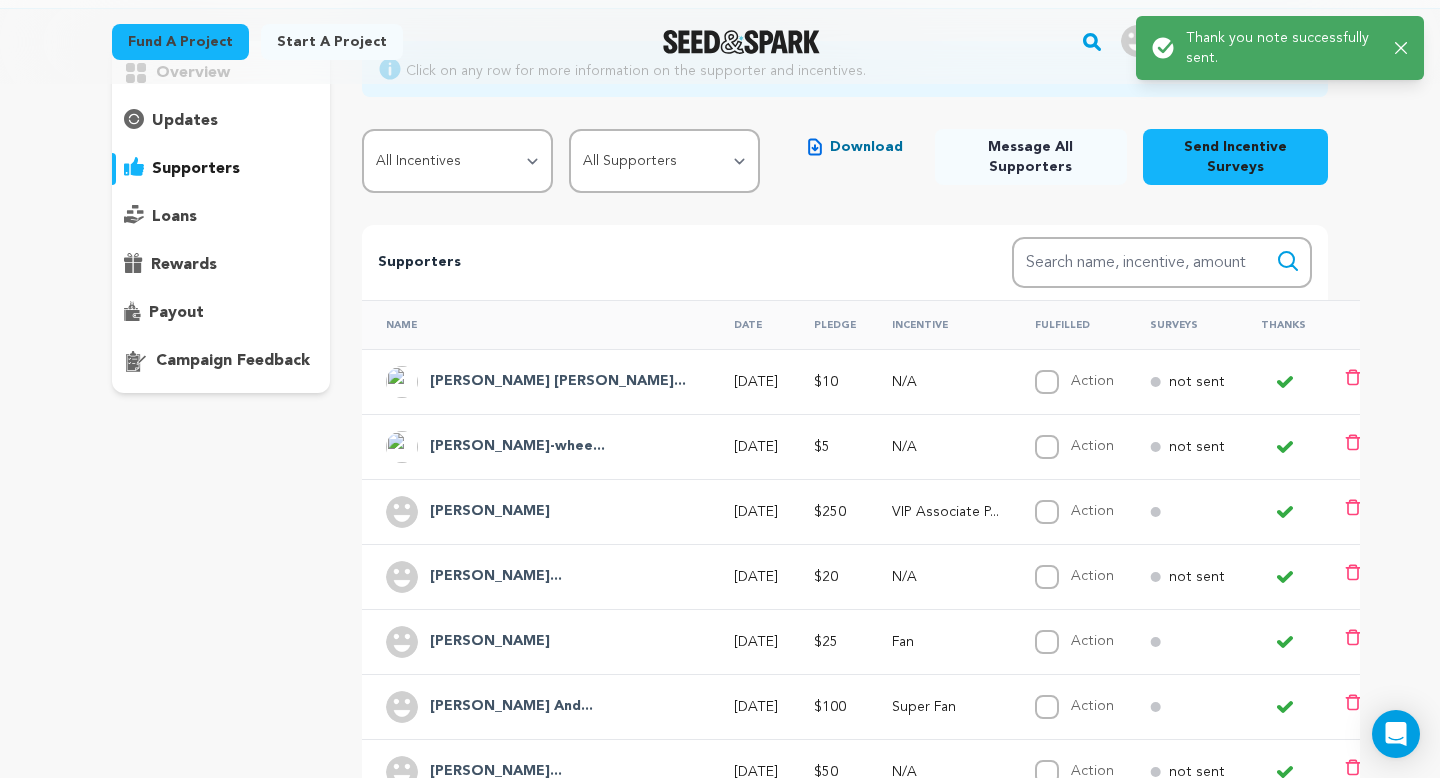 click on "Sweetie Pie
Copy public preview link
View project
Edit Project
View more option
View more option" at bounding box center [720, 620] 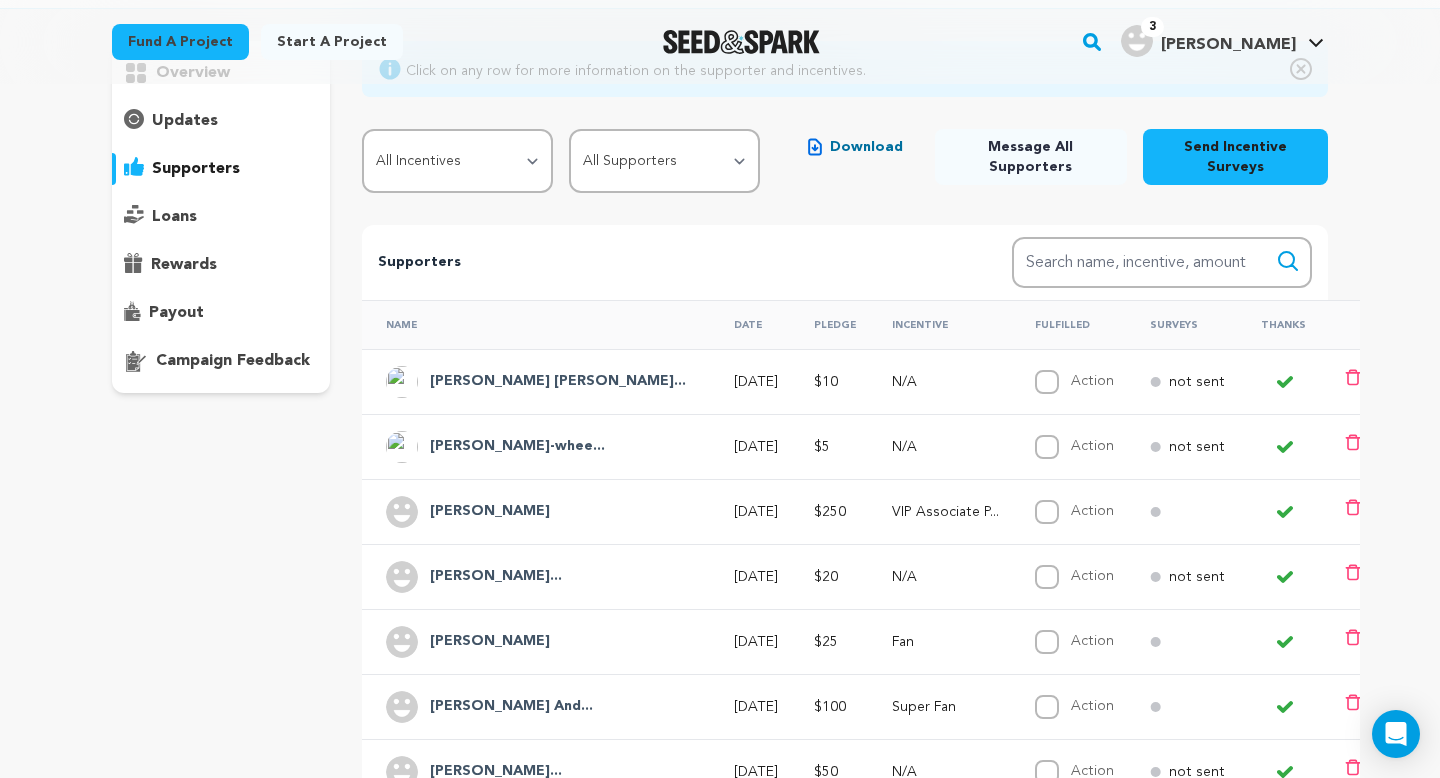 click on "overview
updates" at bounding box center (221, 562) 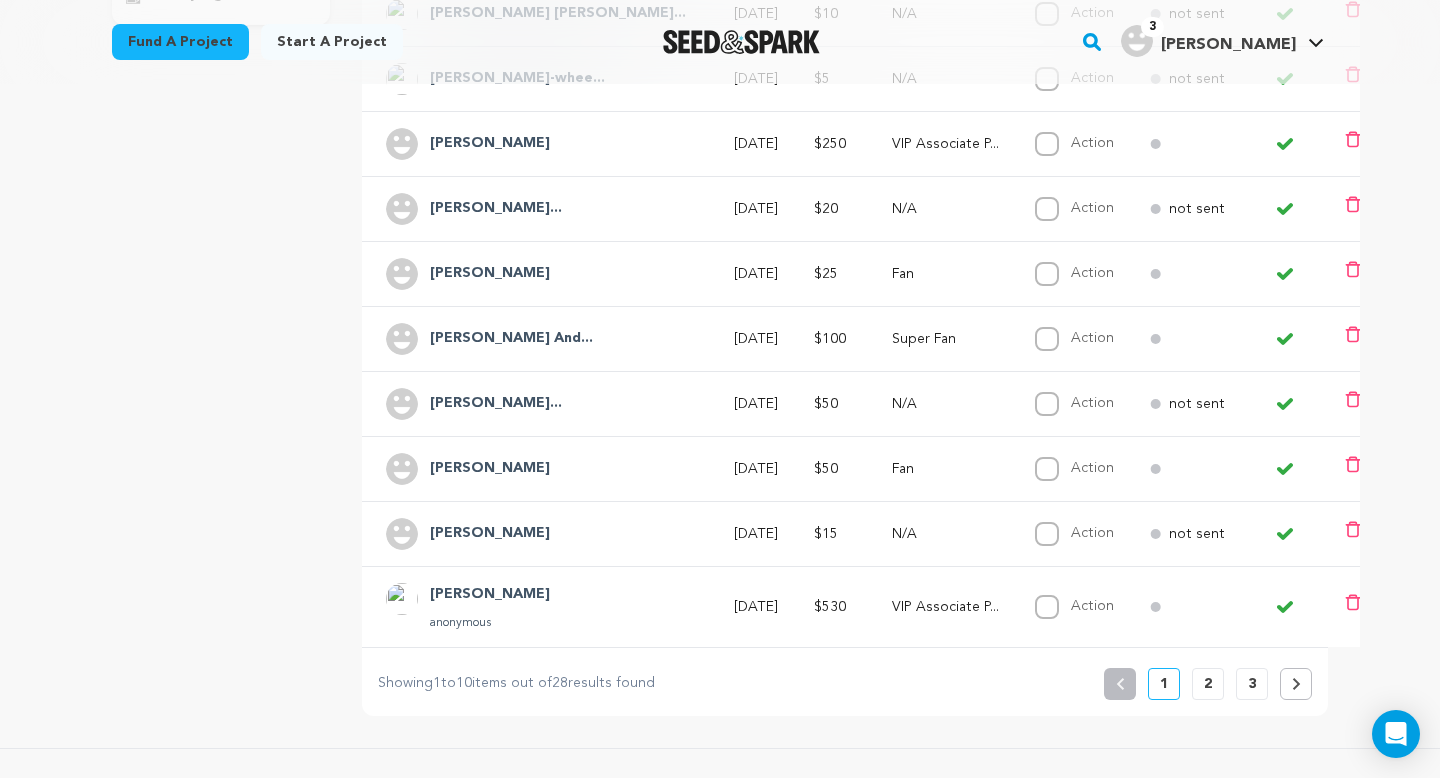 scroll, scrollTop: 664, scrollLeft: 0, axis: vertical 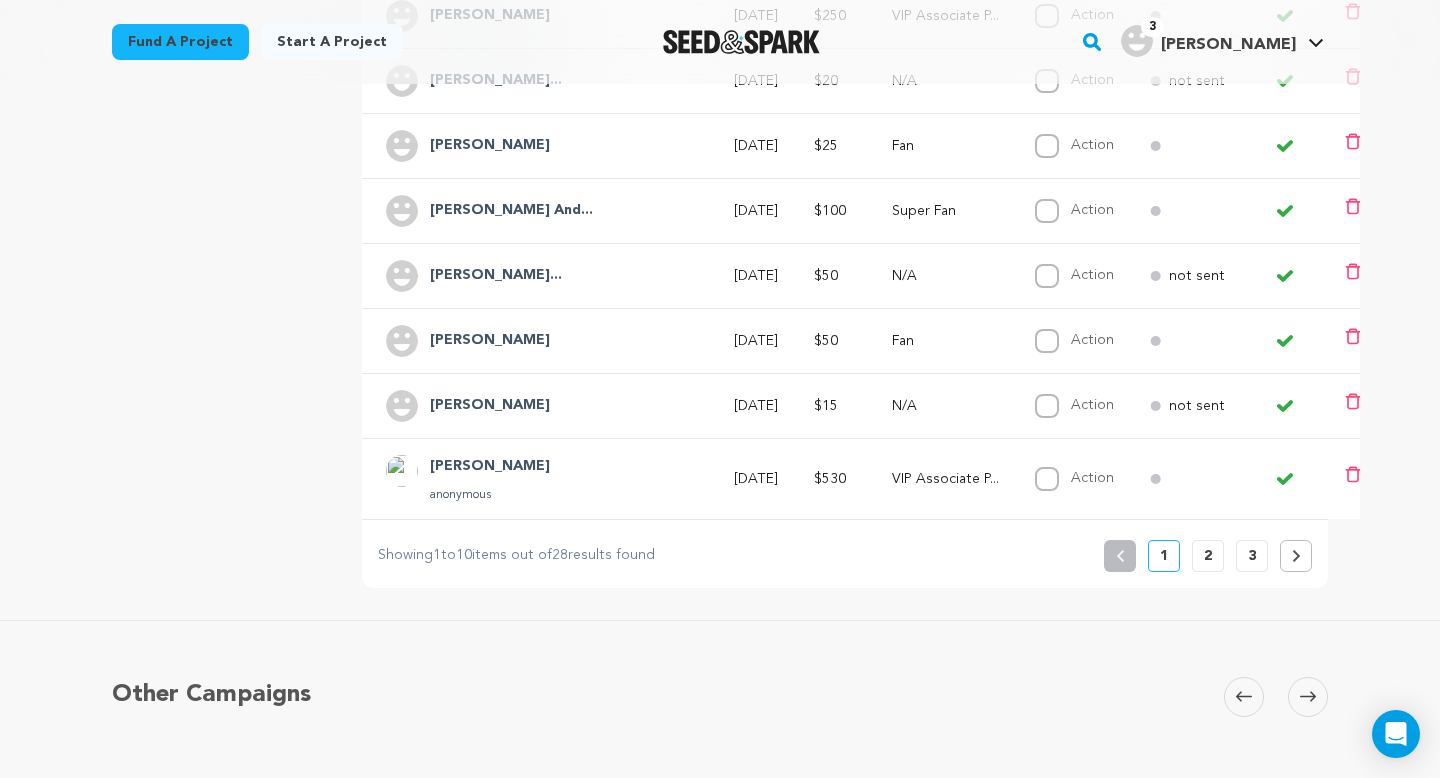 click on "2" at bounding box center [1208, 556] 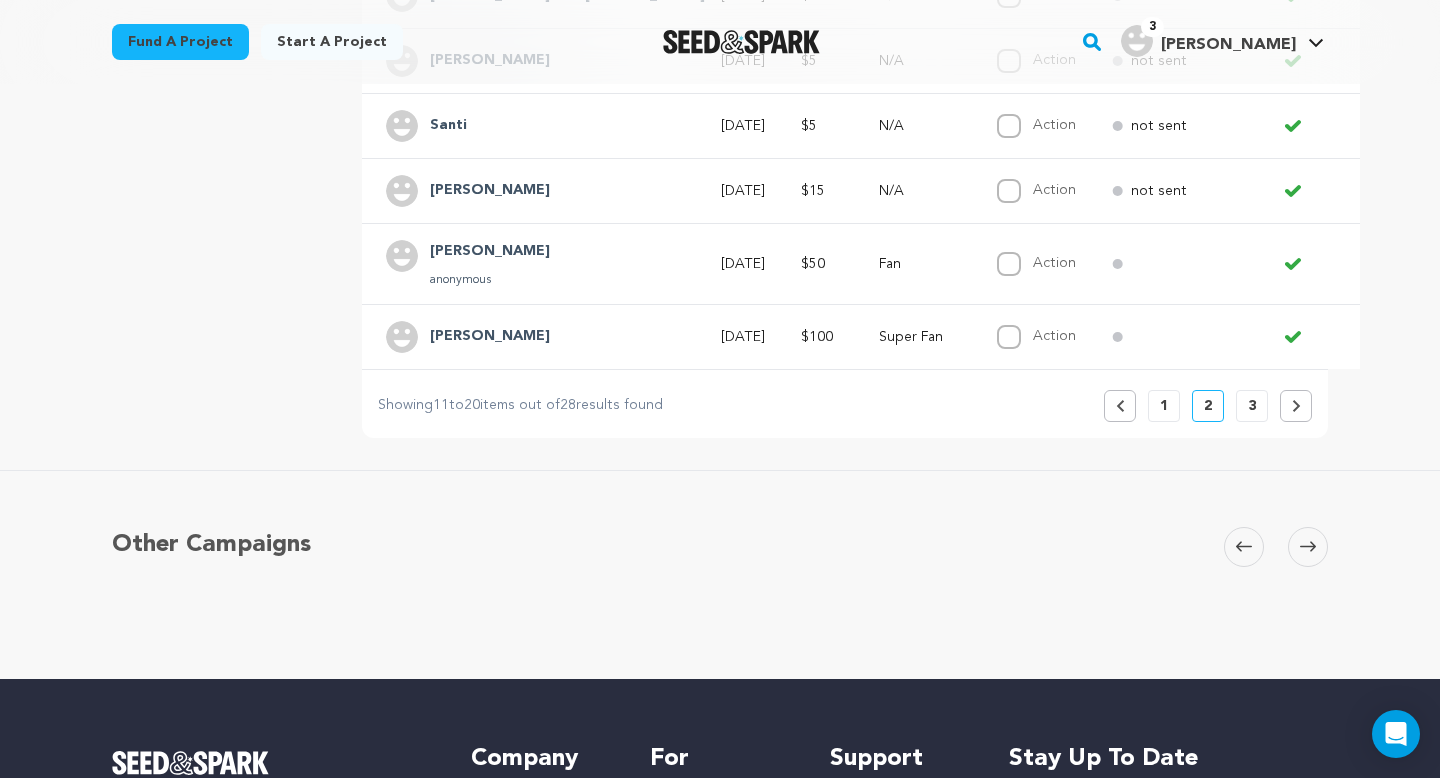 scroll, scrollTop: 864, scrollLeft: 0, axis: vertical 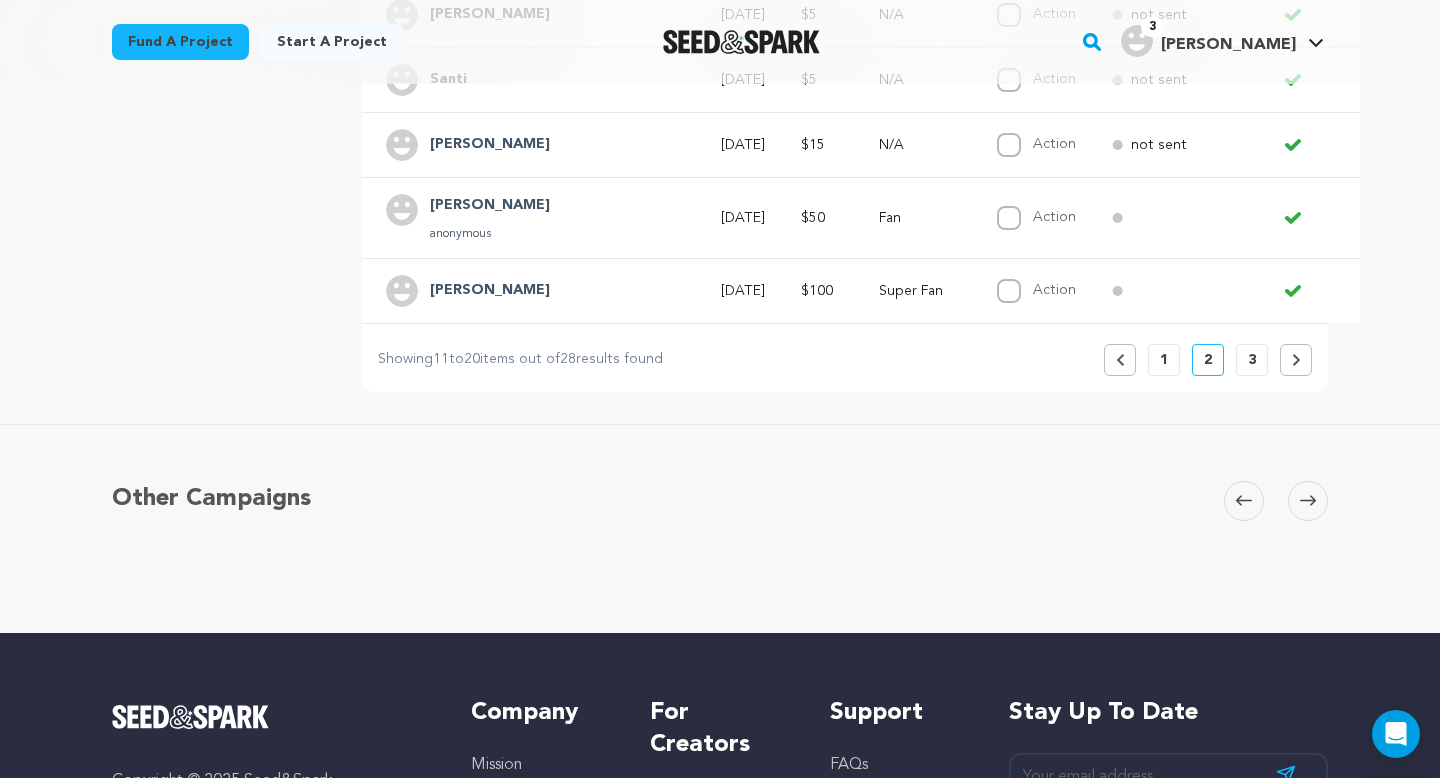 click on "3" at bounding box center [1252, 360] 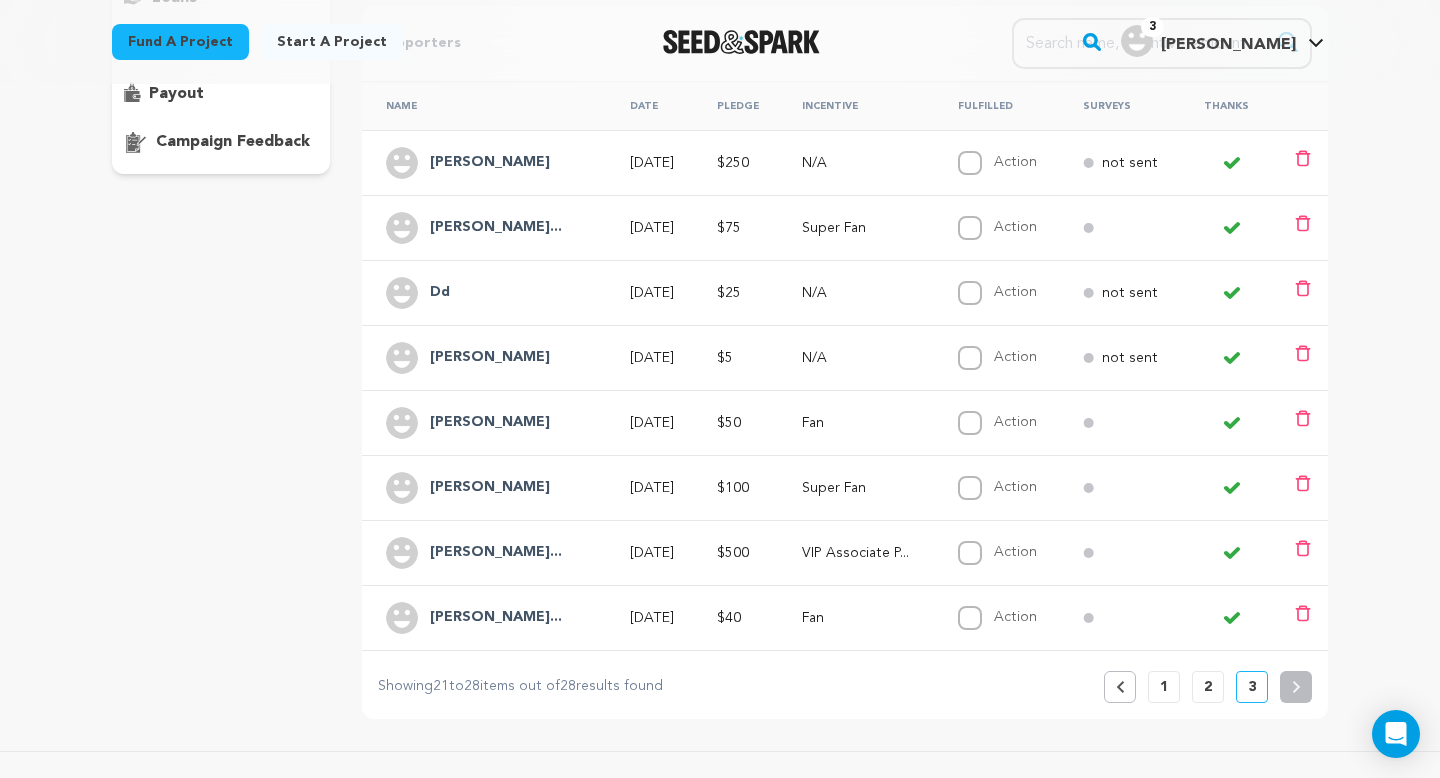 scroll, scrollTop: 391, scrollLeft: 0, axis: vertical 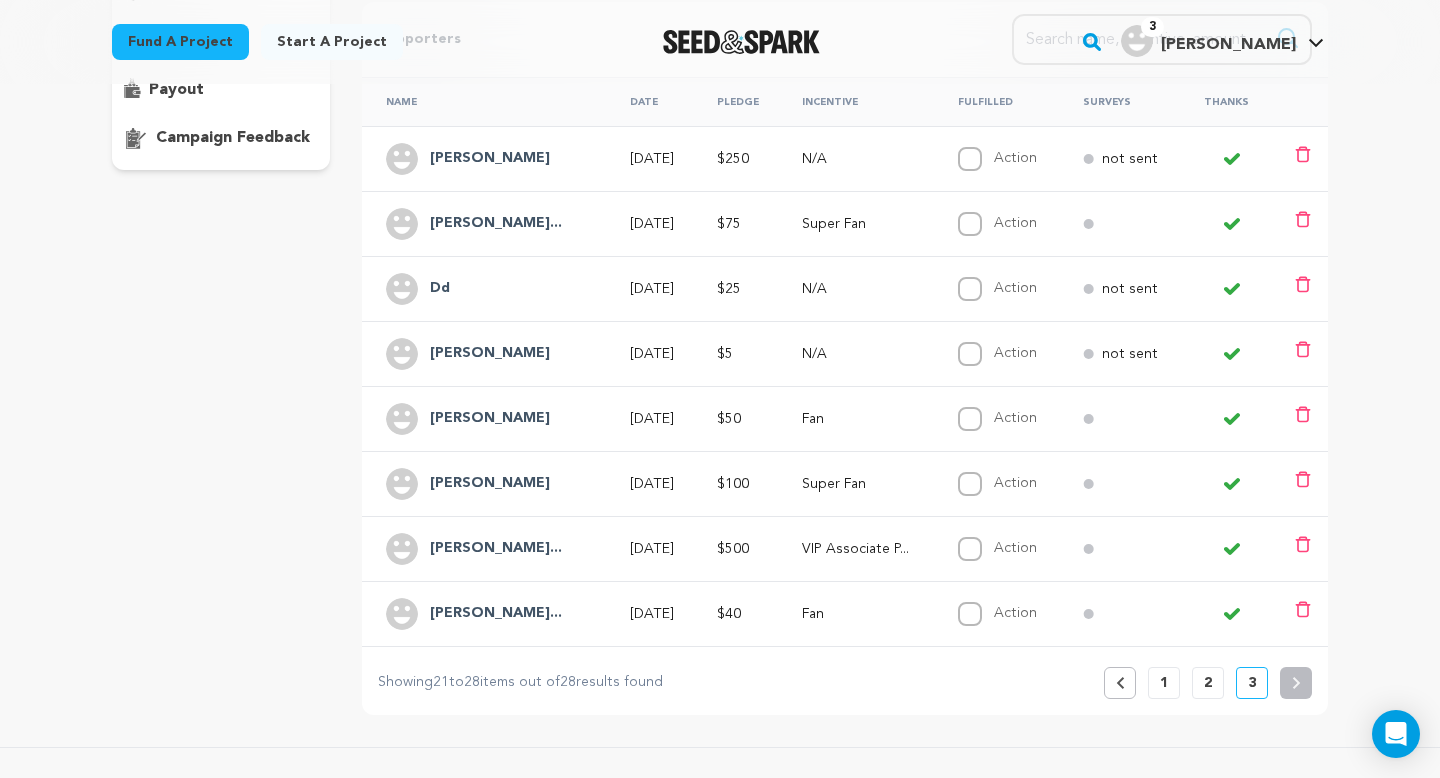 click on "1" at bounding box center (1164, 683) 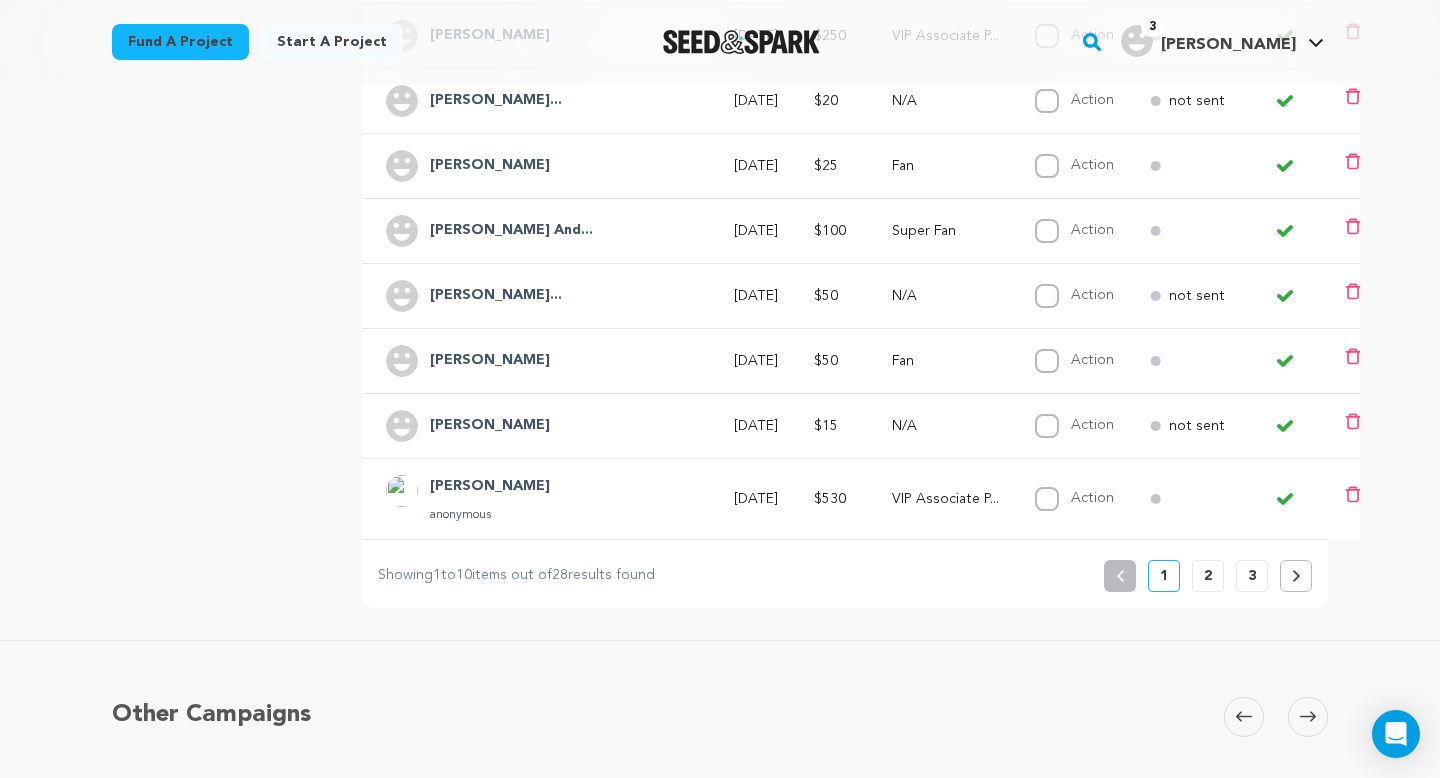 scroll, scrollTop: 659, scrollLeft: 0, axis: vertical 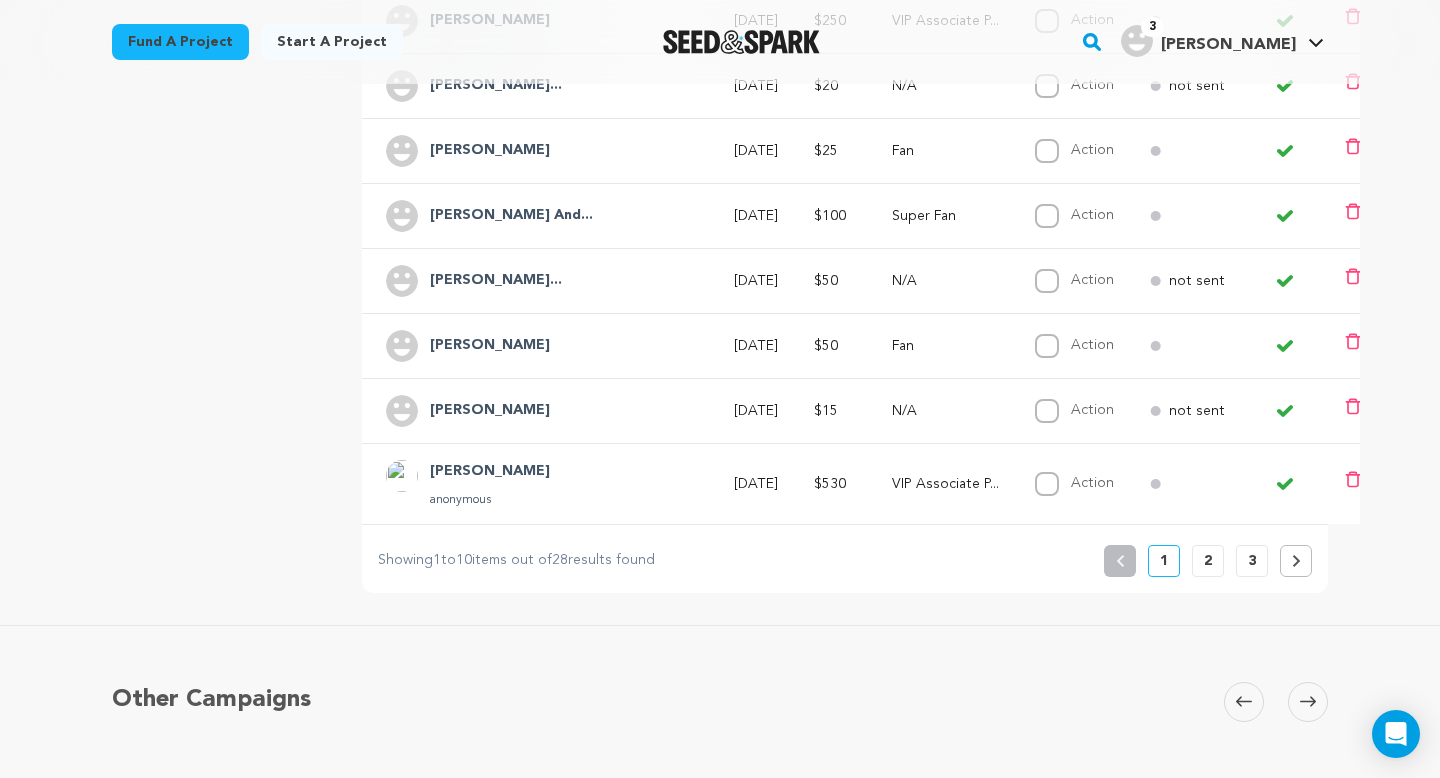 click on "2" at bounding box center (1208, 561) 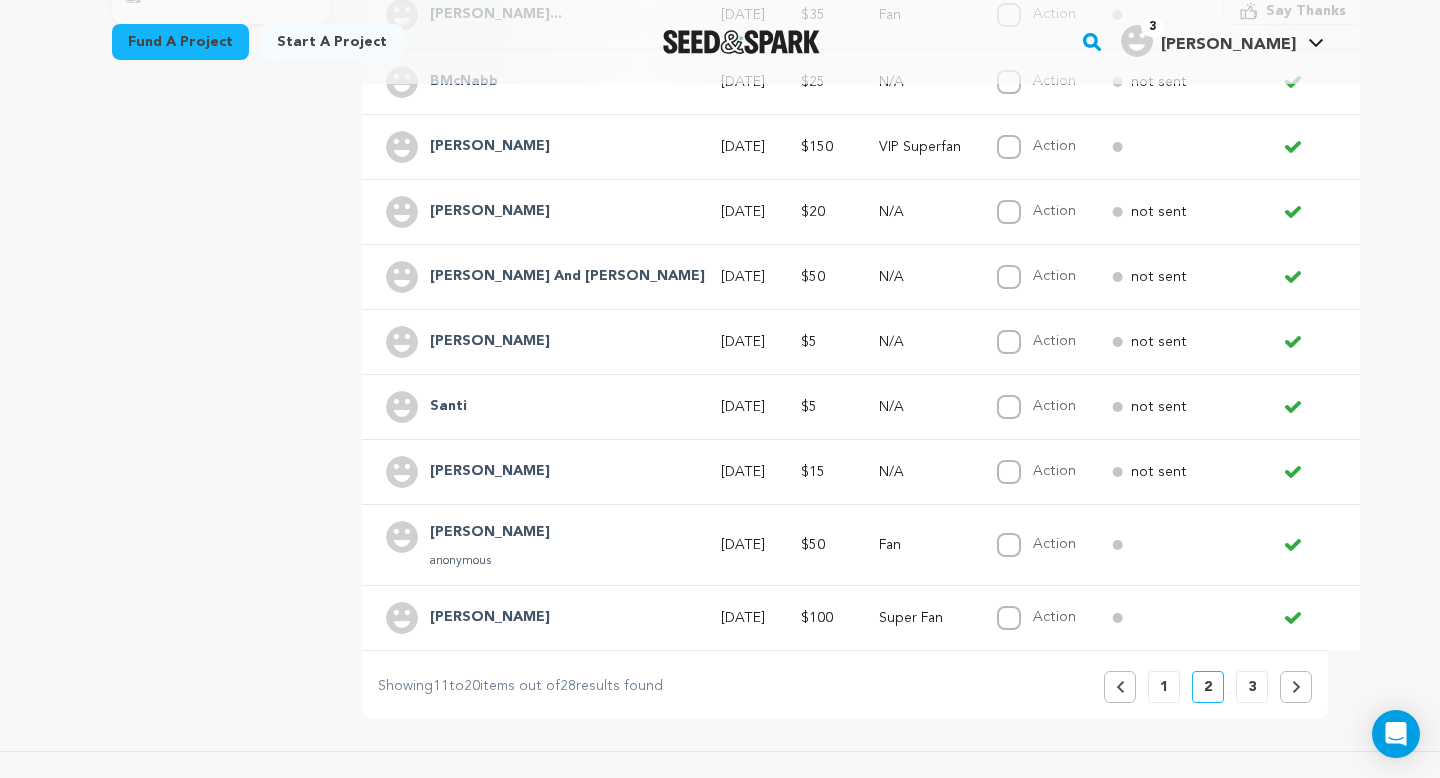 scroll, scrollTop: 545, scrollLeft: 0, axis: vertical 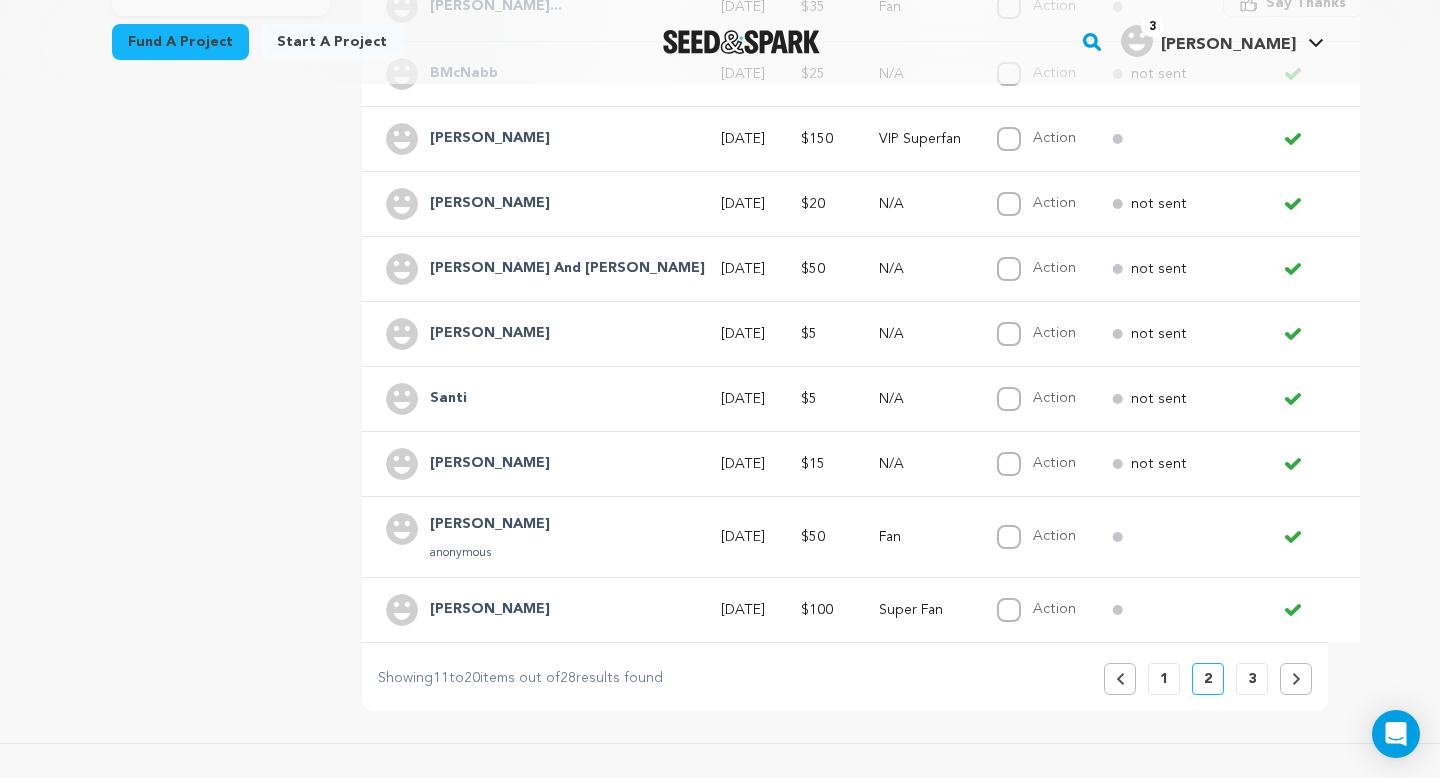 click on "3" at bounding box center (1252, 679) 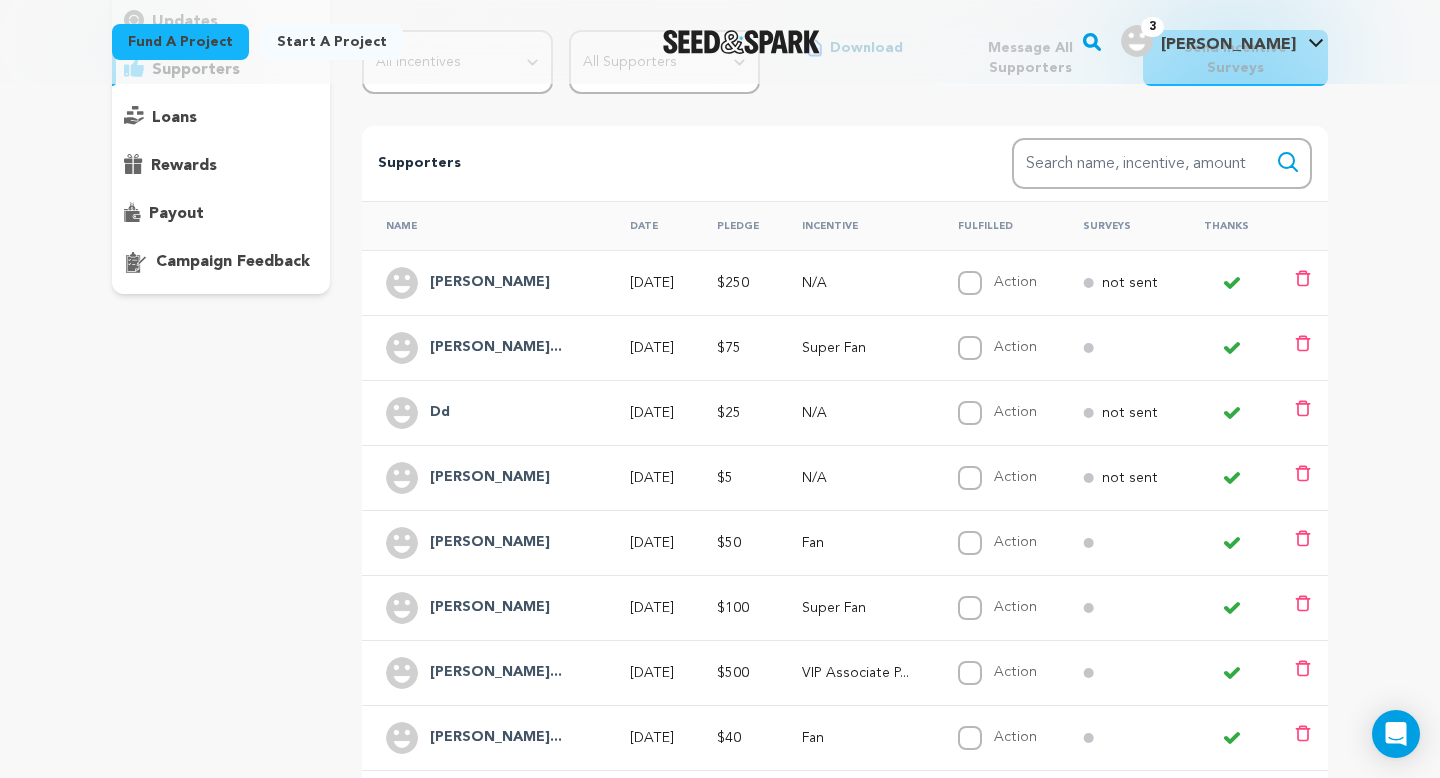 scroll, scrollTop: 331, scrollLeft: 0, axis: vertical 